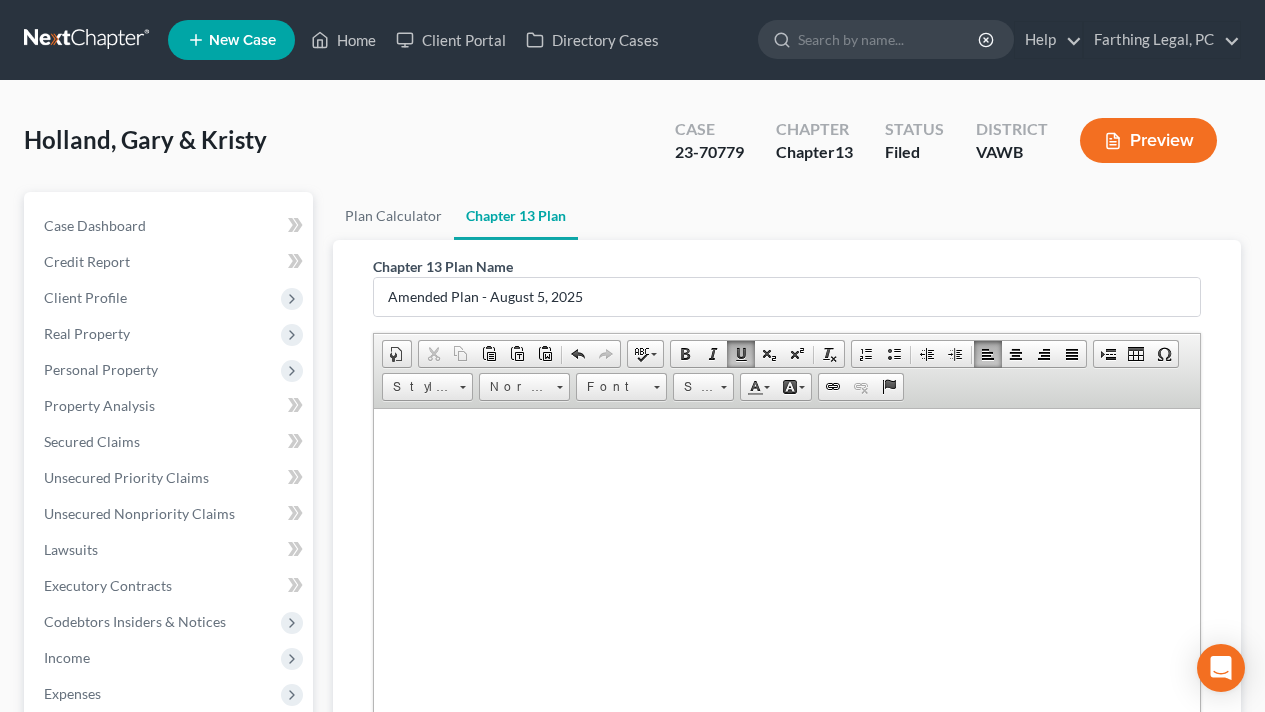scroll, scrollTop: 37, scrollLeft: 0, axis: vertical 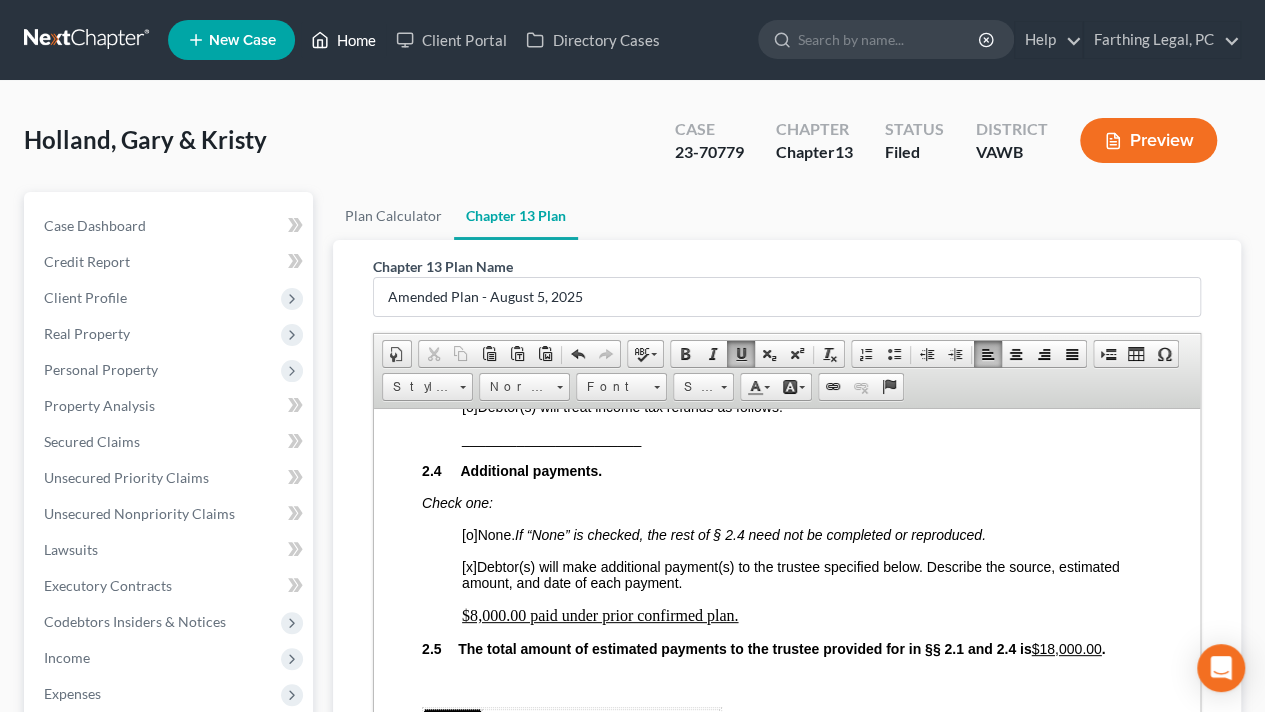 click on "Home" at bounding box center (343, 40) 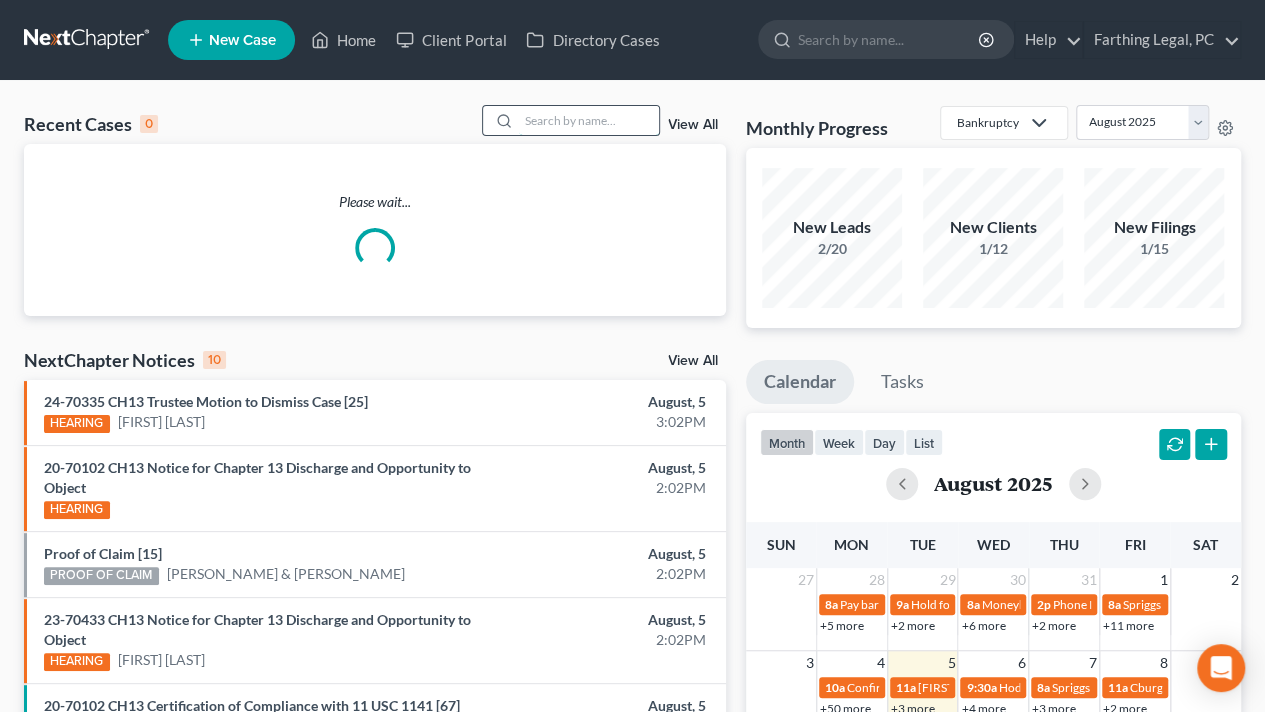 click at bounding box center [589, 120] 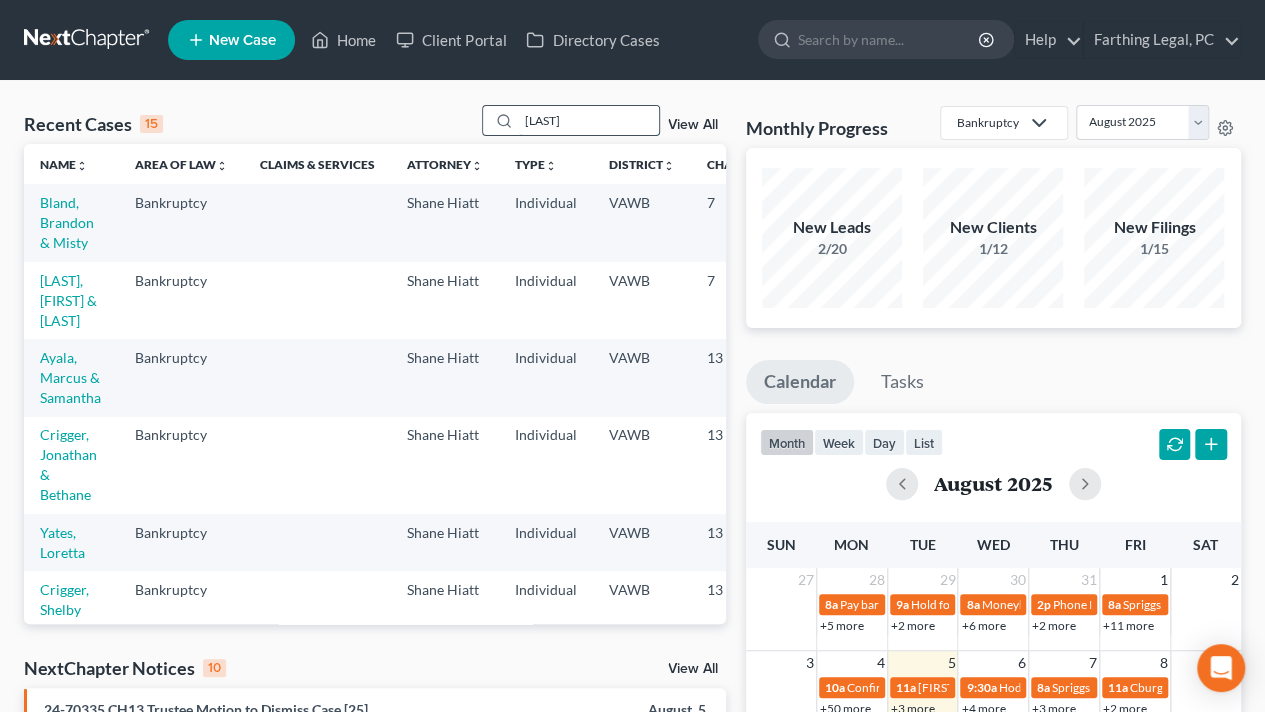 type on "[LAST]" 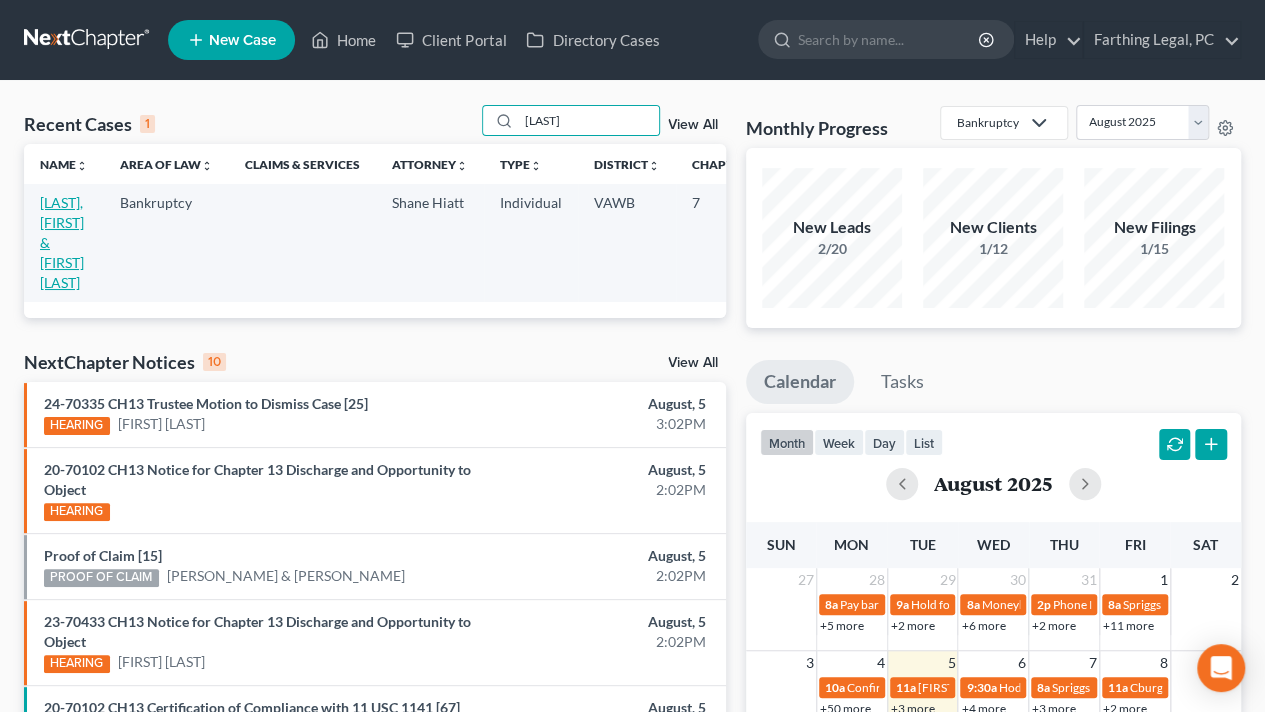 click on "[LAST], [FIRST] & [FIRST] [LAST]" at bounding box center [62, 242] 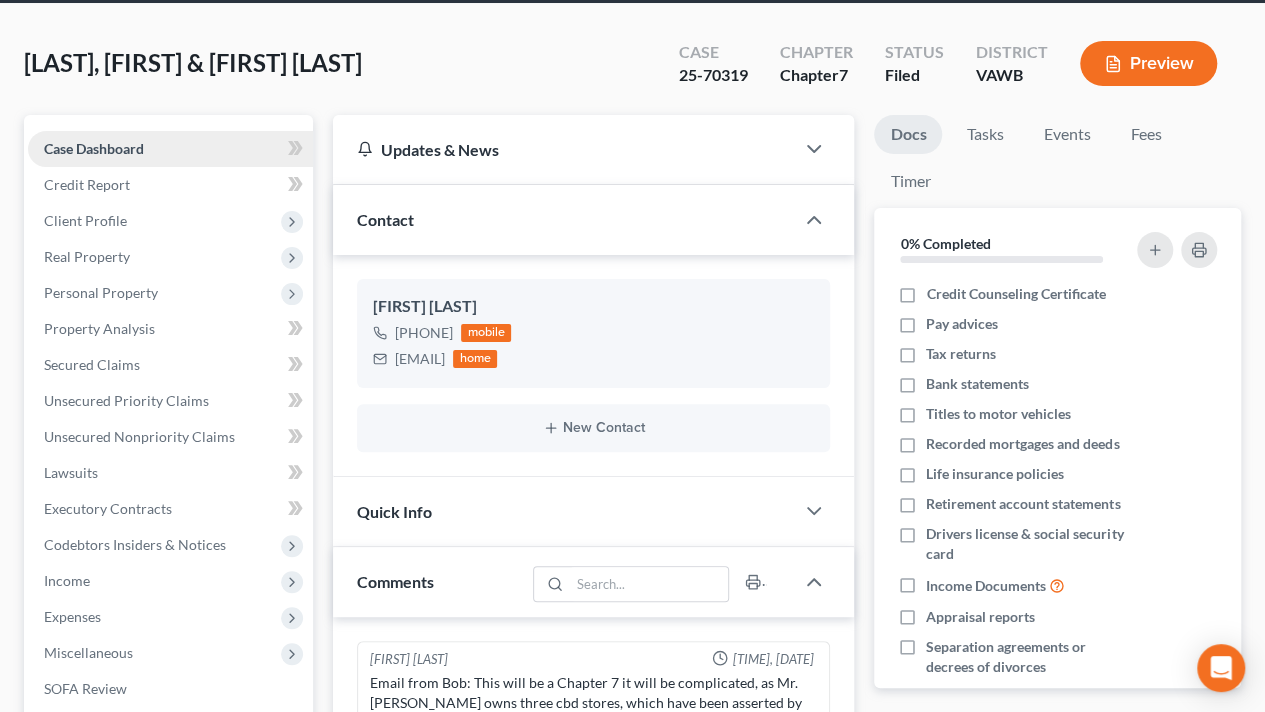scroll, scrollTop: 225, scrollLeft: 0, axis: vertical 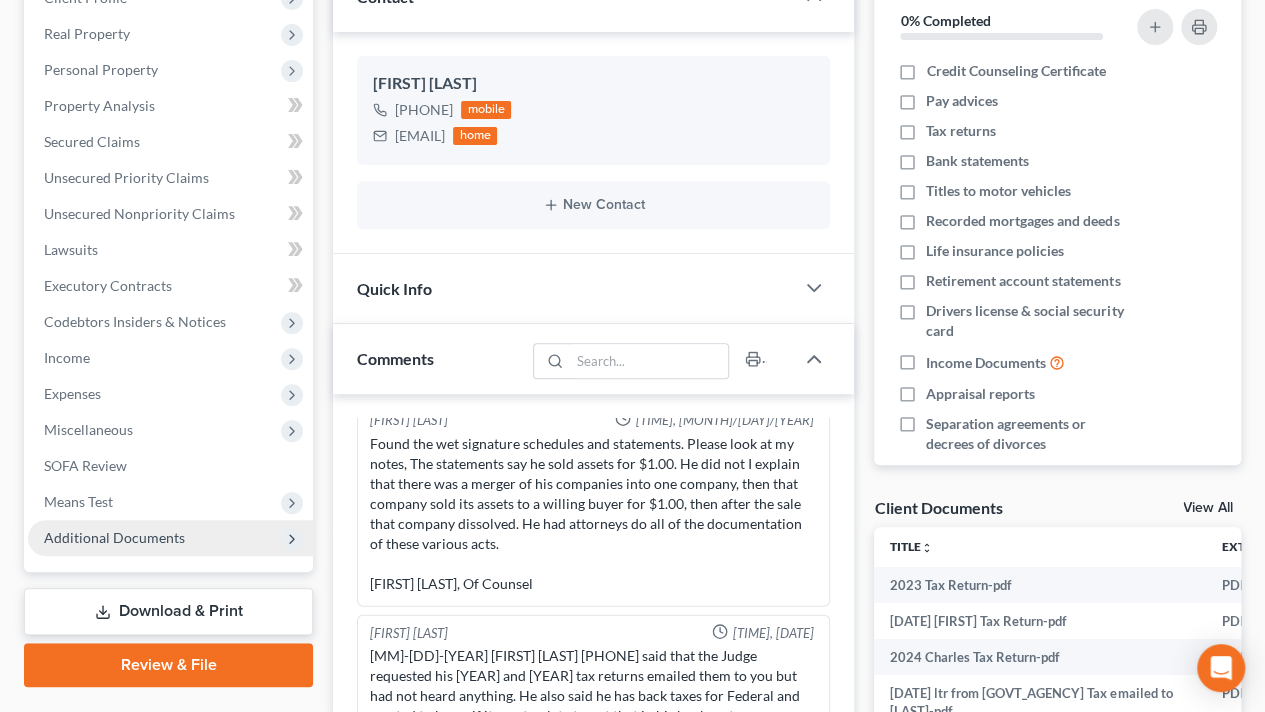 click on "Additional Documents" at bounding box center (114, 537) 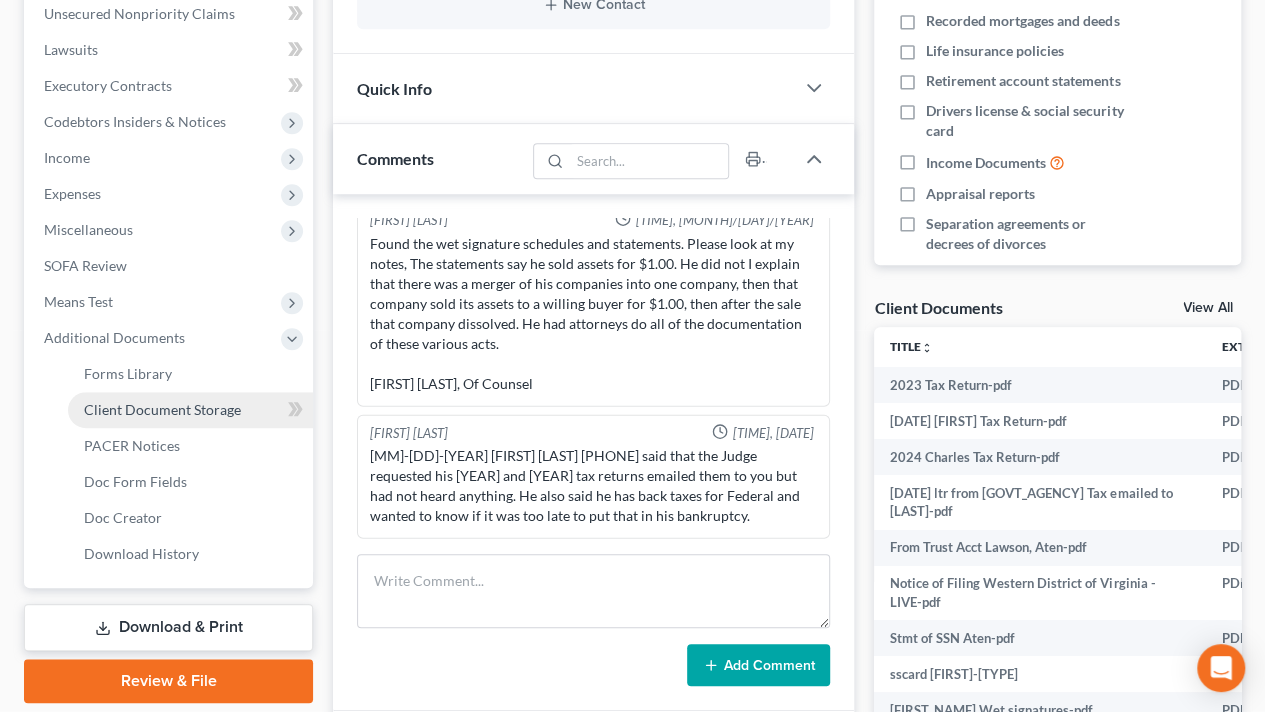 click on "Client Document Storage" at bounding box center [162, 409] 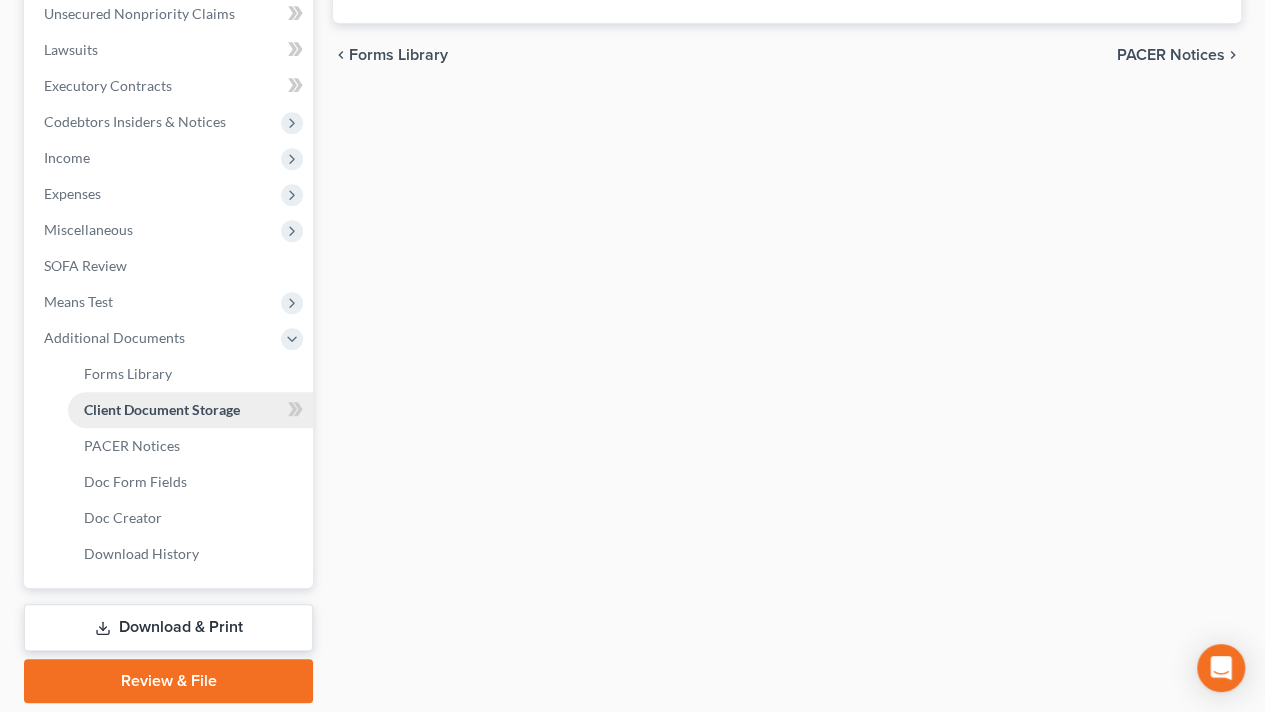 scroll, scrollTop: 432, scrollLeft: 0, axis: vertical 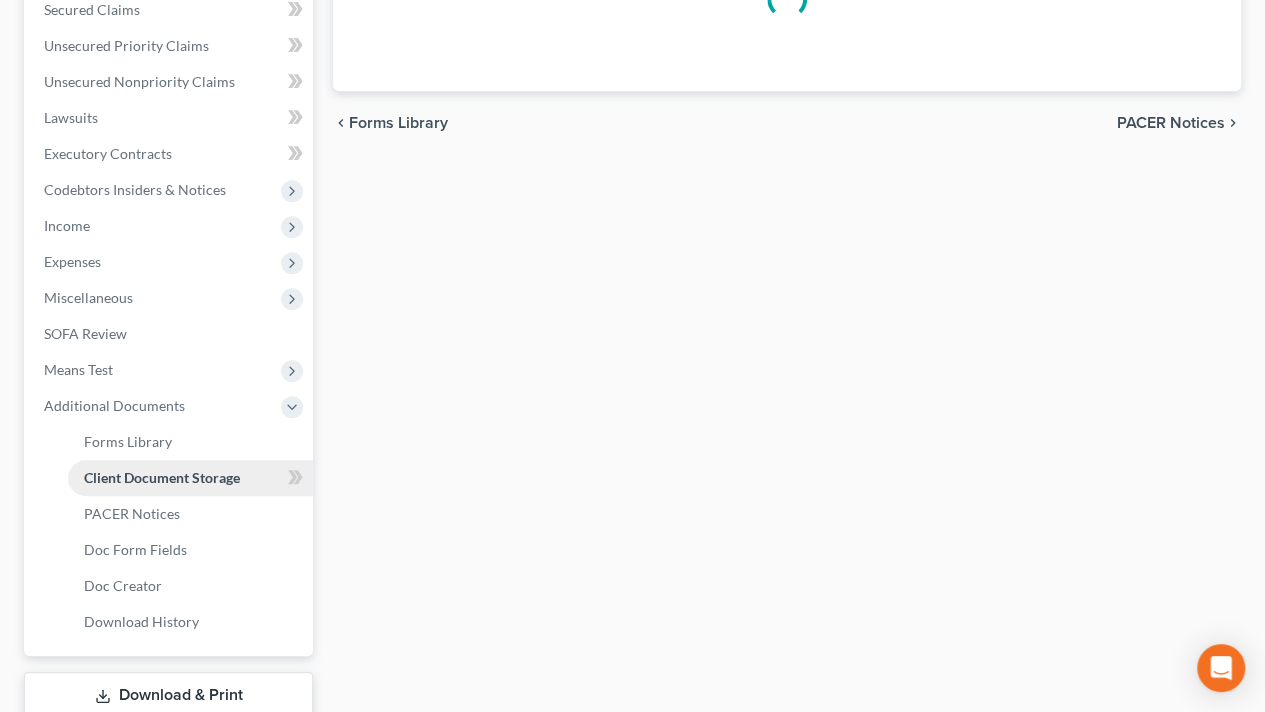 select on "0" 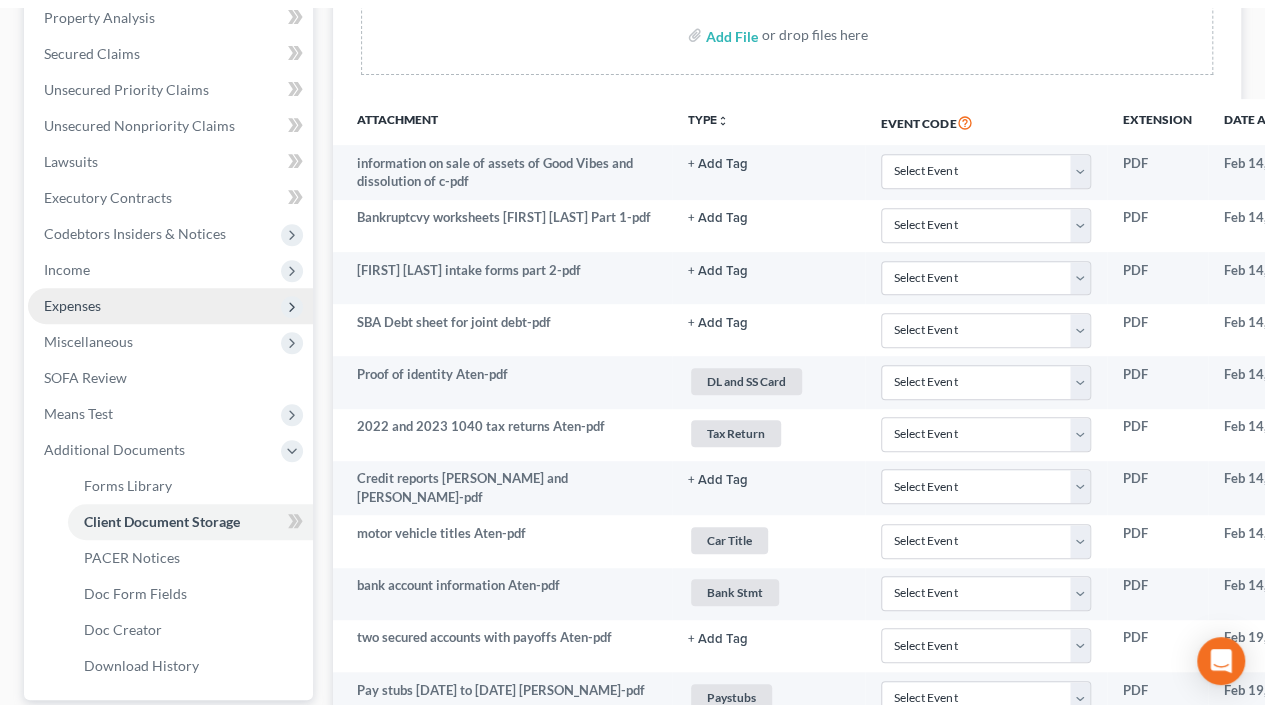 scroll, scrollTop: 300, scrollLeft: 0, axis: vertical 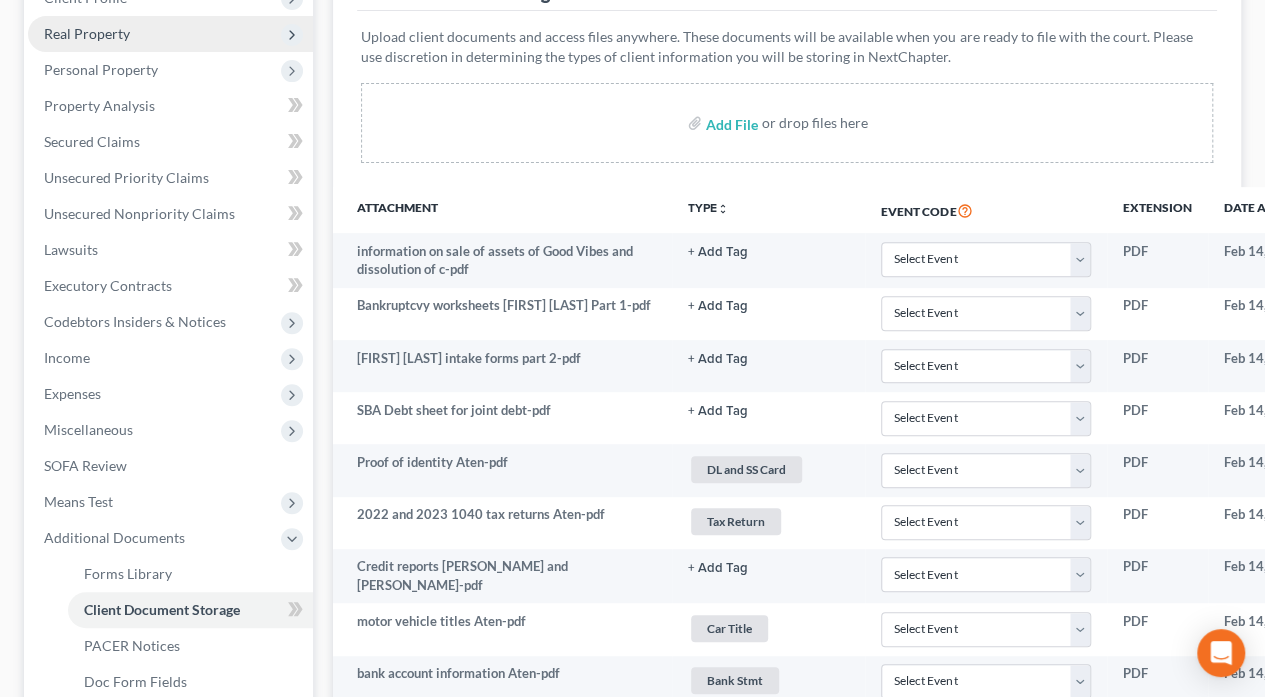 click on "Real Property" at bounding box center (87, 33) 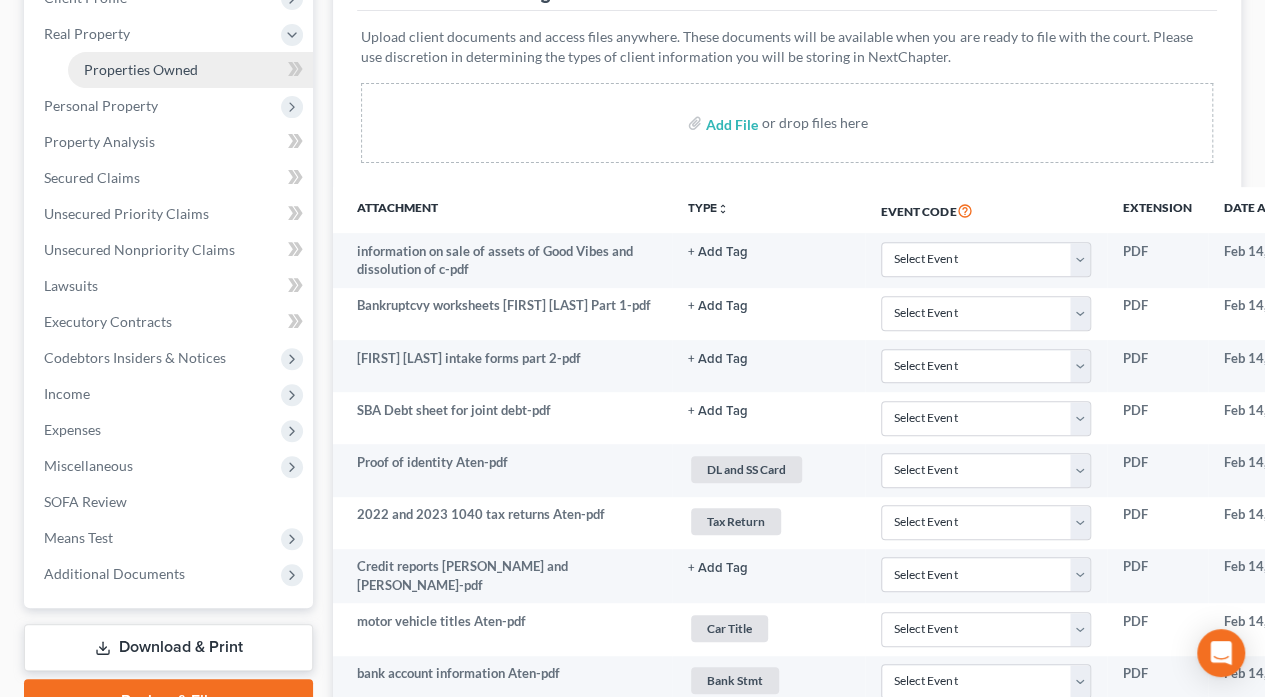click on "Properties Owned" at bounding box center [141, 69] 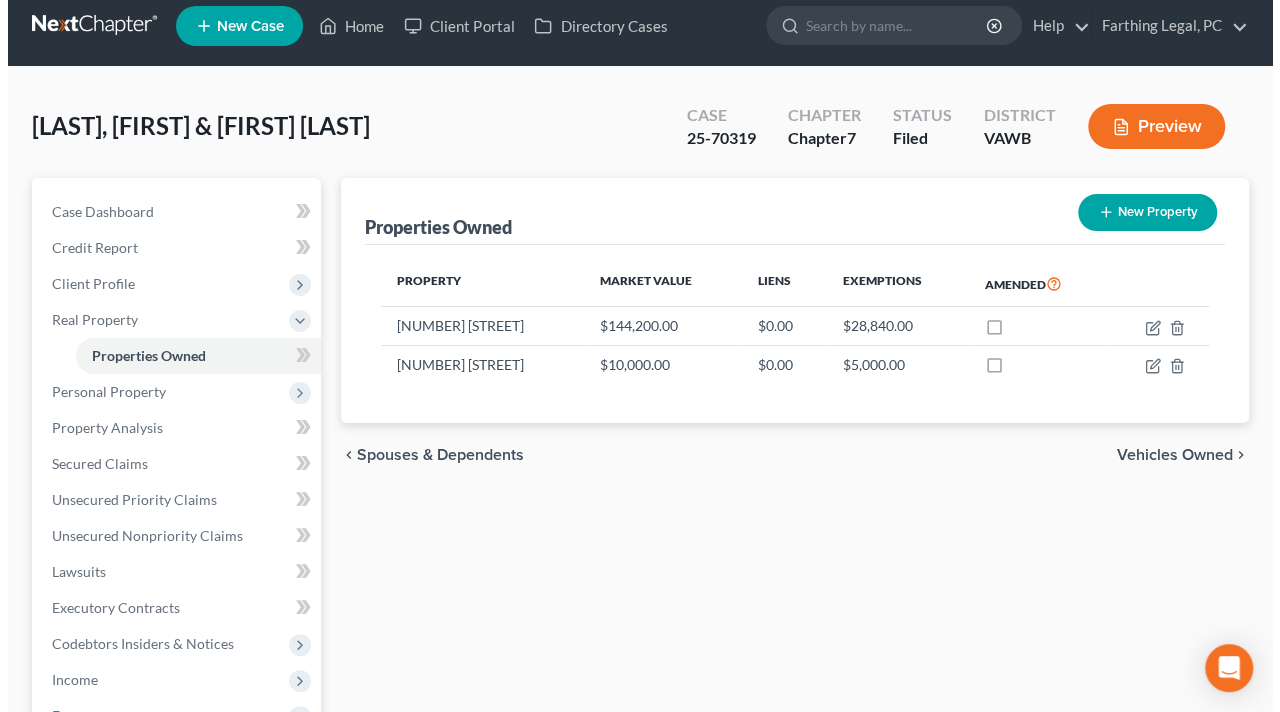 scroll, scrollTop: 0, scrollLeft: 0, axis: both 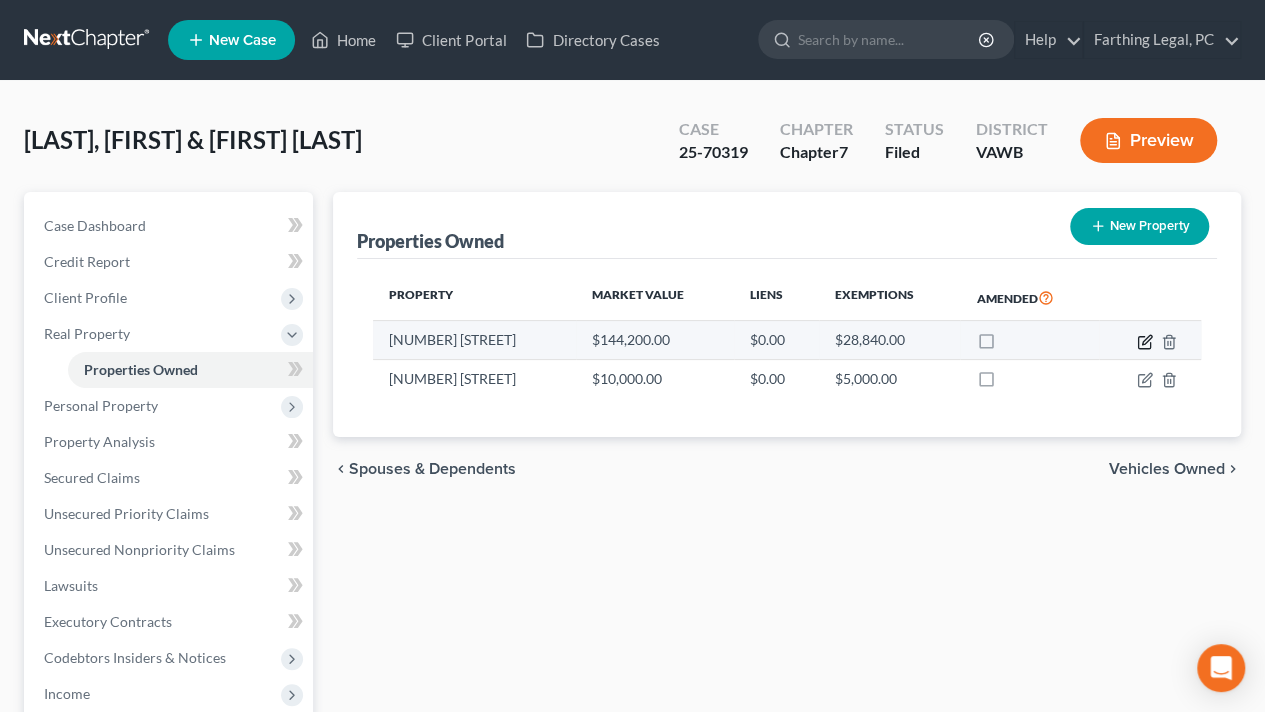 click 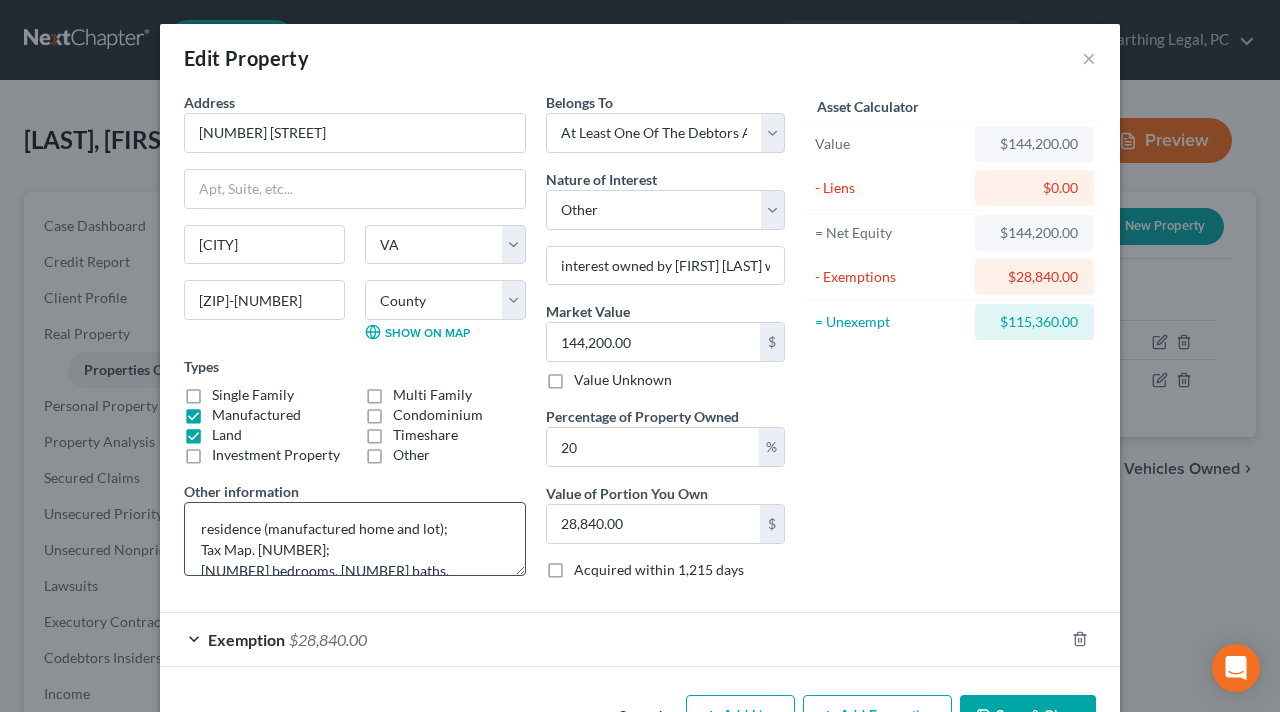 scroll, scrollTop: 100, scrollLeft: 0, axis: vertical 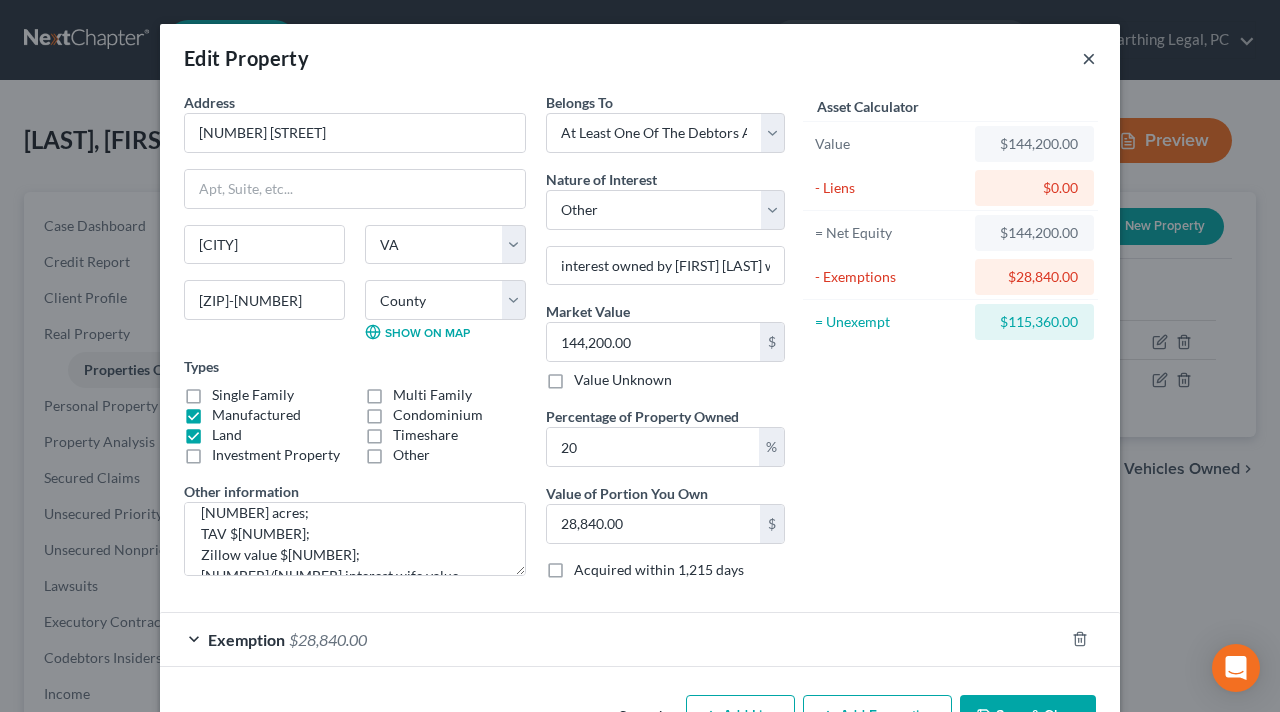 click on "×" at bounding box center (1089, 58) 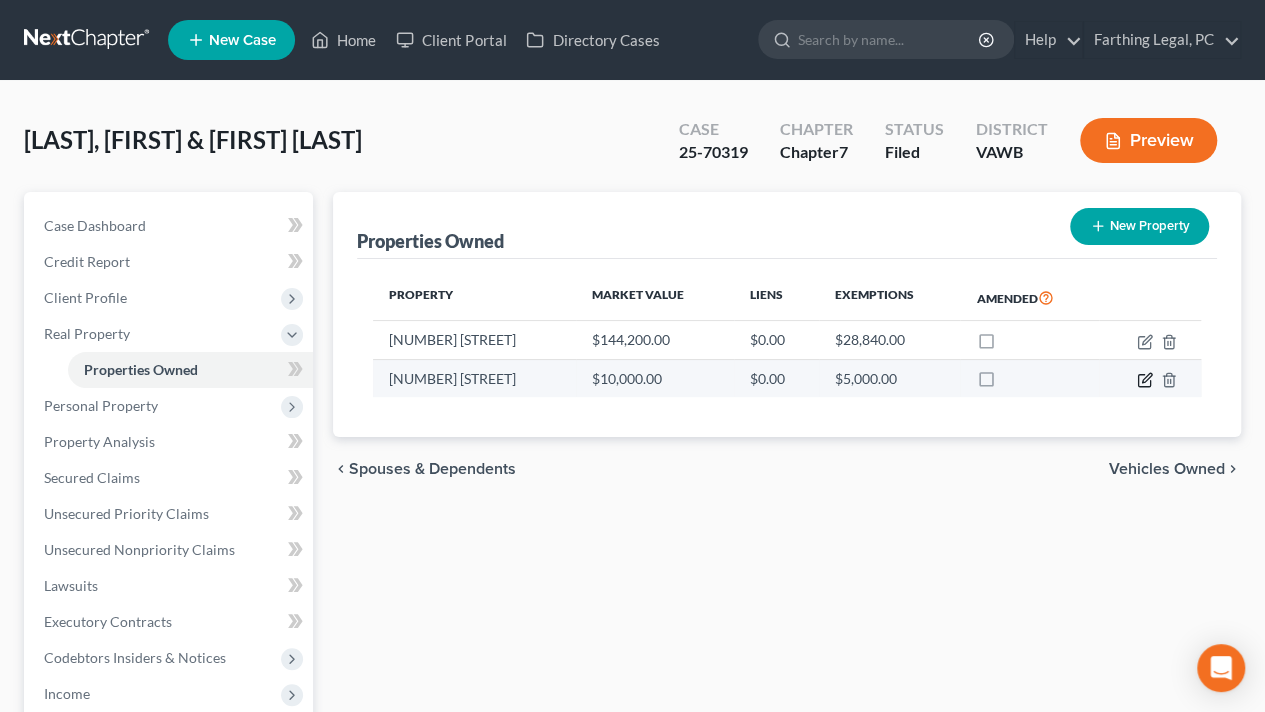 click 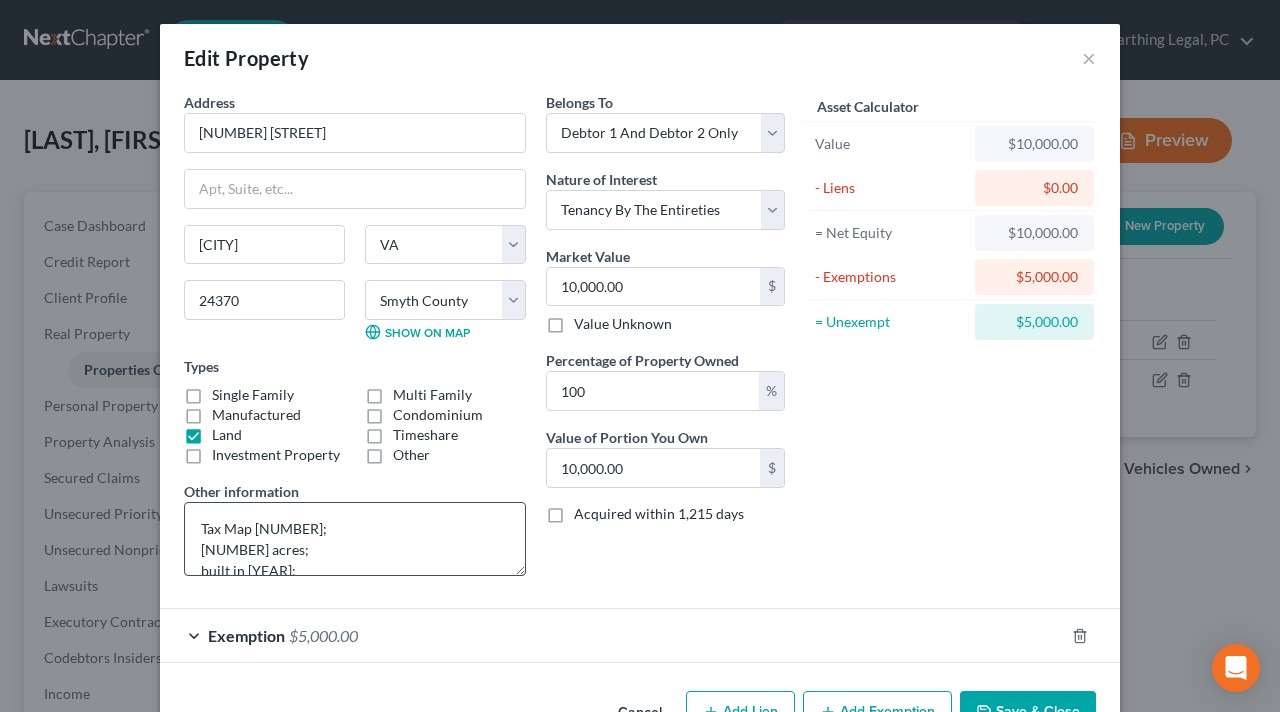 scroll, scrollTop: 57, scrollLeft: 0, axis: vertical 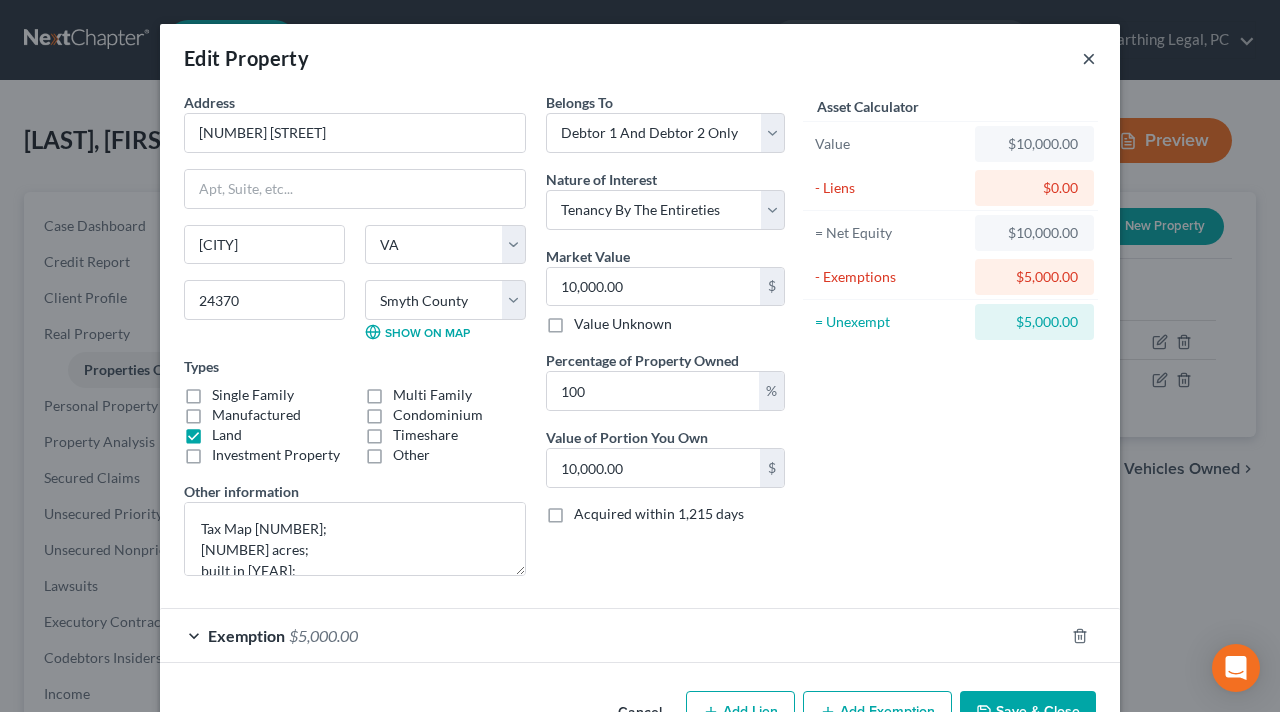 drag, startPoint x: 1079, startPoint y: 66, endPoint x: 1068, endPoint y: 65, distance: 11.045361 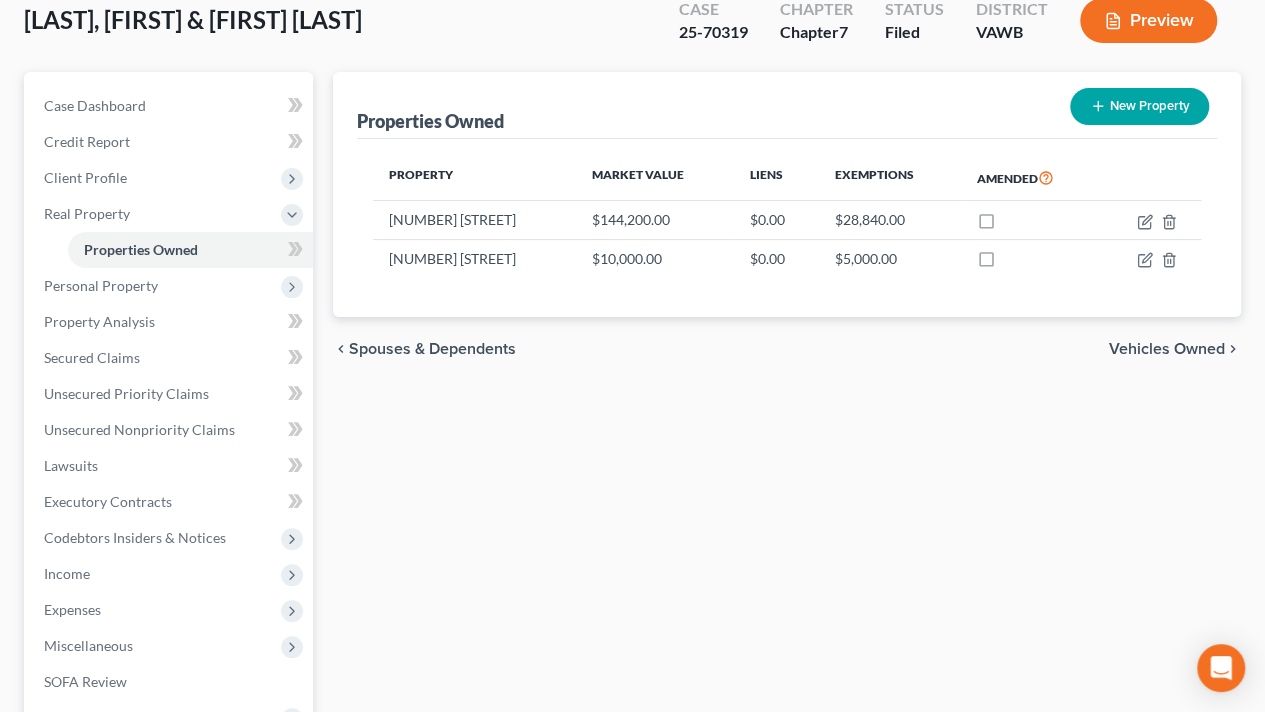 scroll, scrollTop: 384, scrollLeft: 0, axis: vertical 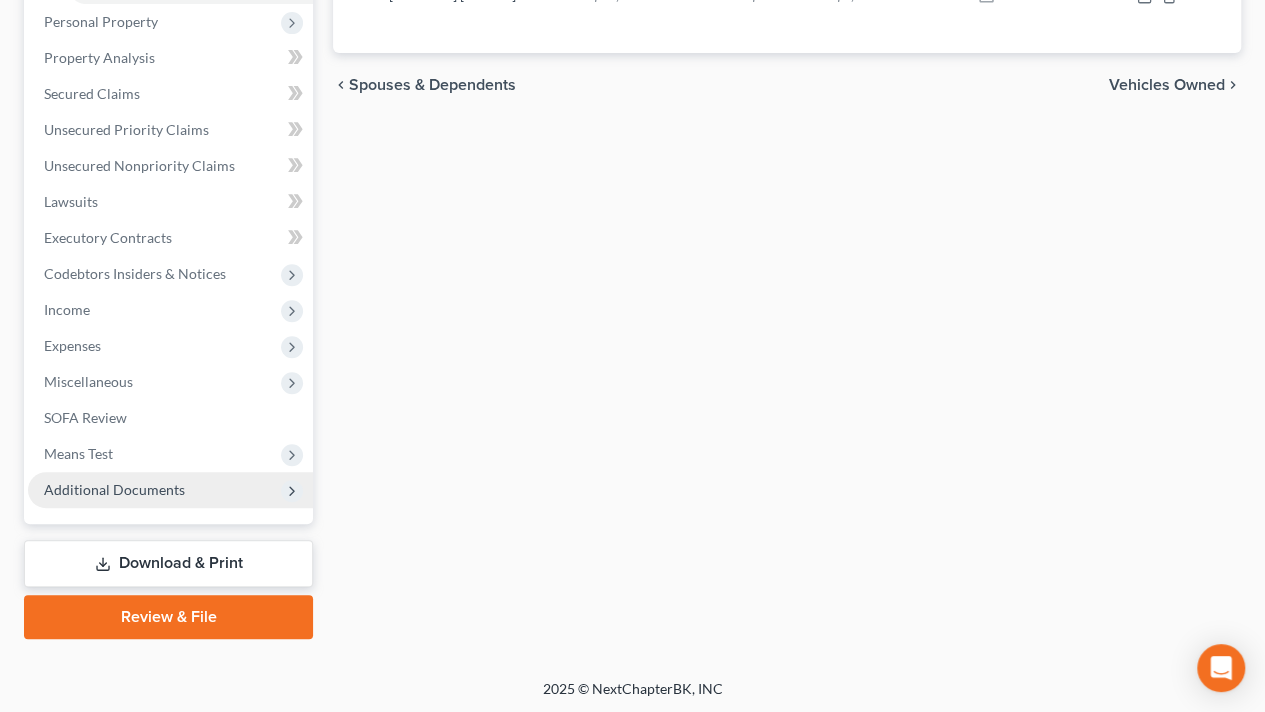 click on "Additional Documents" at bounding box center (114, 489) 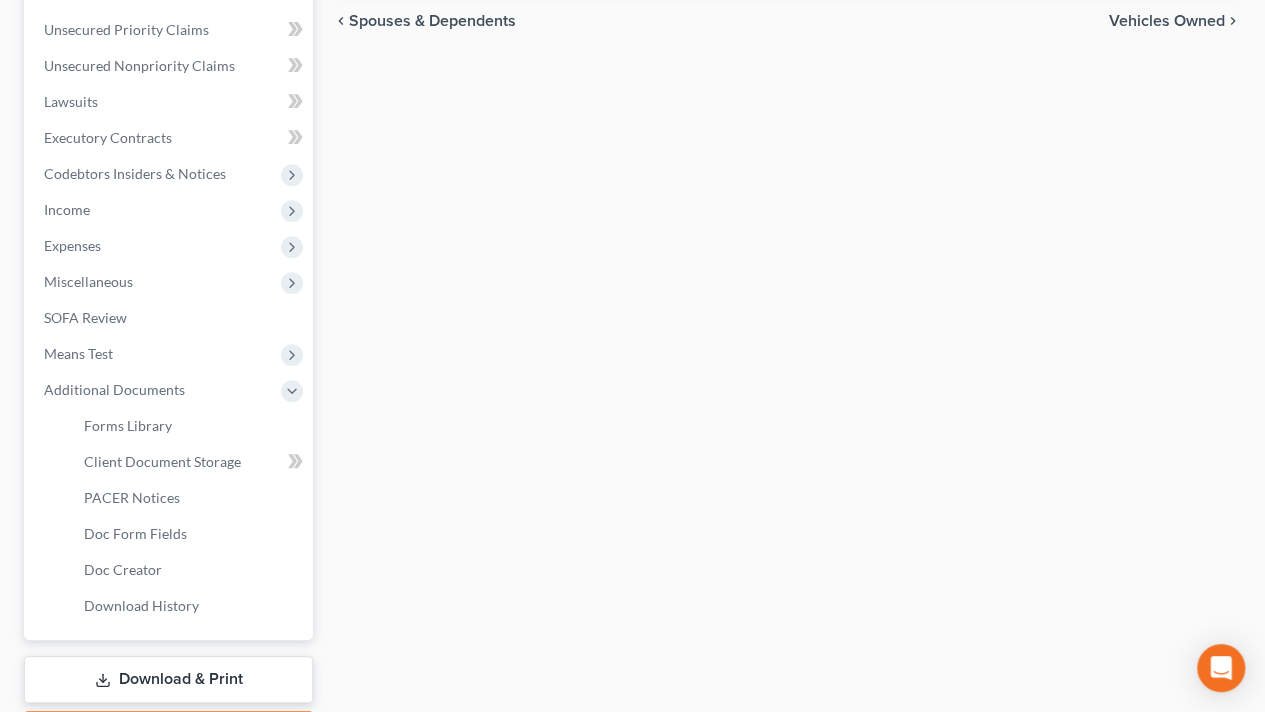 scroll, scrollTop: 500, scrollLeft: 0, axis: vertical 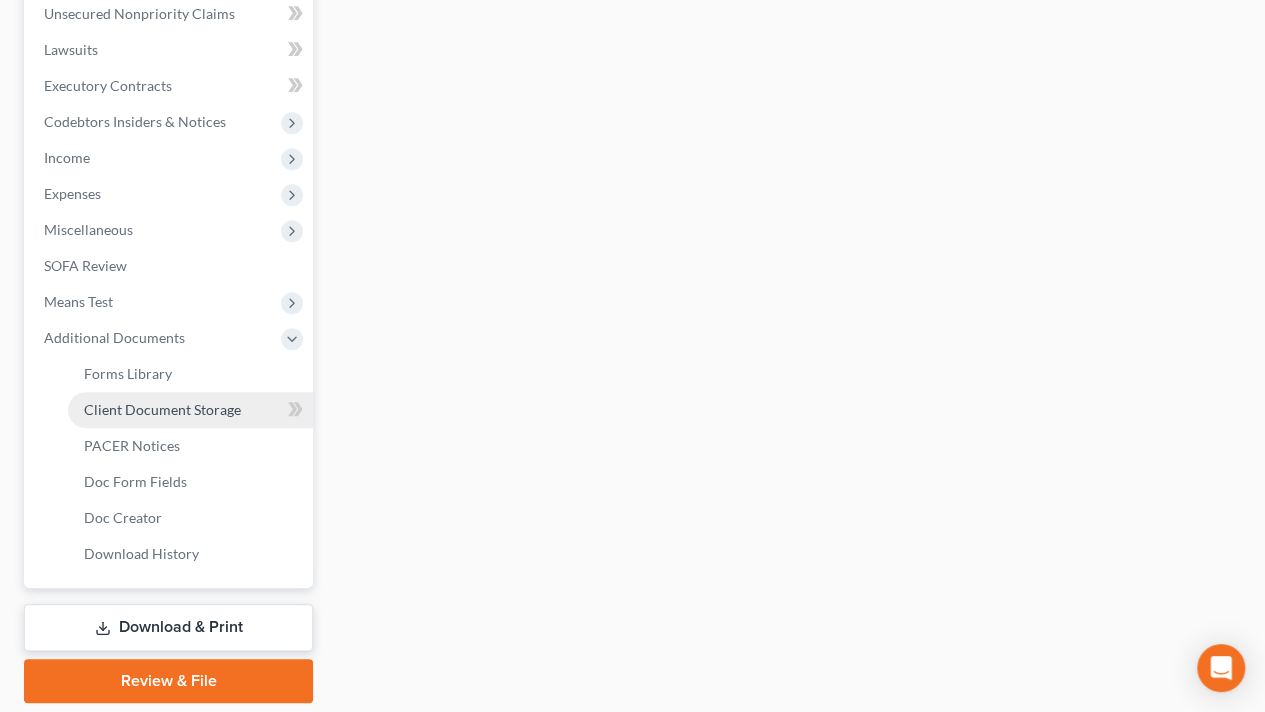 click on "Client Document Storage" at bounding box center [162, 409] 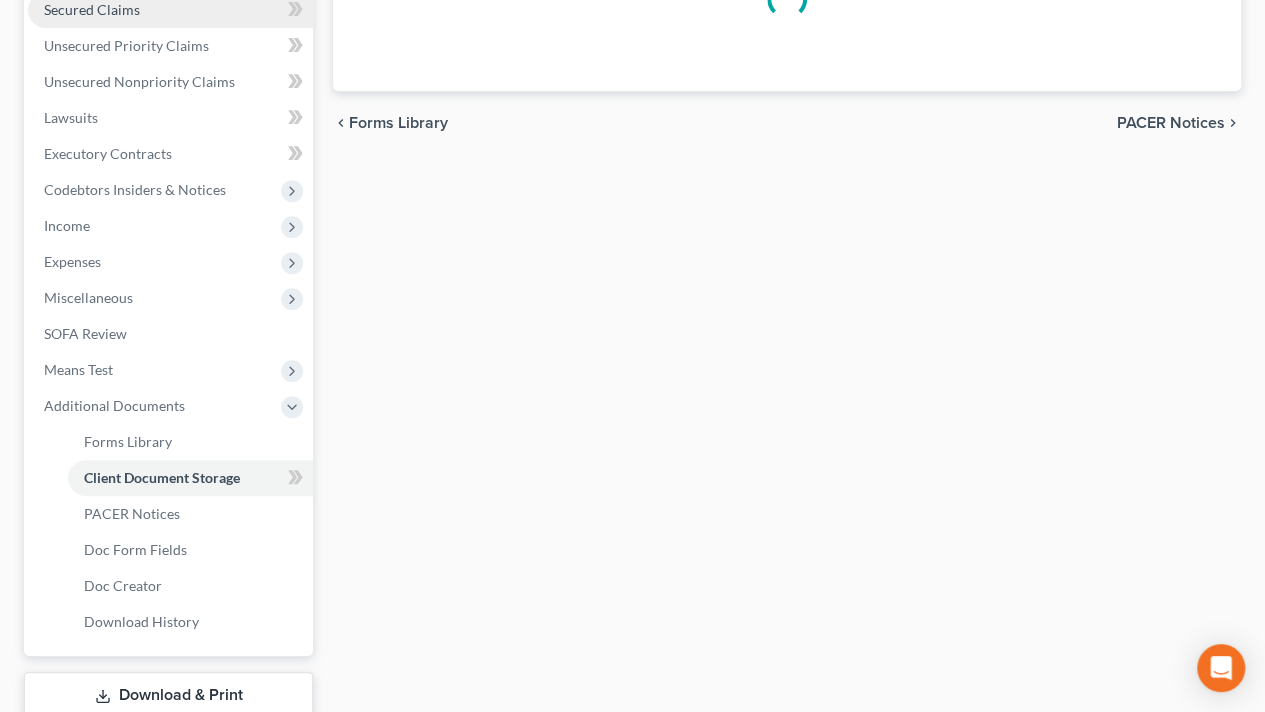 select on "0" 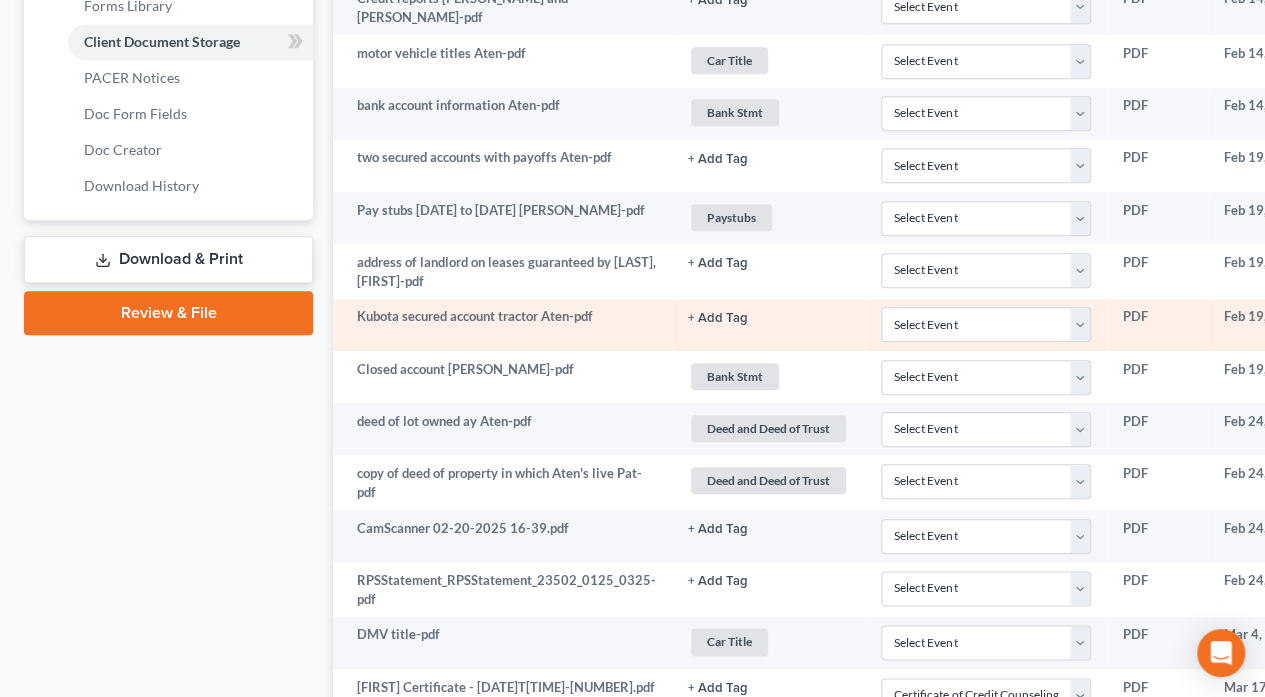 scroll, scrollTop: 900, scrollLeft: 0, axis: vertical 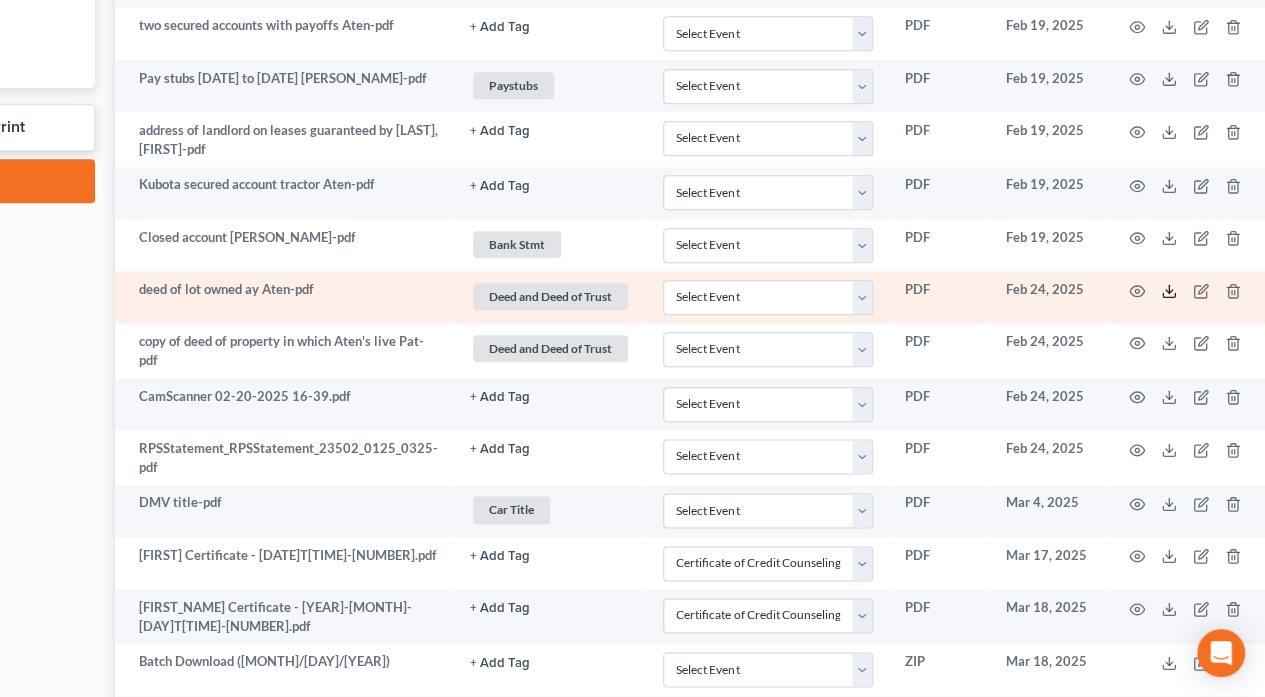 click 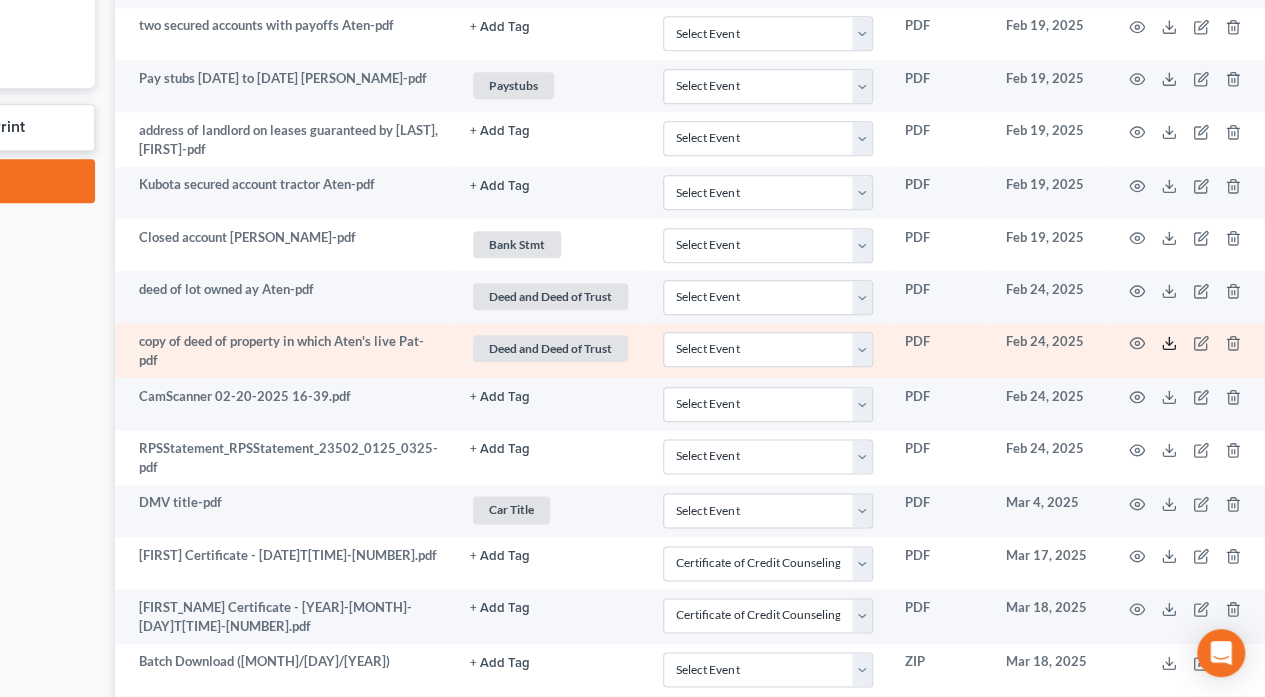 click 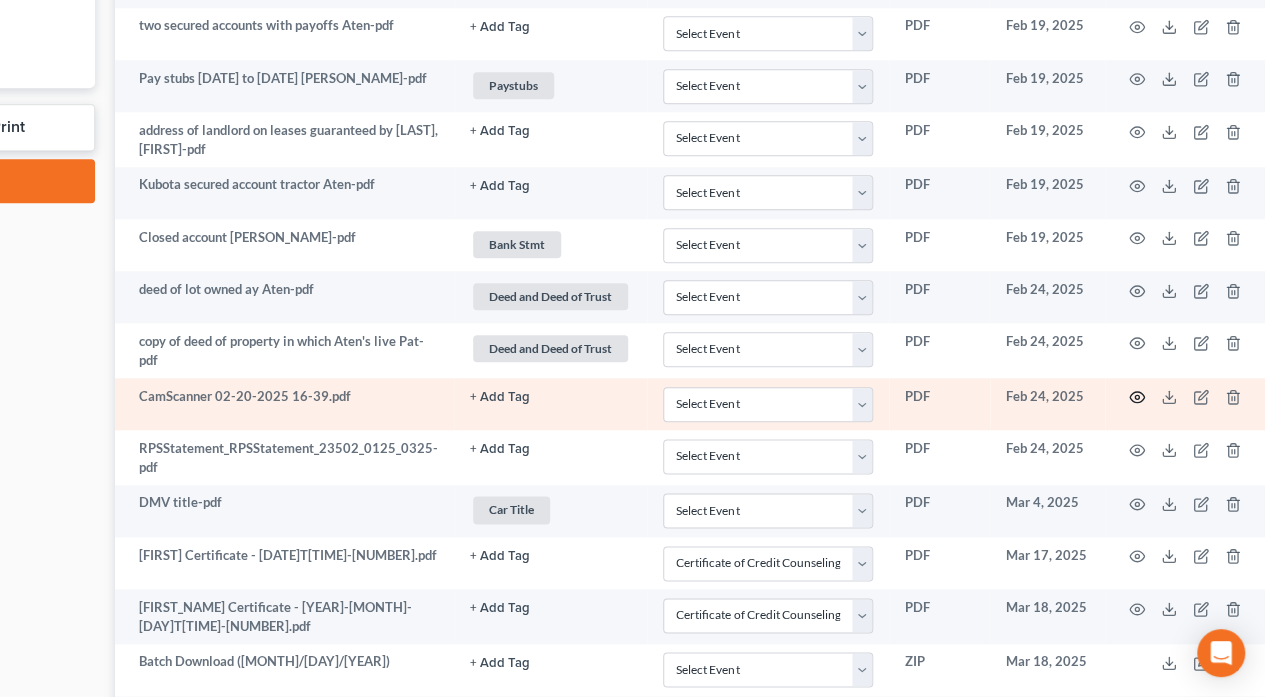 click 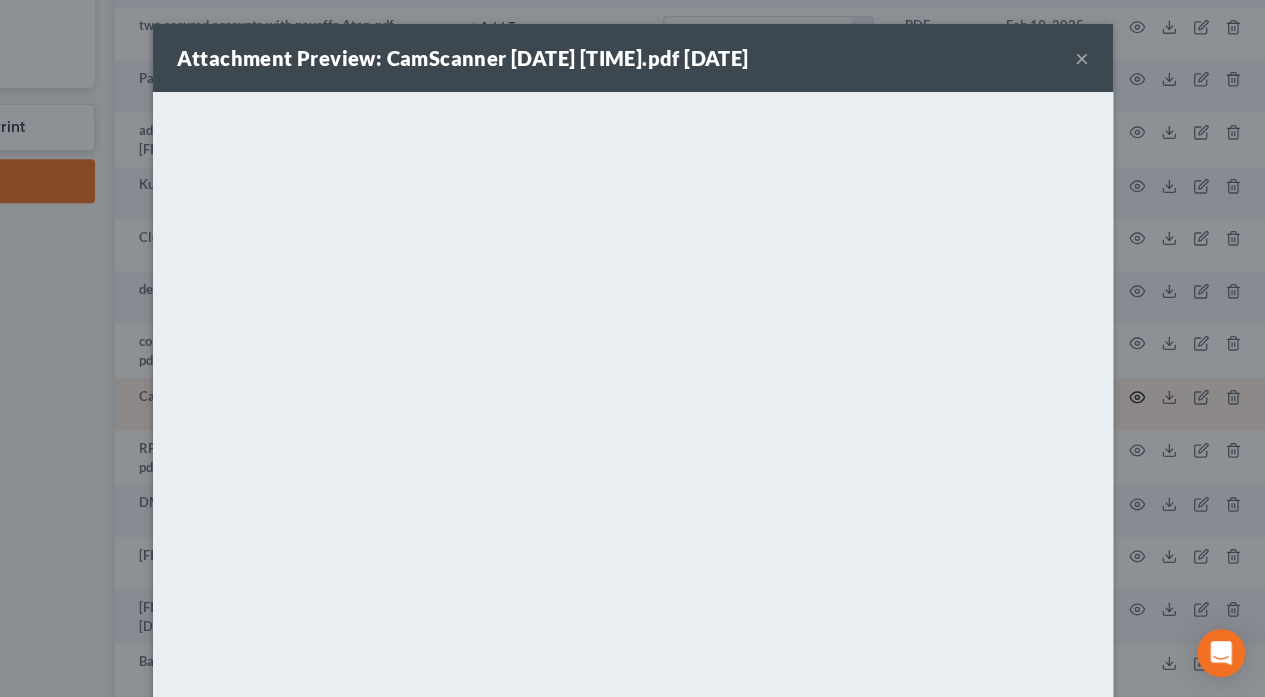 scroll, scrollTop: 1000, scrollLeft: 206, axis: both 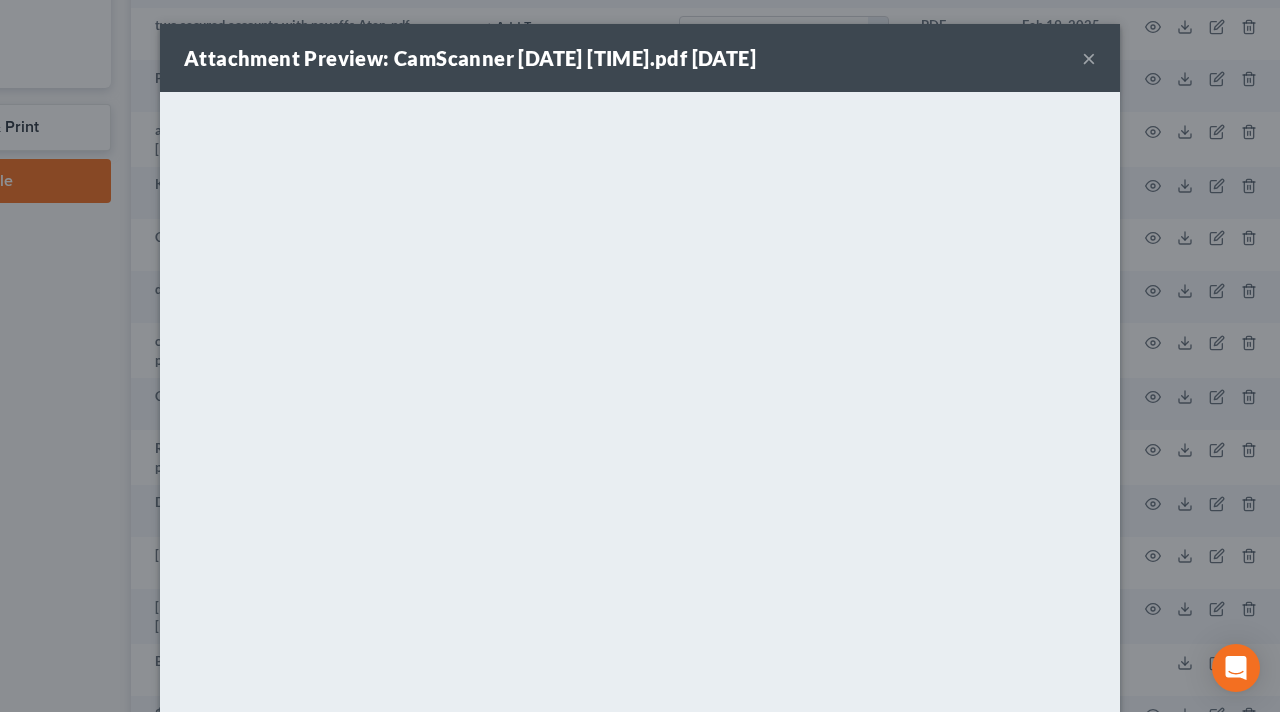click on "×" at bounding box center (1089, 58) 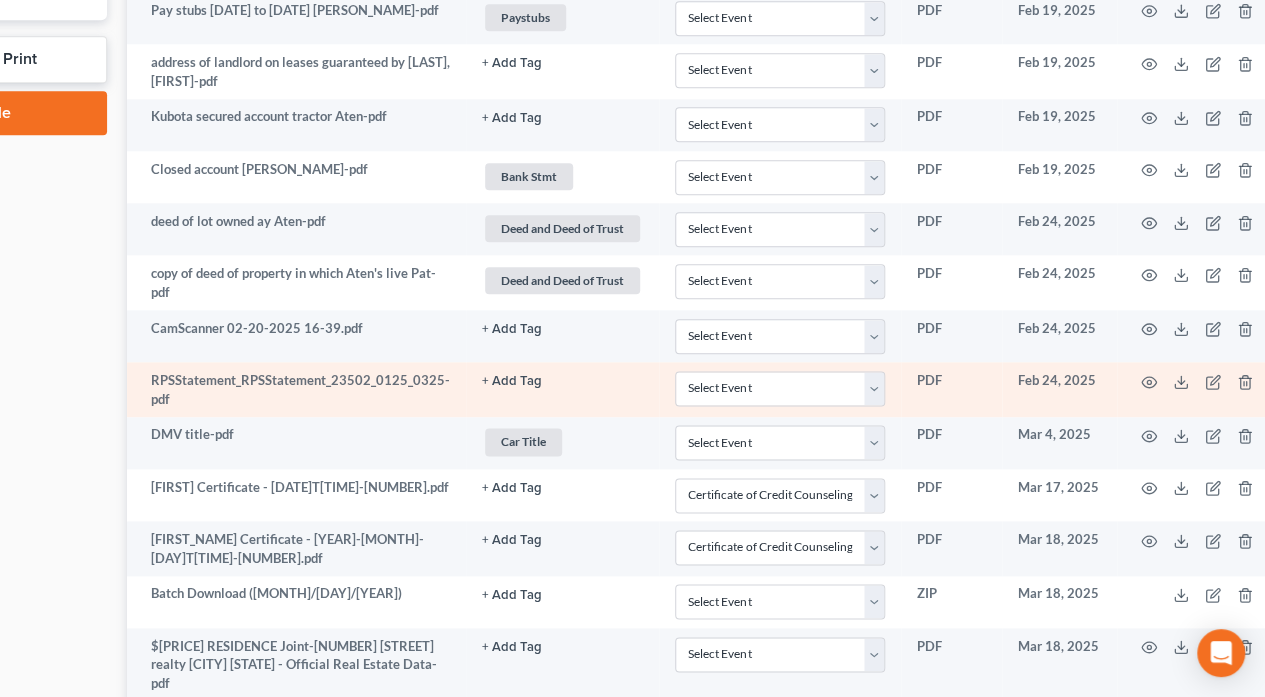 scroll, scrollTop: 1100, scrollLeft: 206, axis: both 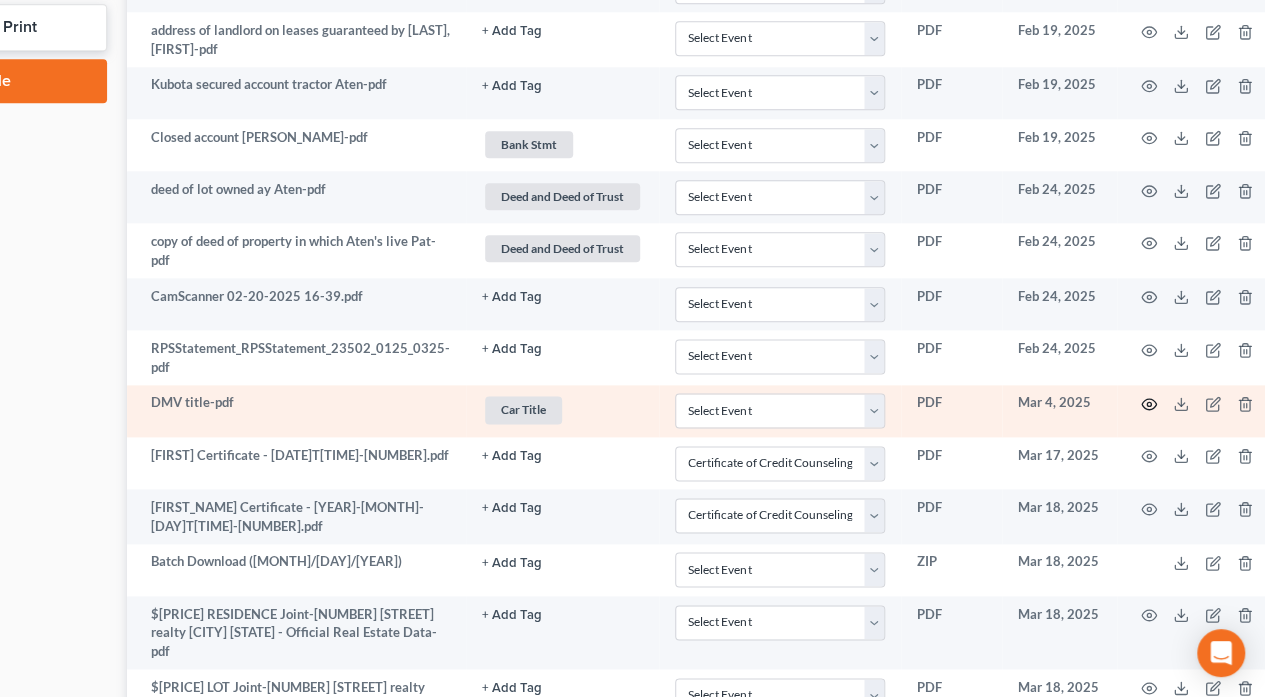 click 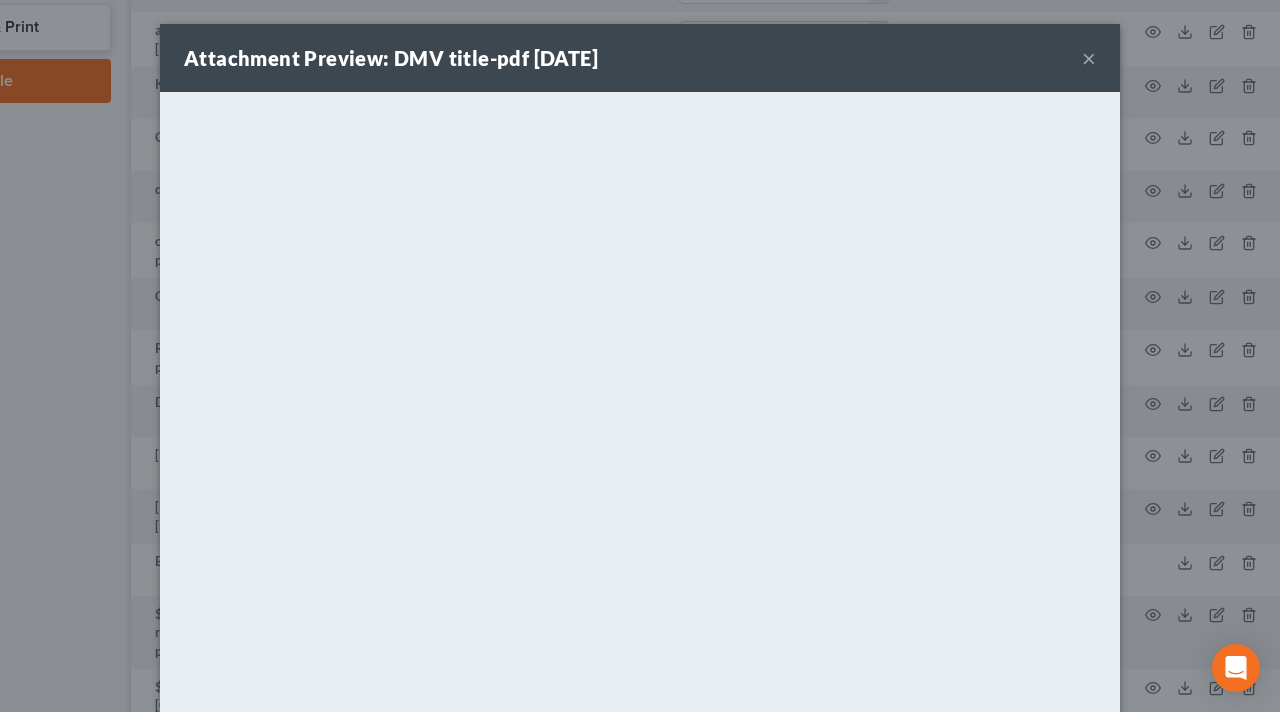 click on "×" at bounding box center (1089, 58) 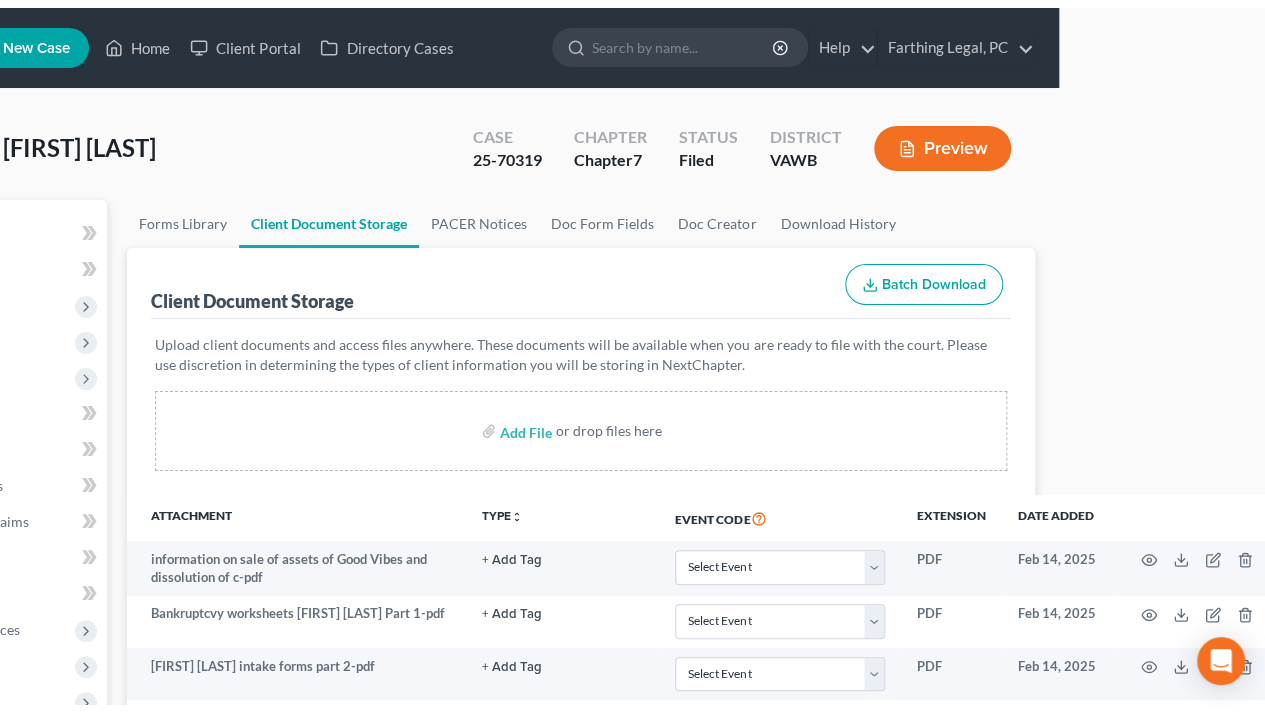 scroll, scrollTop: 0, scrollLeft: 0, axis: both 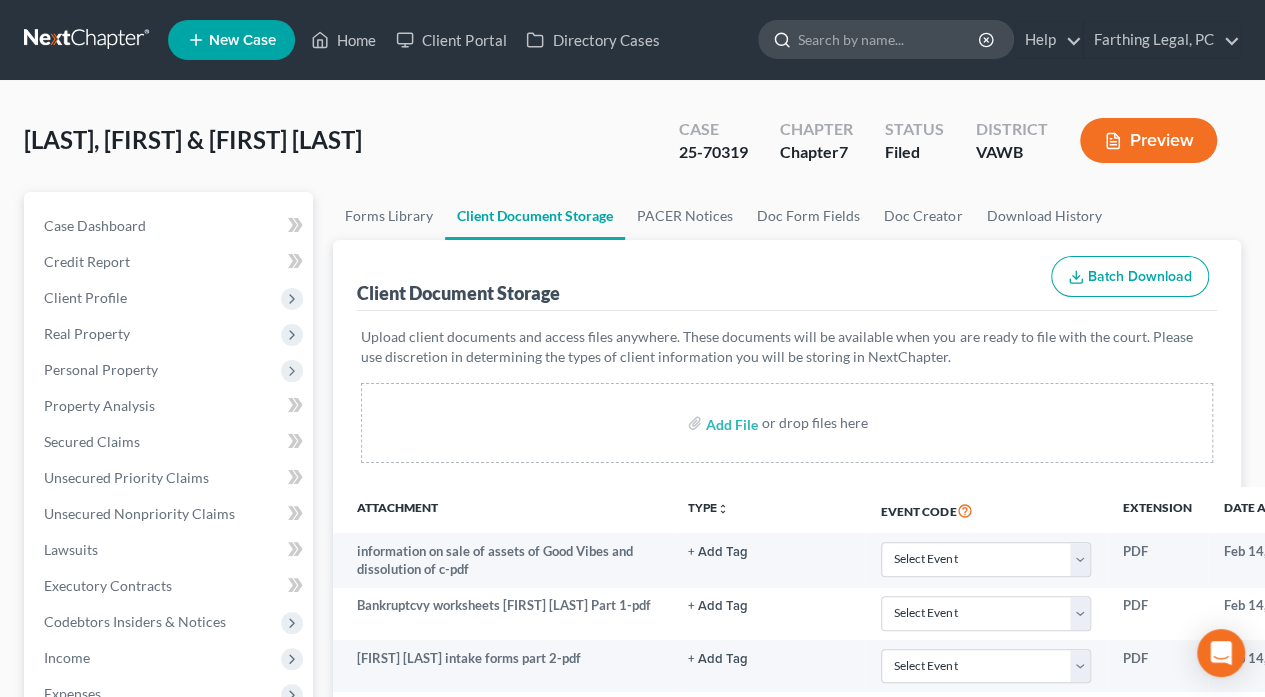 click at bounding box center [889, 39] 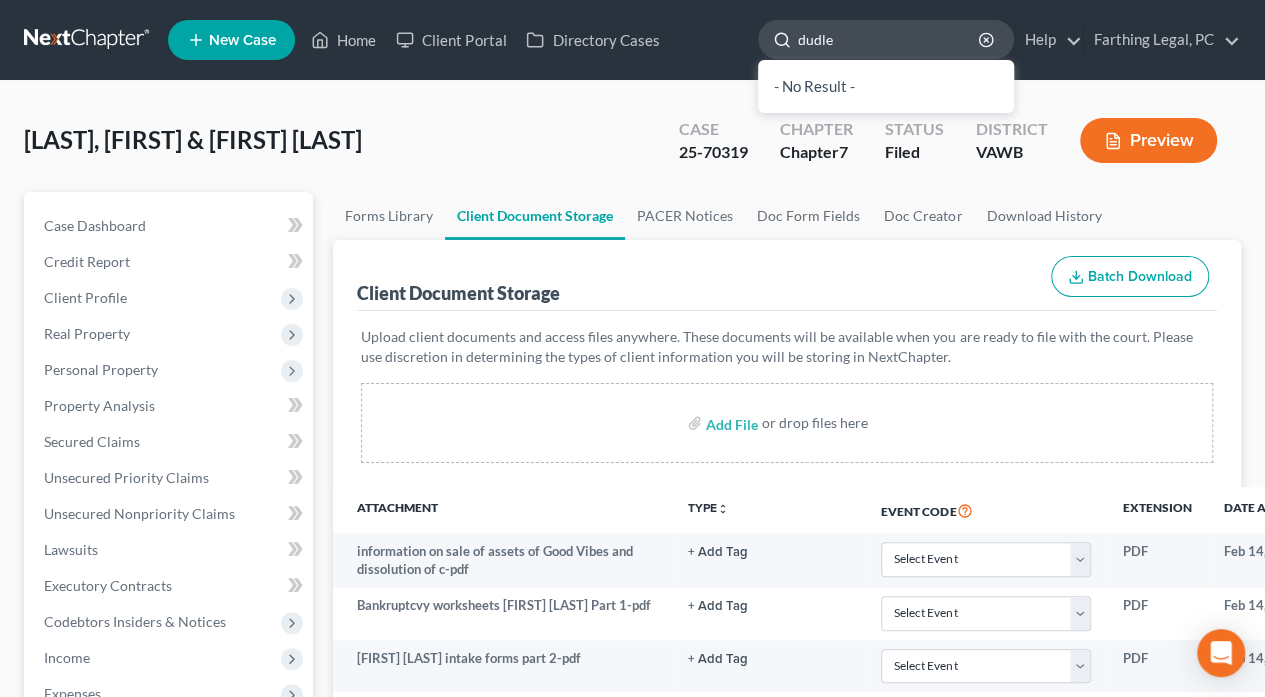 type on "[LAST]" 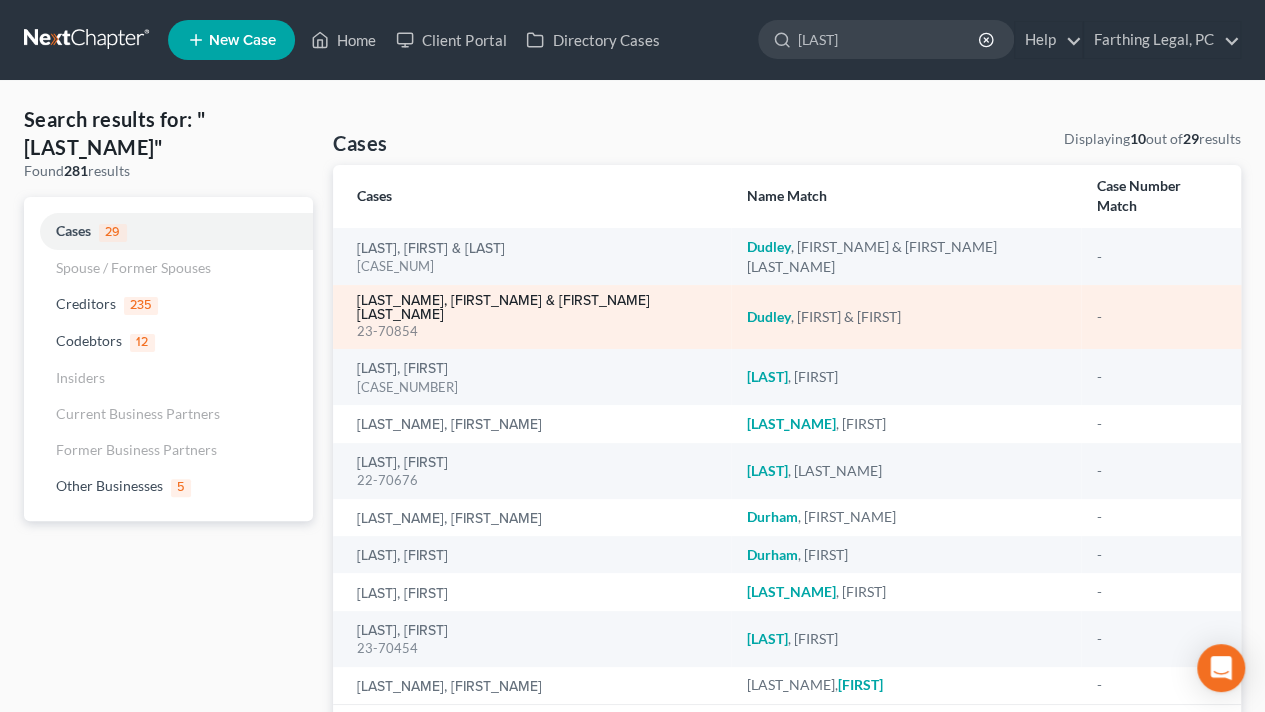 click on "[LAST_NAME], [FIRST_NAME] & [FIRST_NAME] [LAST_NAME]" at bounding box center (536, 308) 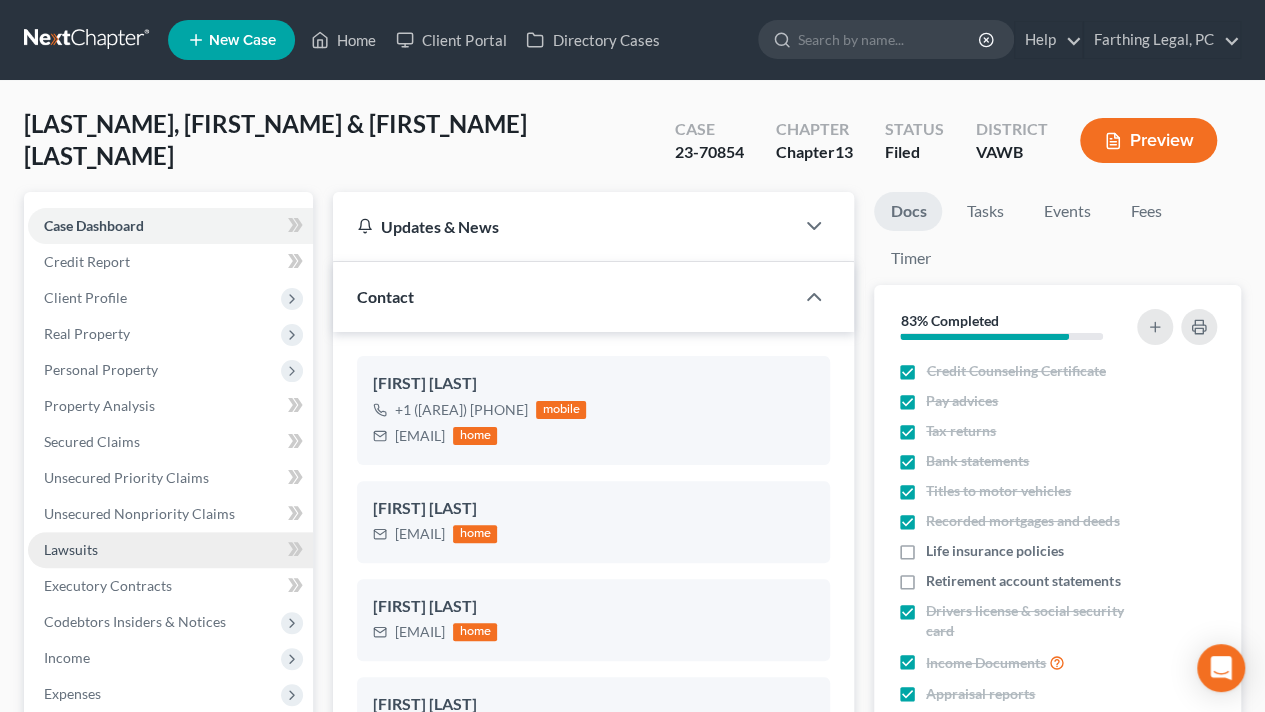 scroll, scrollTop: 728, scrollLeft: 0, axis: vertical 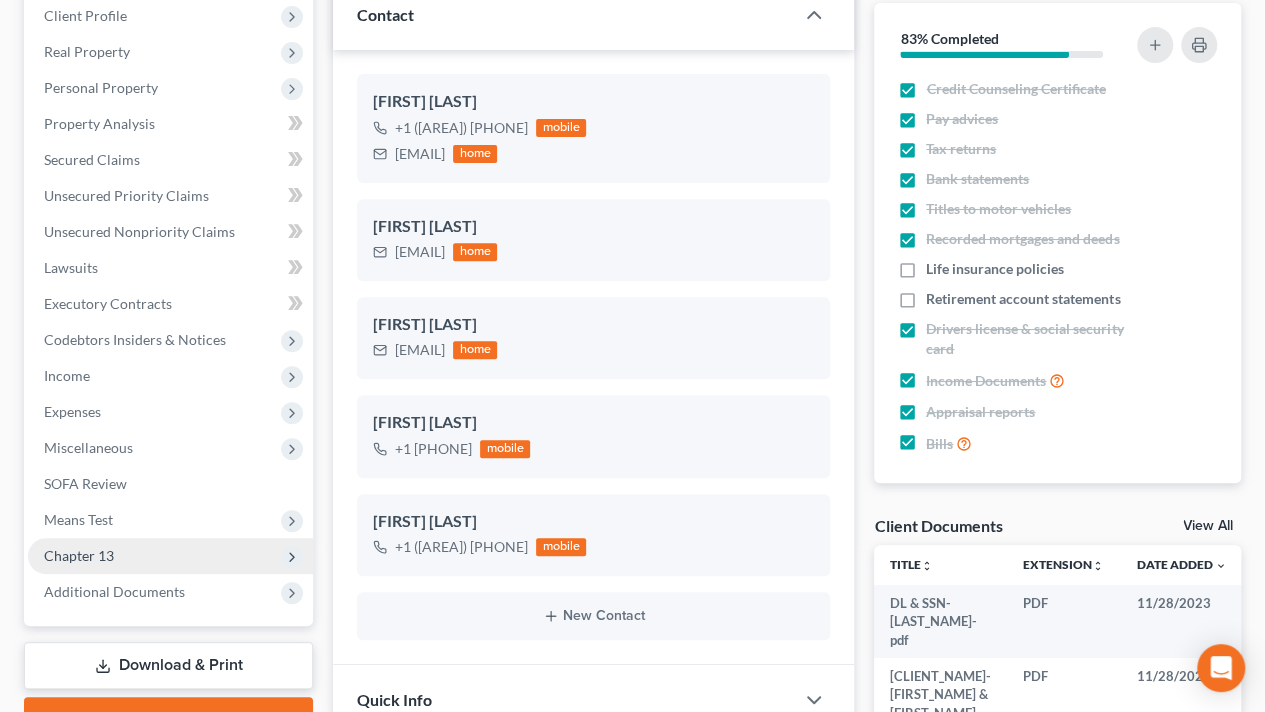 click on "Chapter 13" at bounding box center (170, 556) 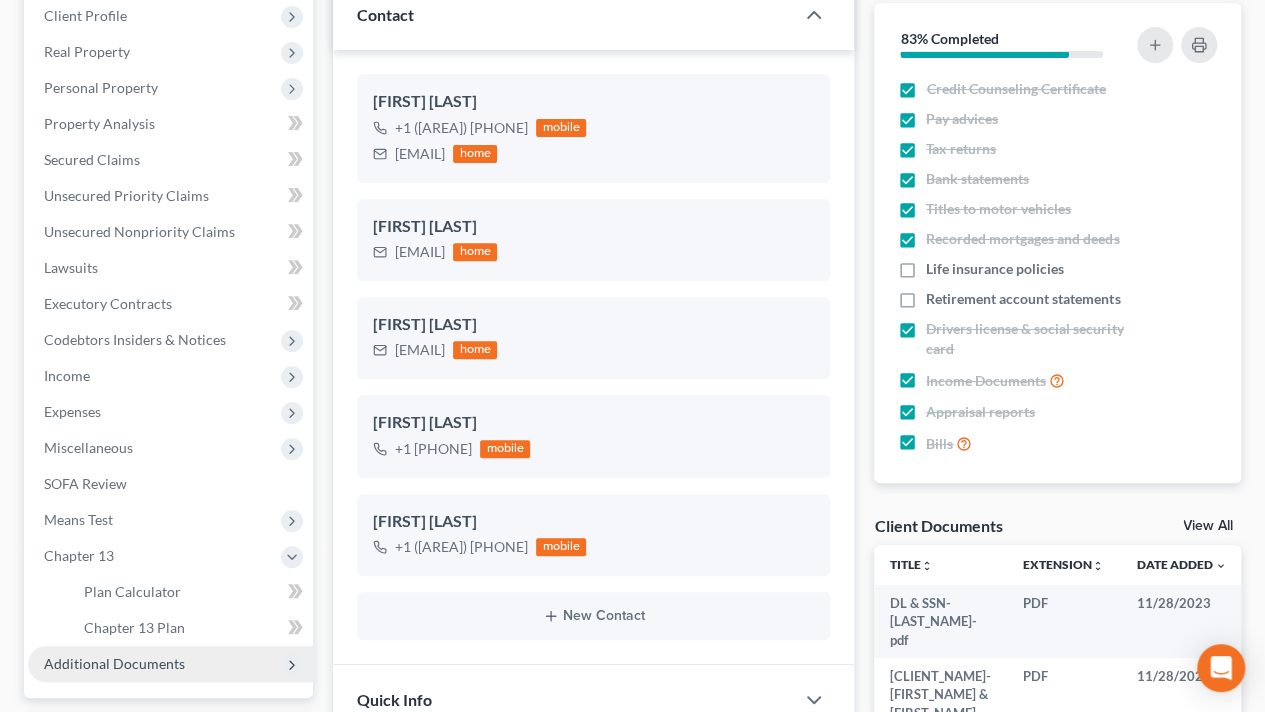 click on "Additional Documents" at bounding box center (114, 663) 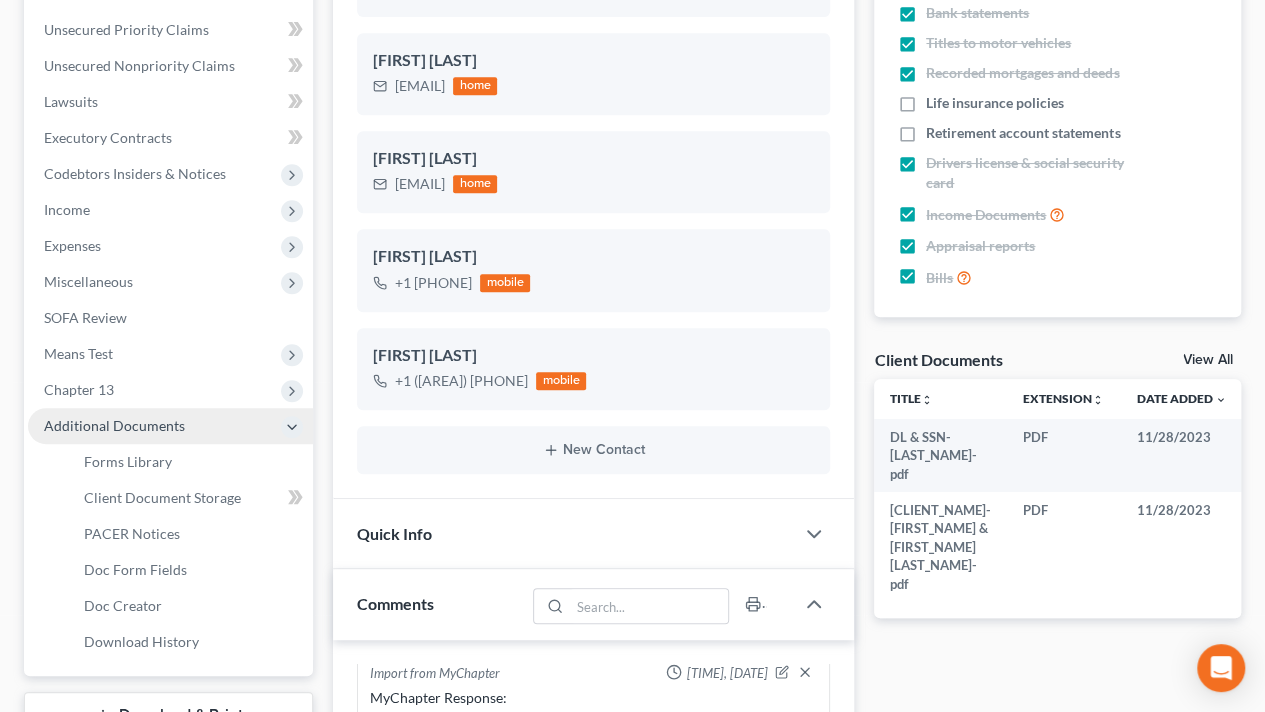 scroll, scrollTop: 492, scrollLeft: 0, axis: vertical 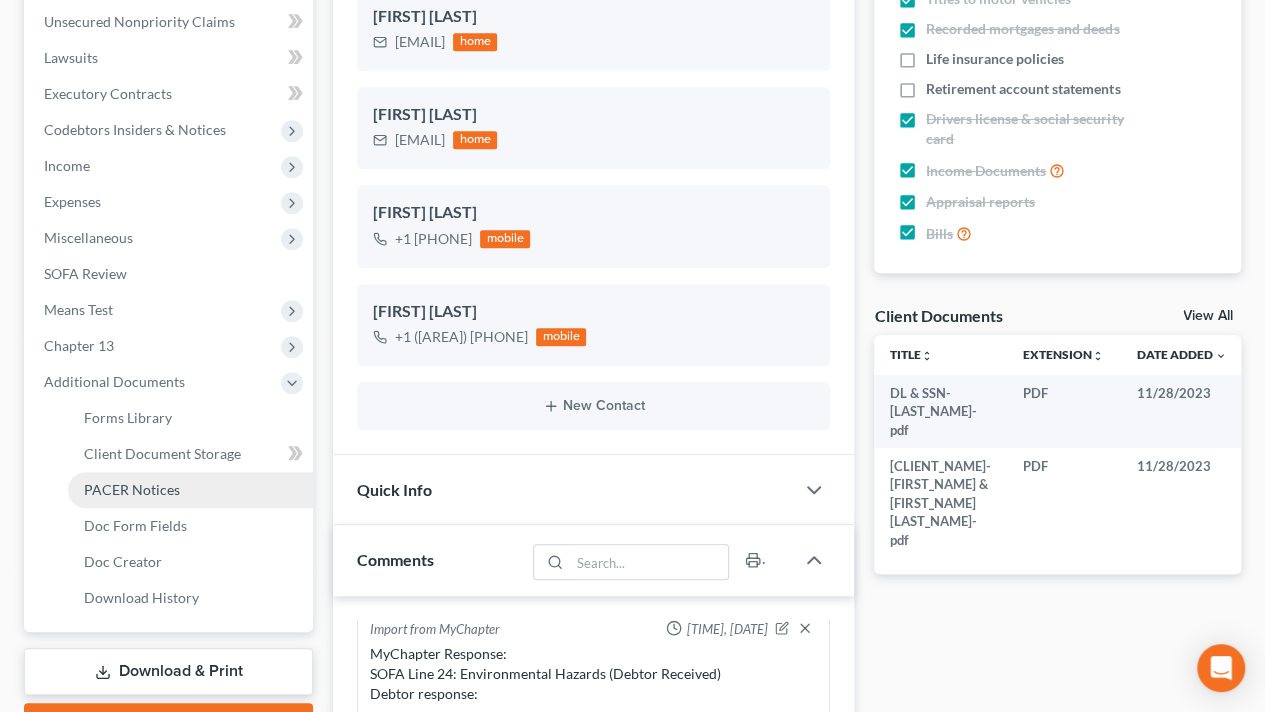 click on "PACER Notices" at bounding box center (132, 489) 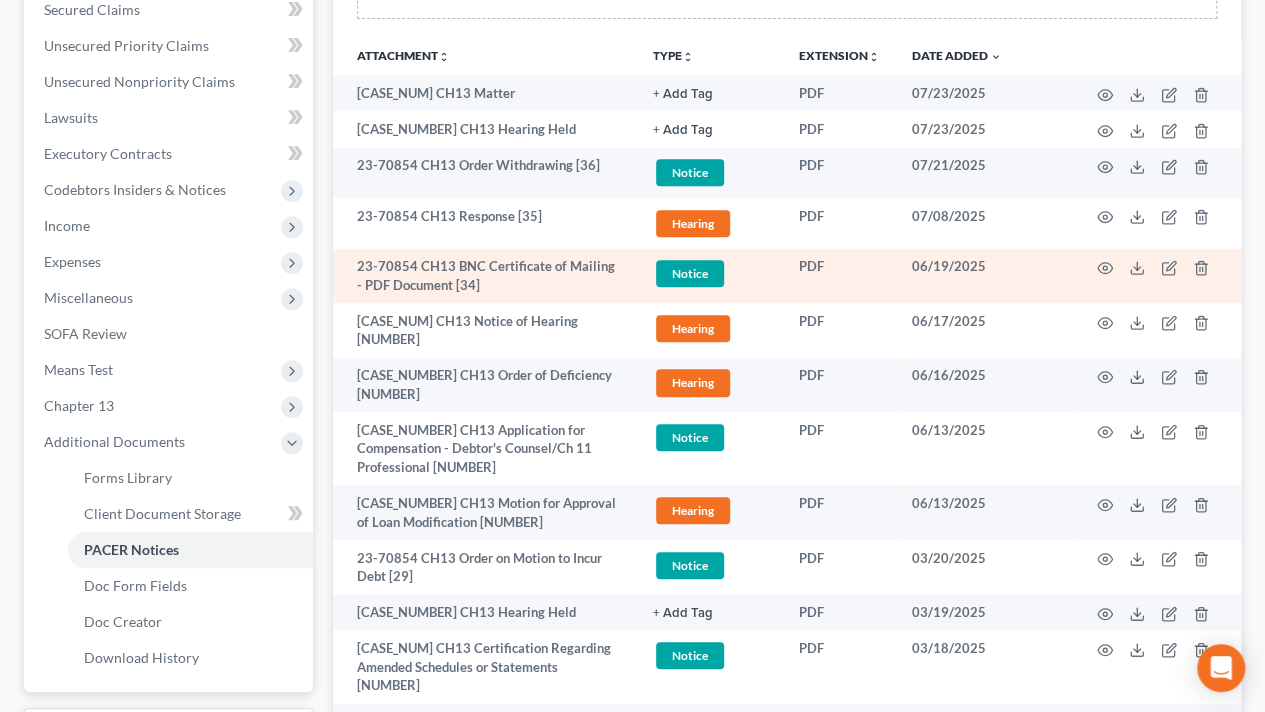 scroll, scrollTop: 434, scrollLeft: 0, axis: vertical 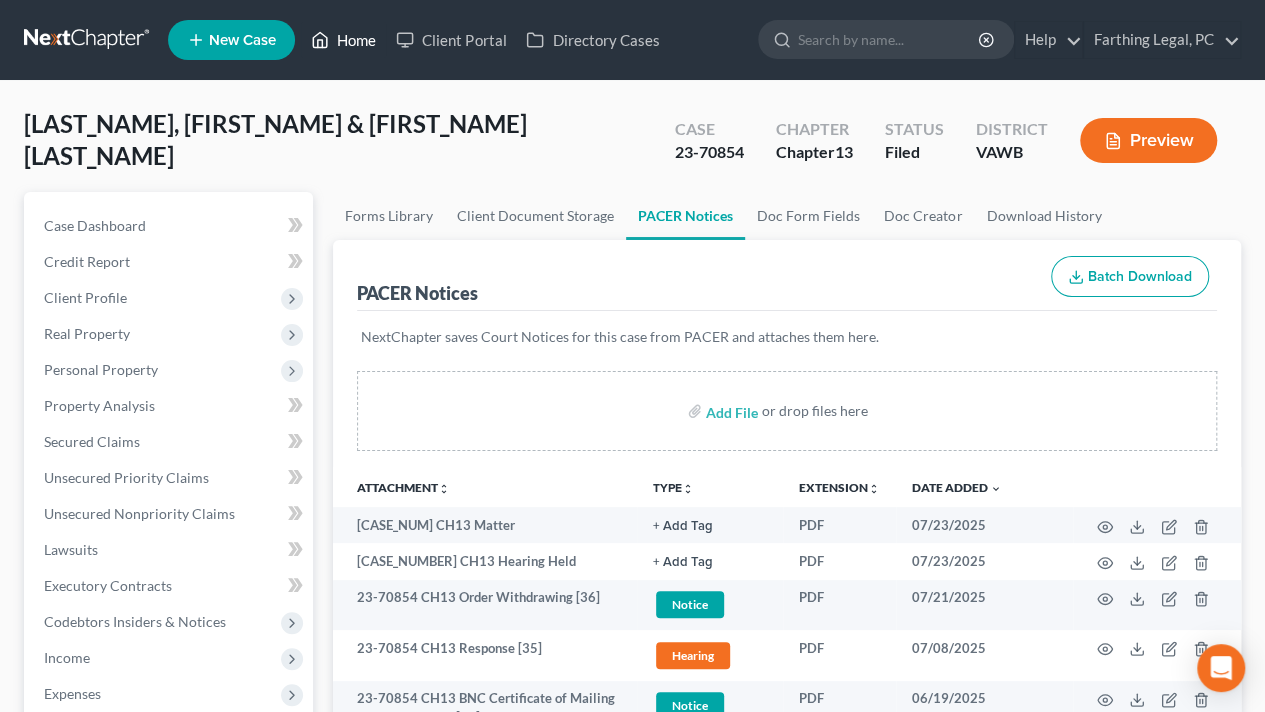 click on "Home" at bounding box center [343, 40] 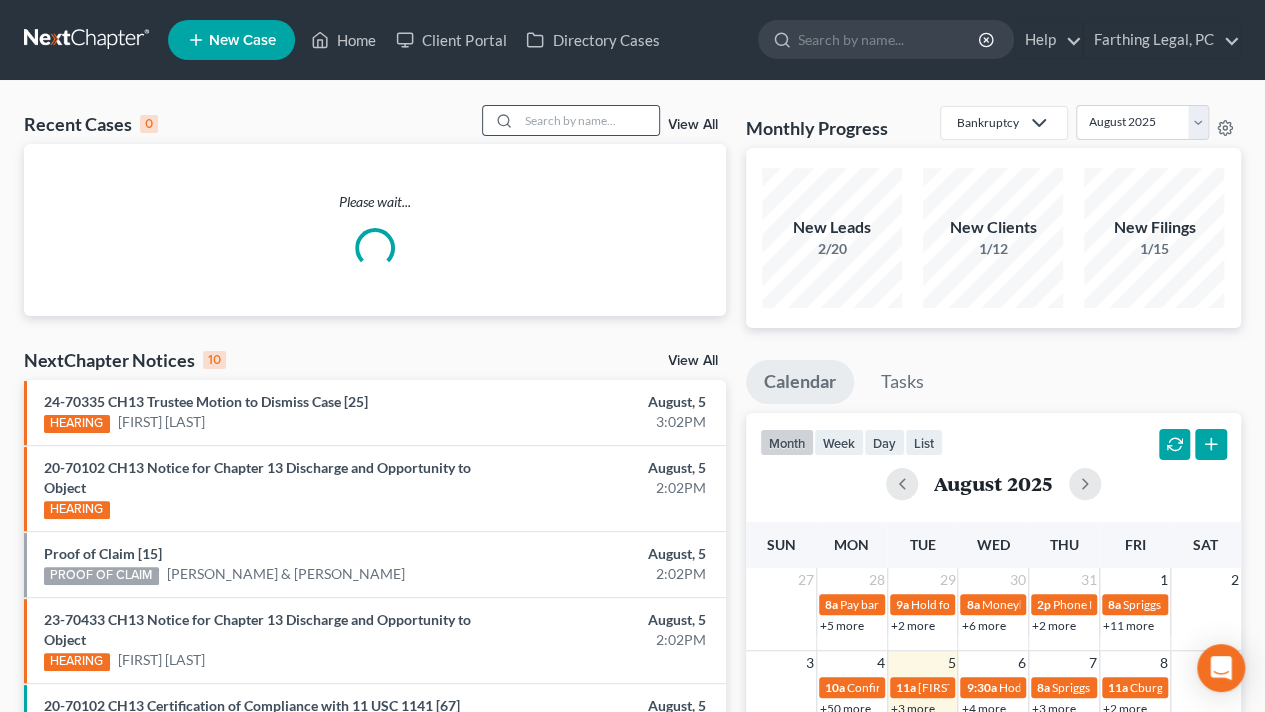 click at bounding box center [571, 120] 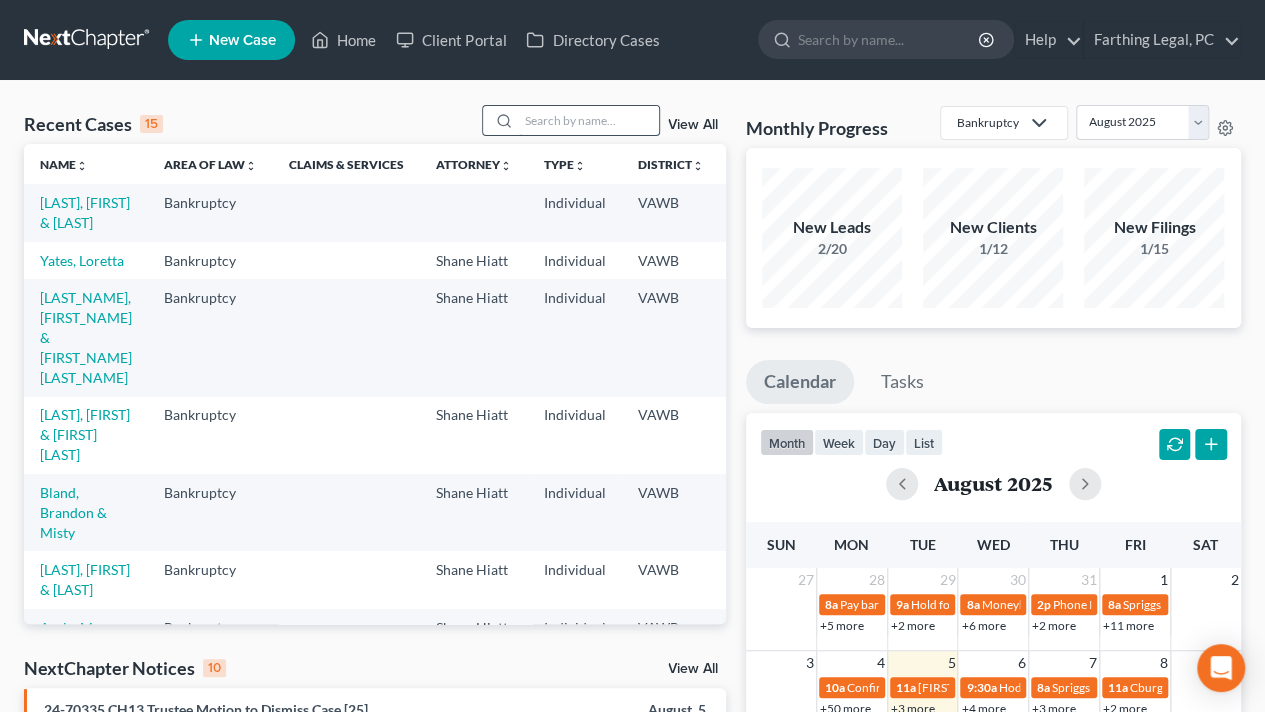 click at bounding box center [589, 120] 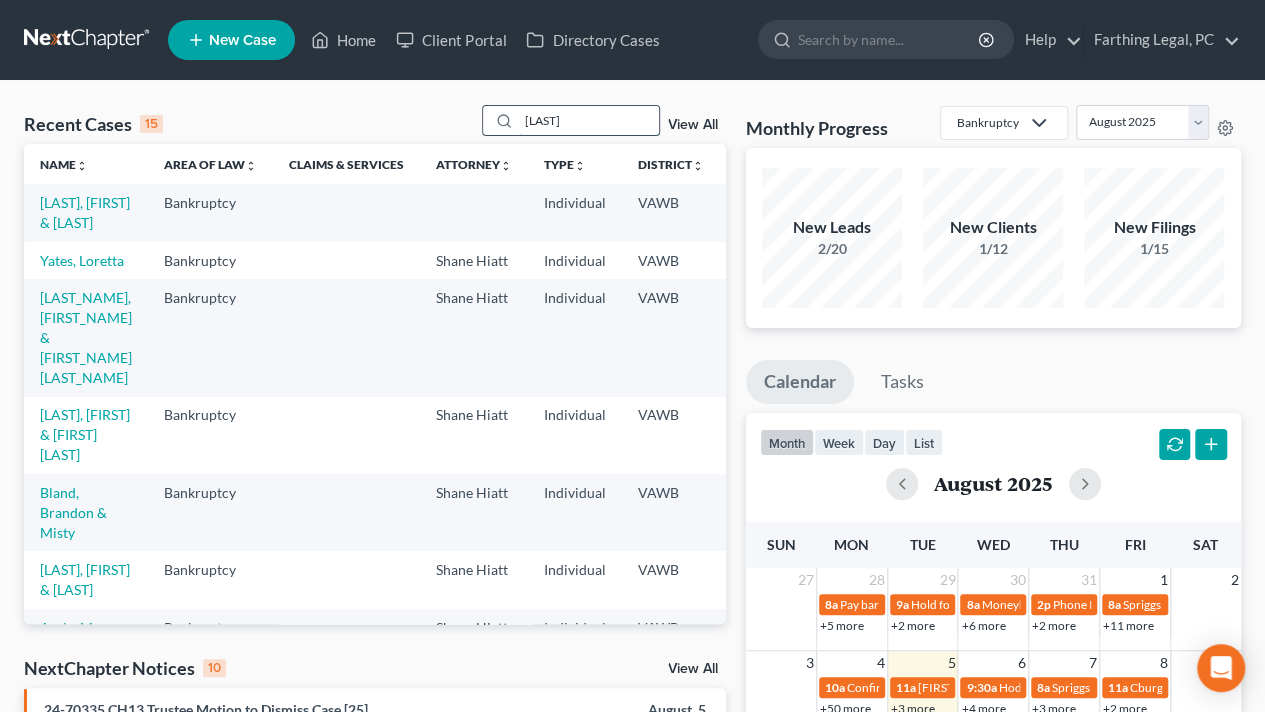 type on "[LAST]" 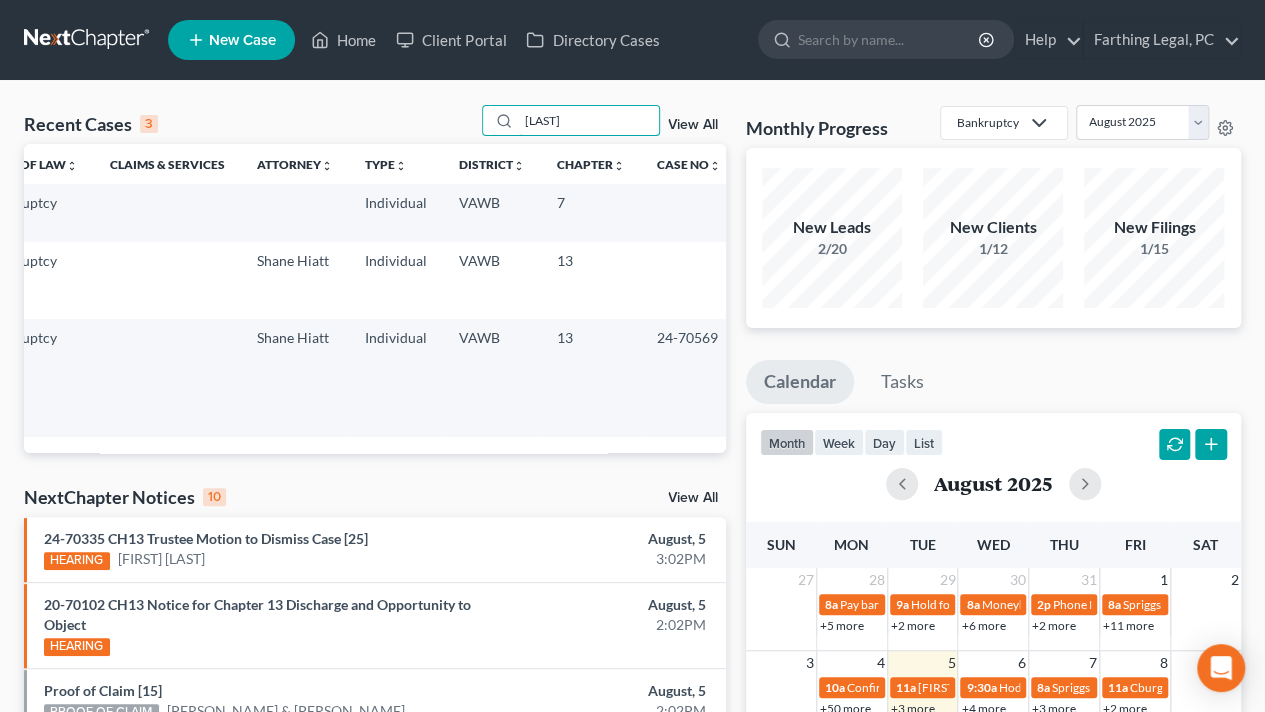scroll, scrollTop: 0, scrollLeft: 0, axis: both 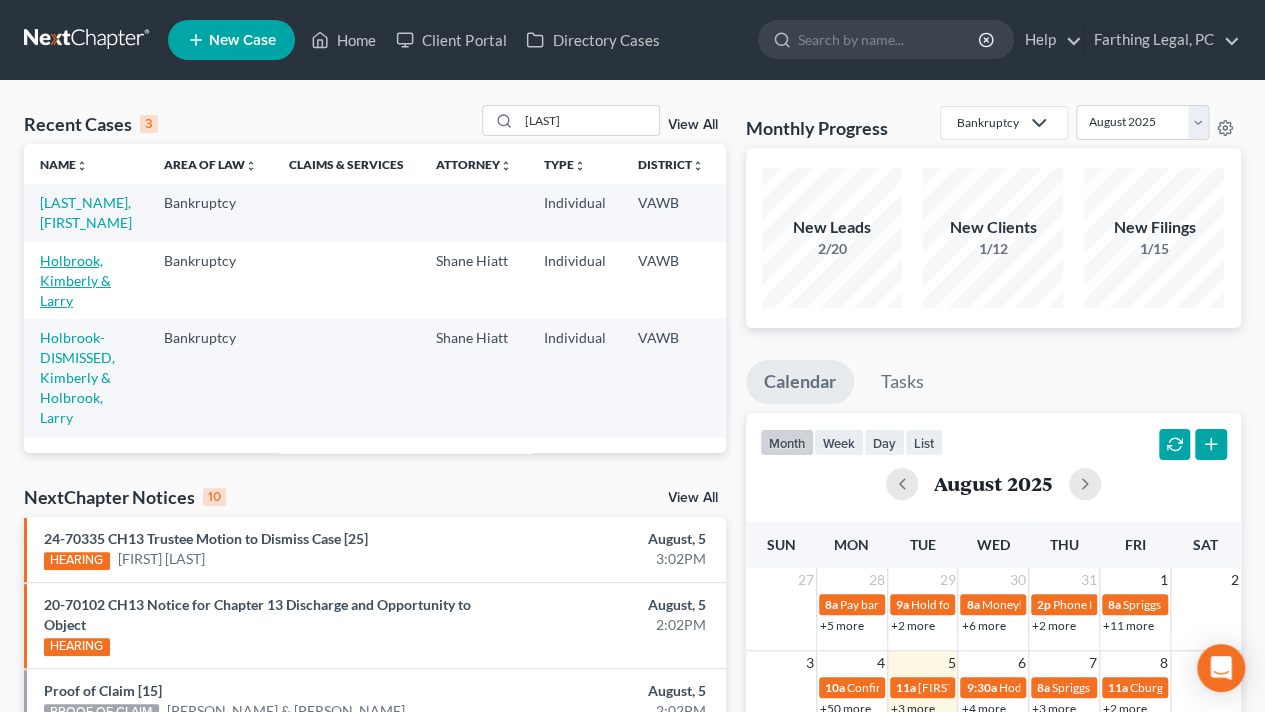 click on "Holbrook, Kimberly & Larry" at bounding box center [75, 280] 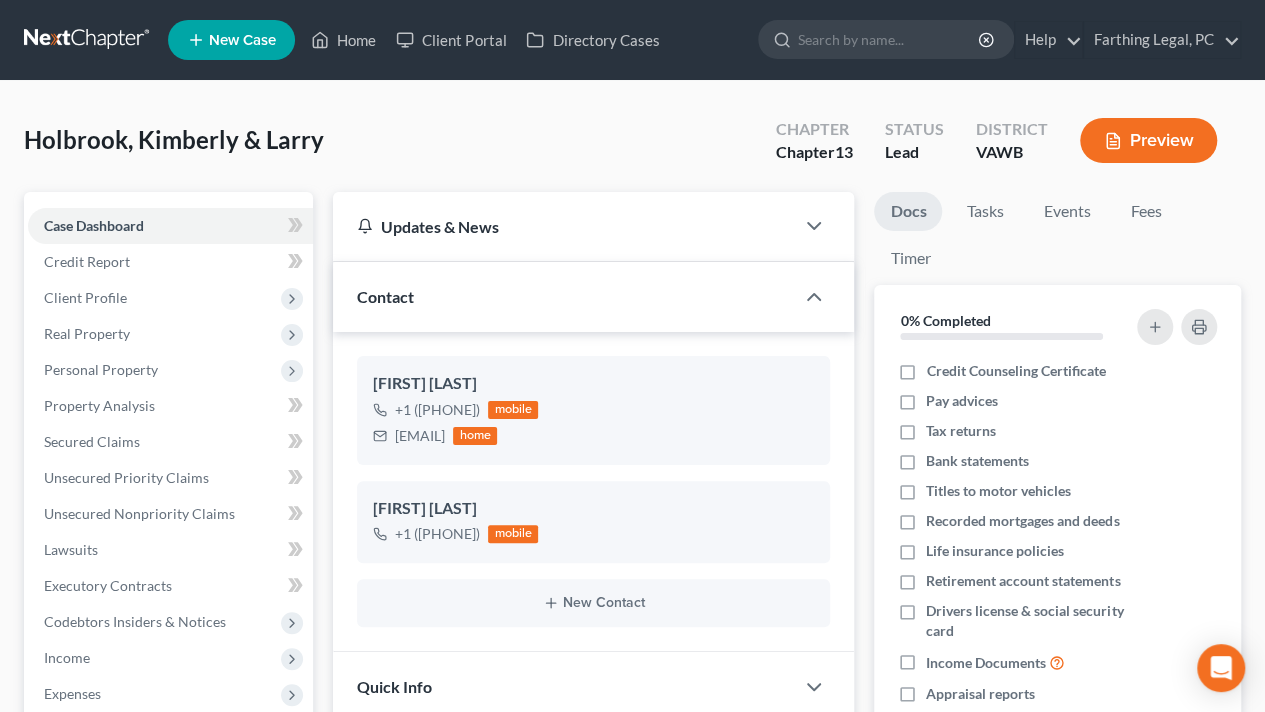 scroll, scrollTop: 2876, scrollLeft: 0, axis: vertical 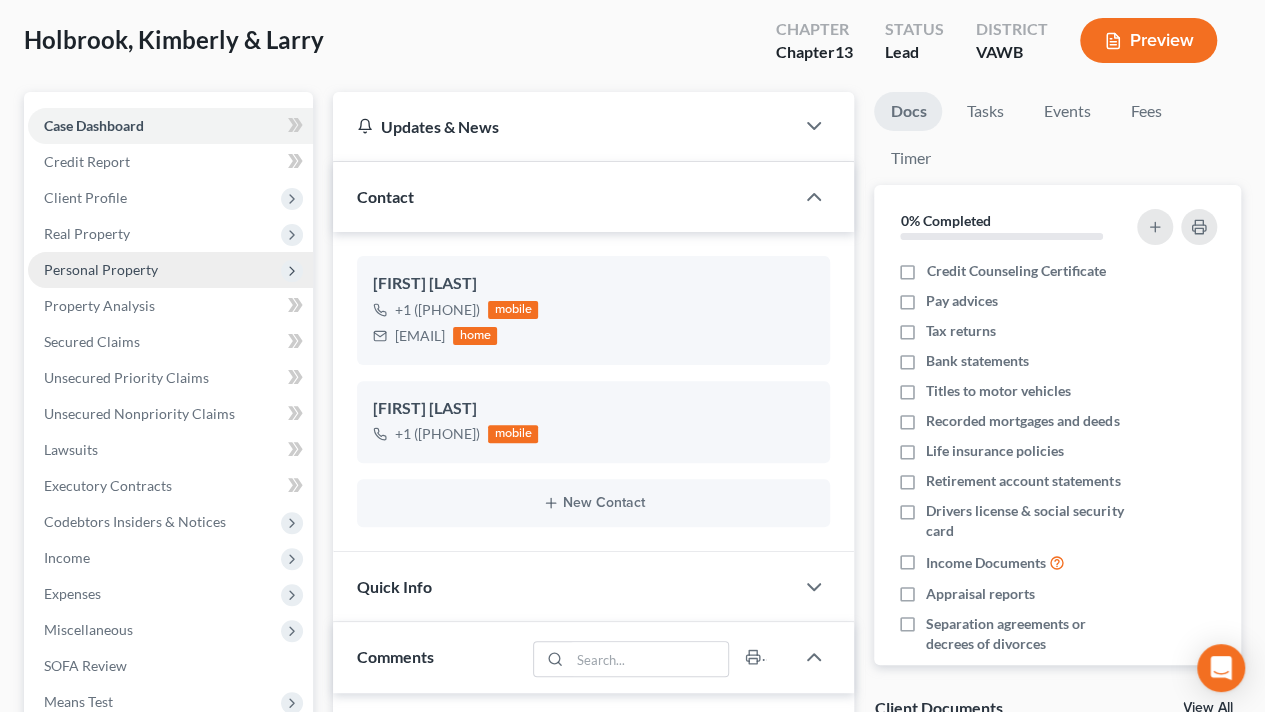 drag, startPoint x: 110, startPoint y: 268, endPoint x: 130, endPoint y: 286, distance: 26.907248 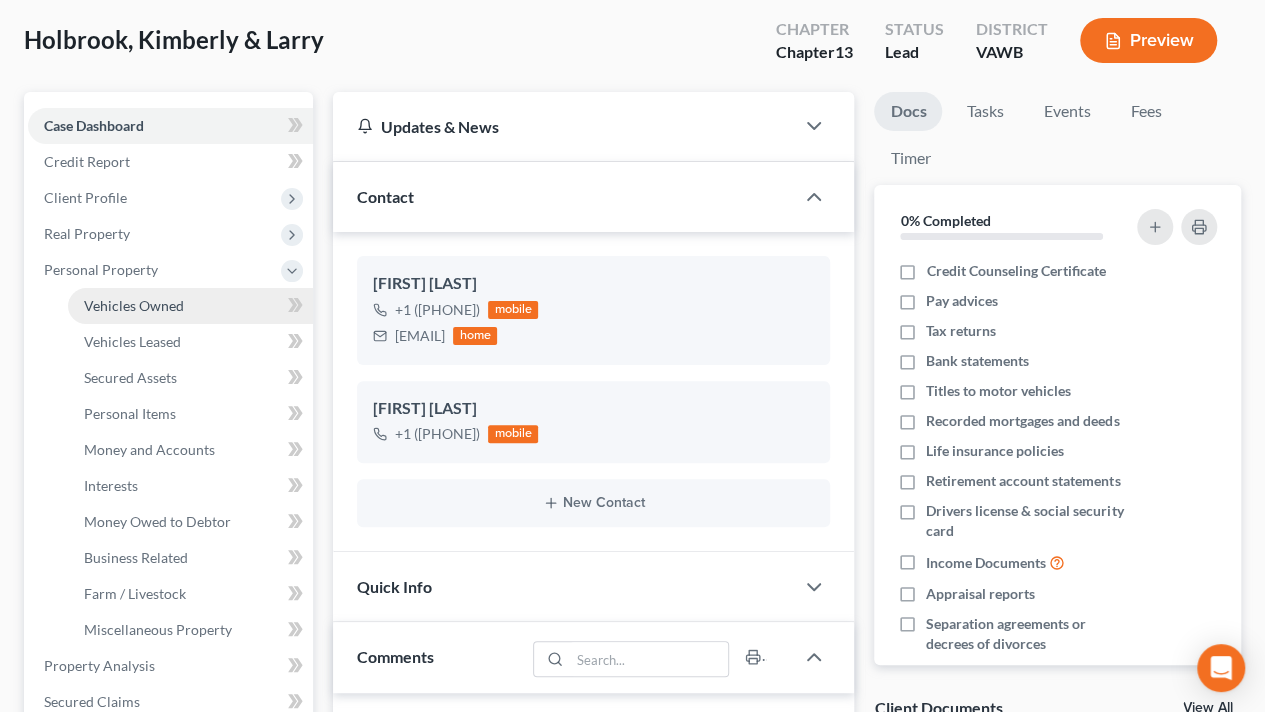 click on "Vehicles Owned" at bounding box center [190, 306] 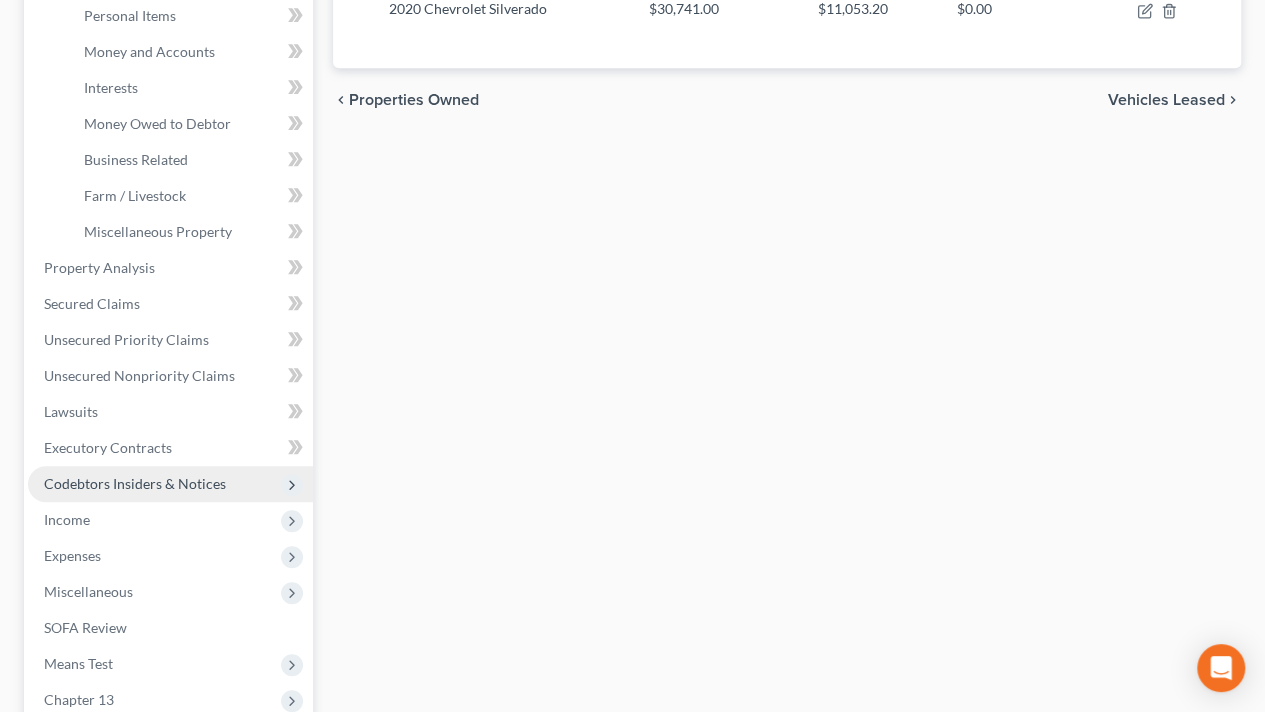 scroll, scrollTop: 500, scrollLeft: 0, axis: vertical 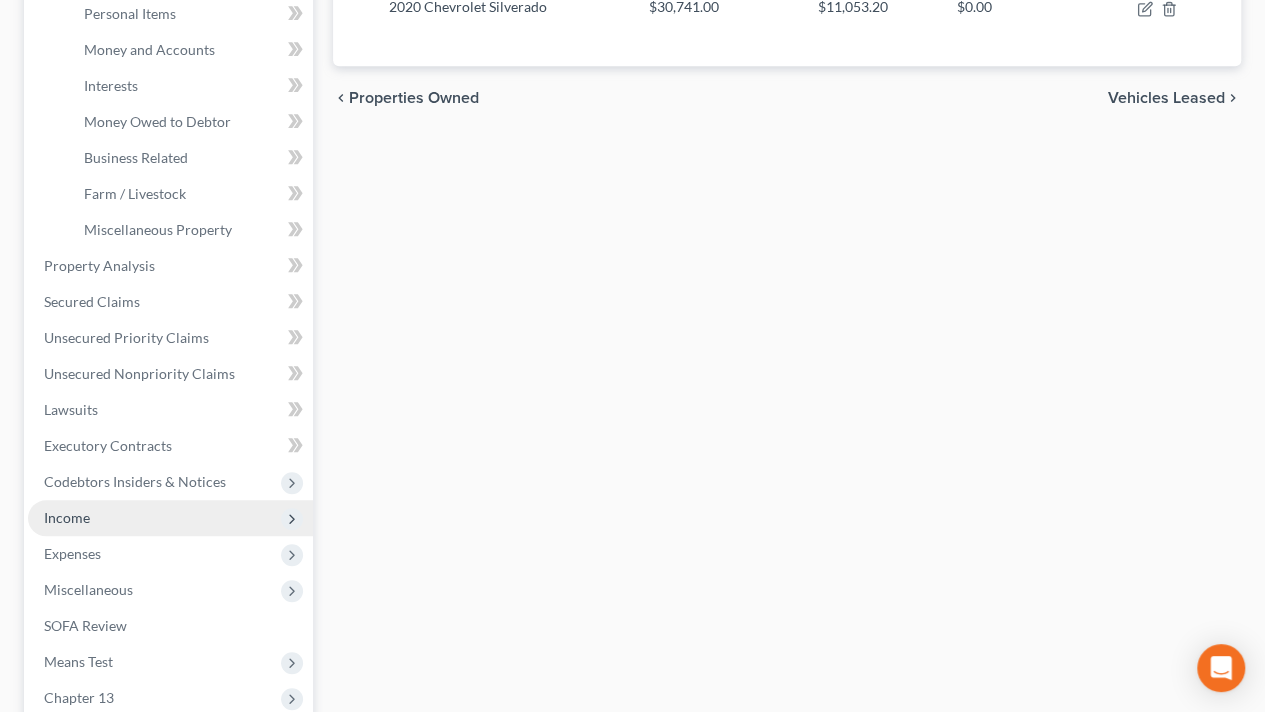 click on "Income" at bounding box center [67, 517] 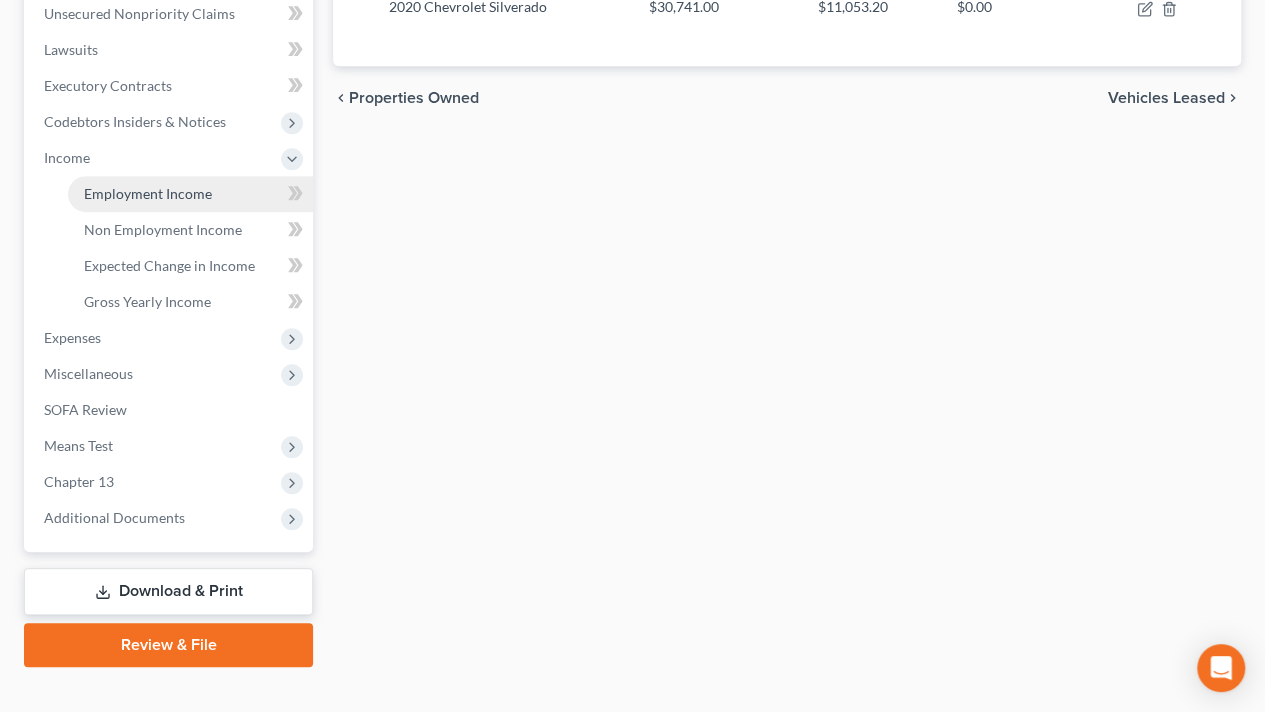 click on "Employment Income" at bounding box center [148, 193] 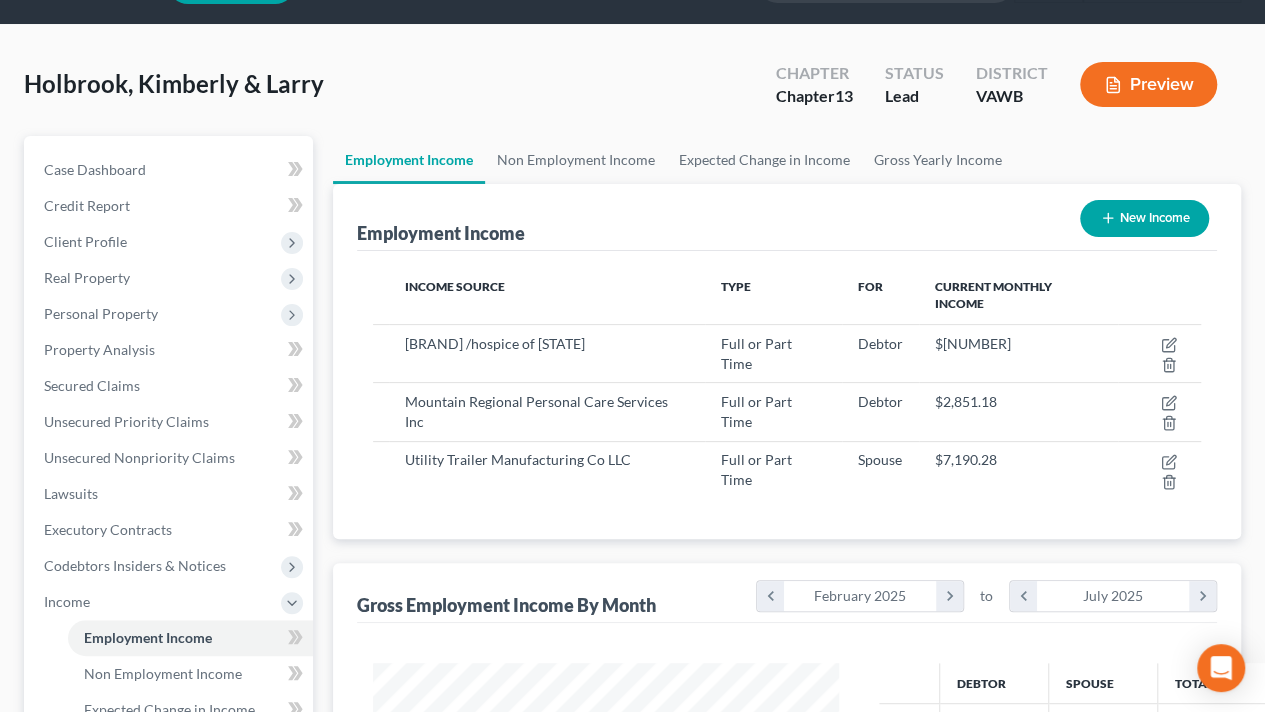 scroll, scrollTop: 0, scrollLeft: 0, axis: both 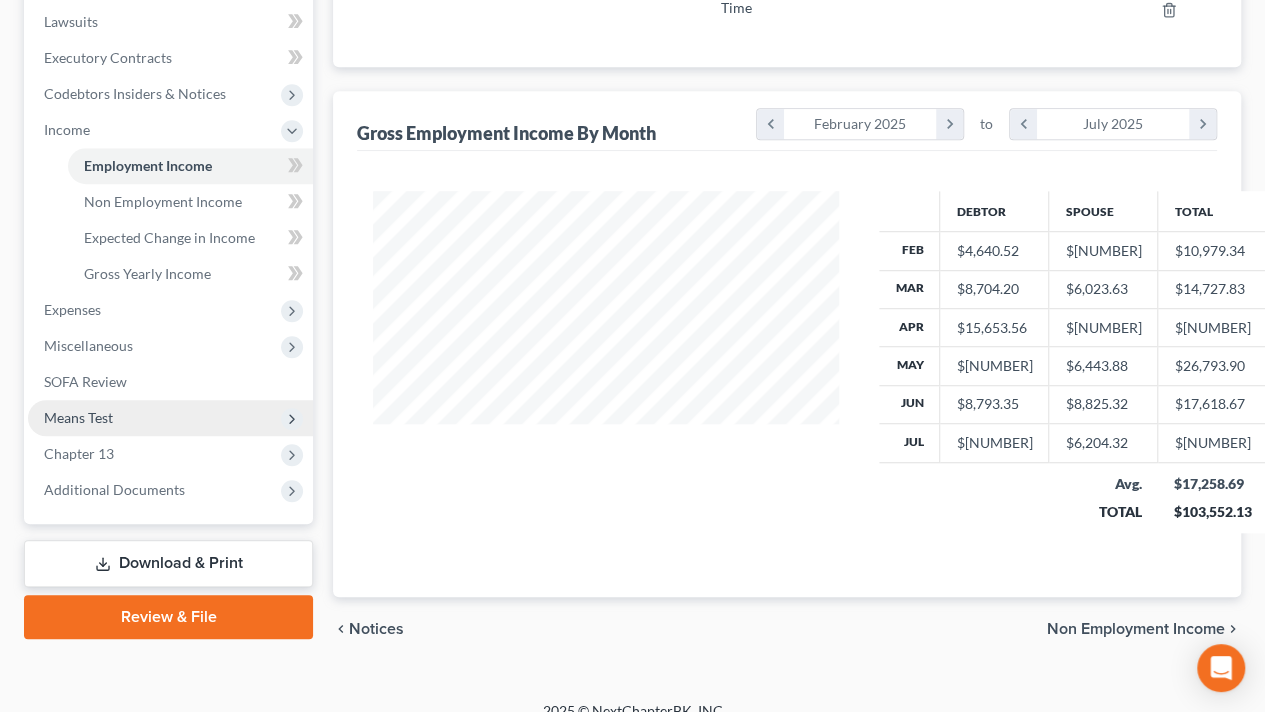 click on "Means Test" at bounding box center (78, 417) 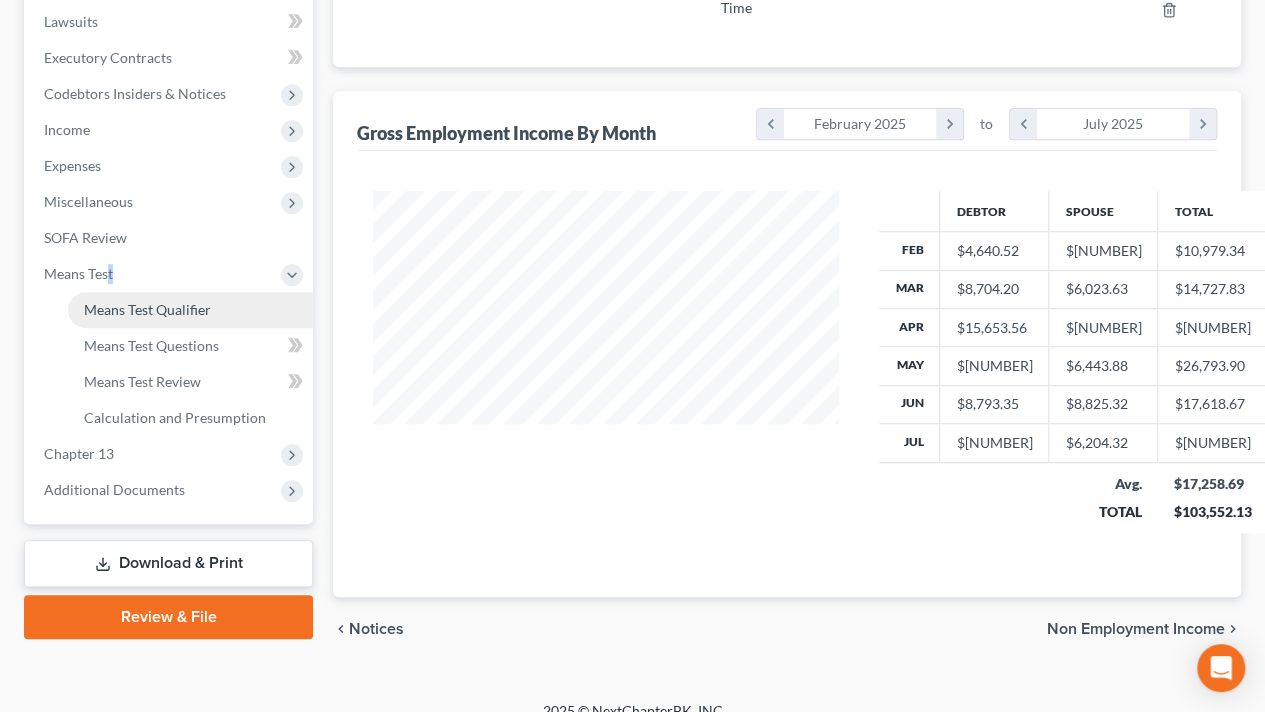 click on "Means Test Qualifier" at bounding box center [147, 309] 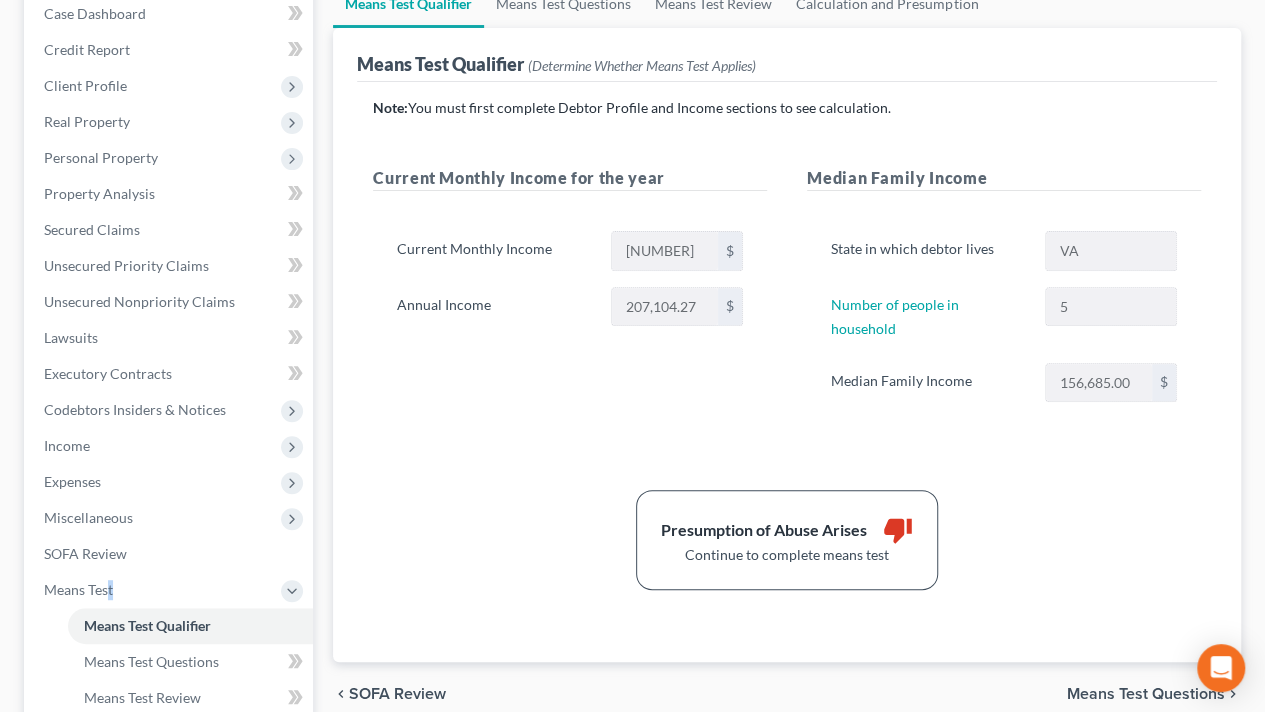 scroll, scrollTop: 100, scrollLeft: 0, axis: vertical 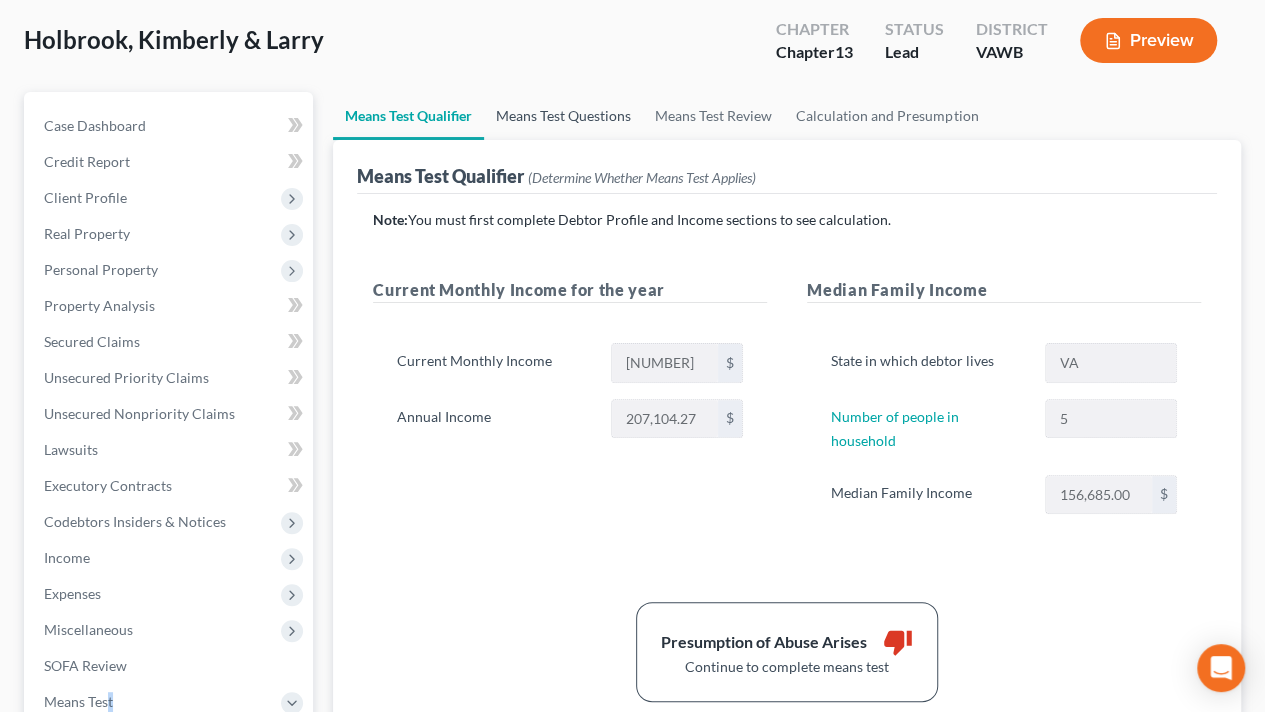 click on "Means Test Questions" at bounding box center (563, 116) 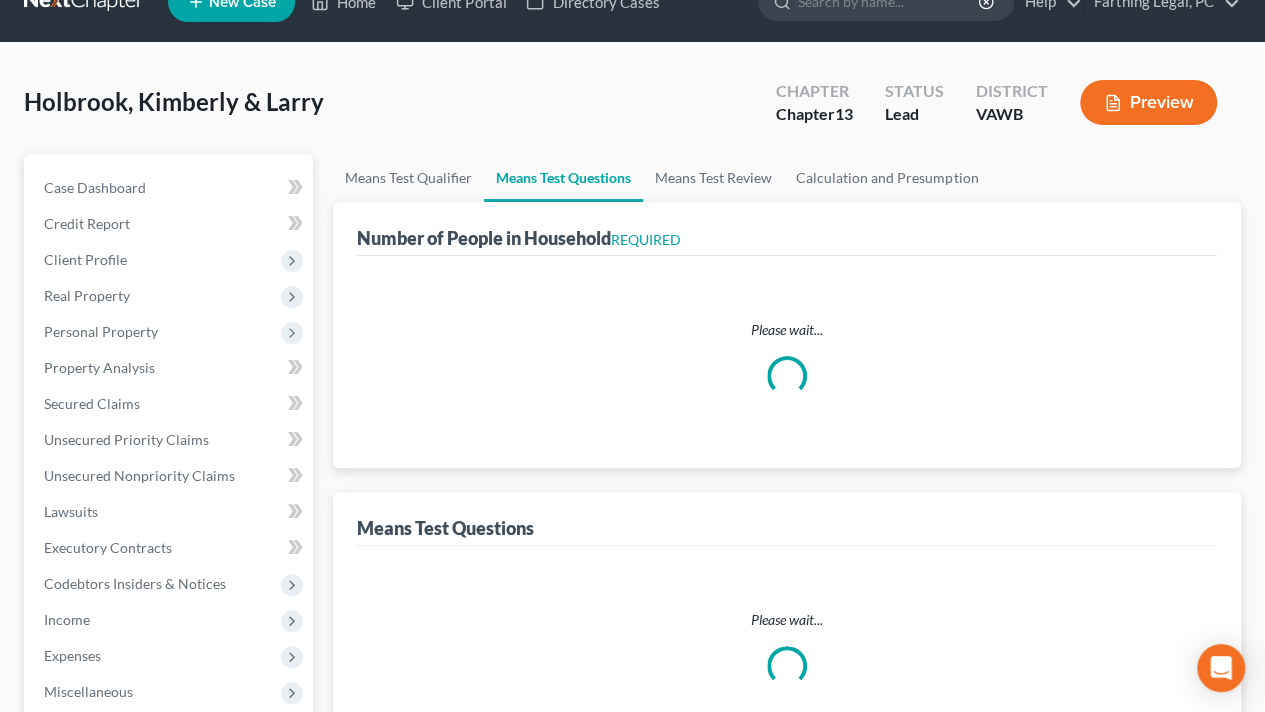 scroll, scrollTop: 0, scrollLeft: 0, axis: both 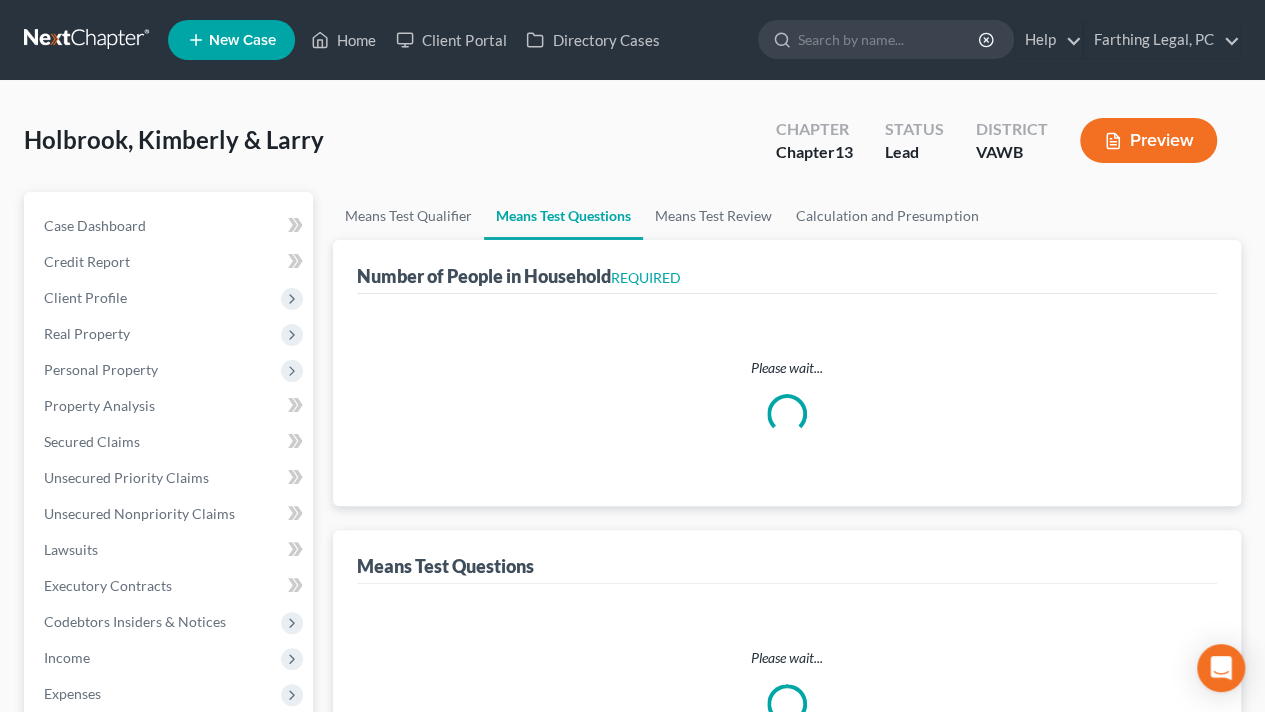 select on "1" 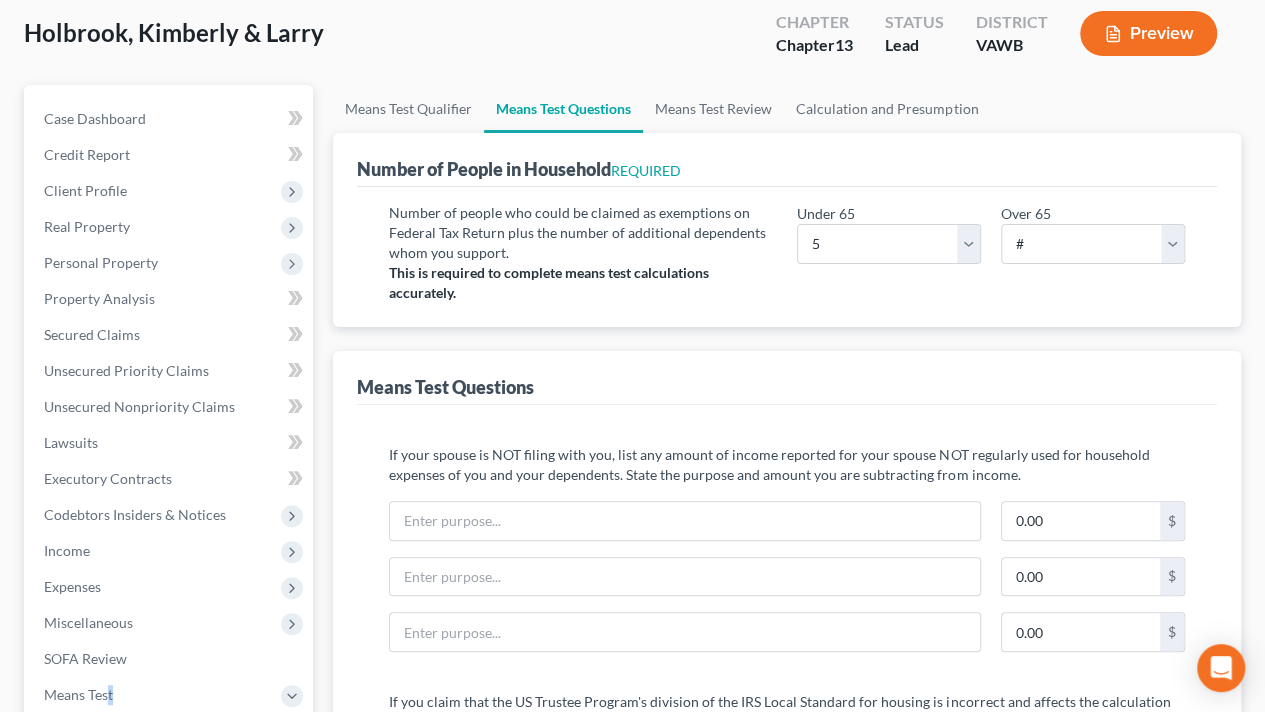 scroll, scrollTop: 0, scrollLeft: 0, axis: both 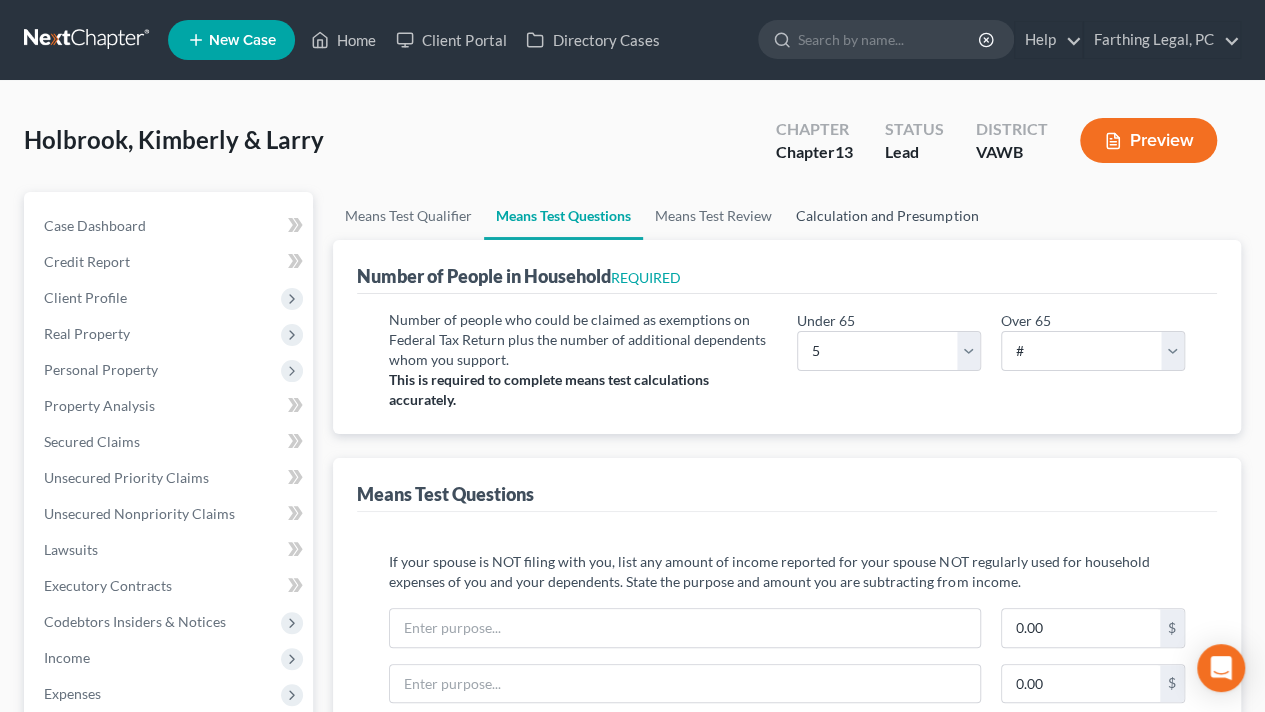 click on "Calculation and Presumption" at bounding box center [887, 216] 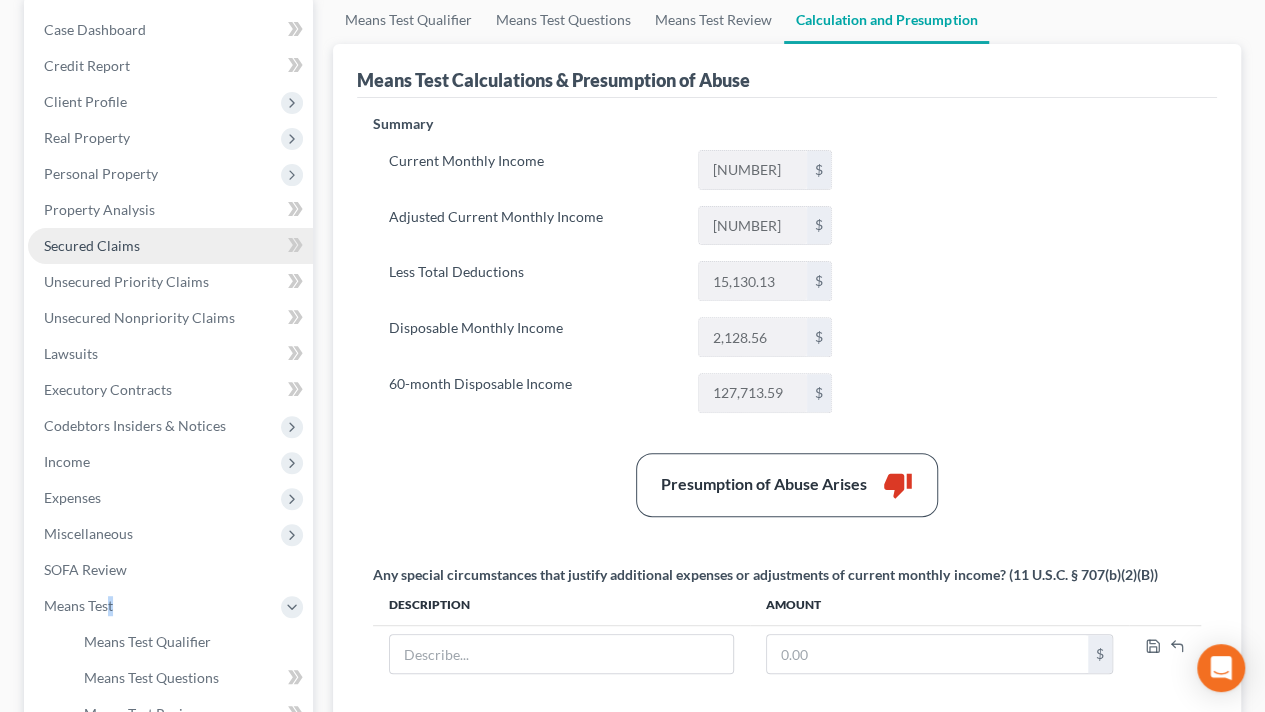 scroll, scrollTop: 200, scrollLeft: 0, axis: vertical 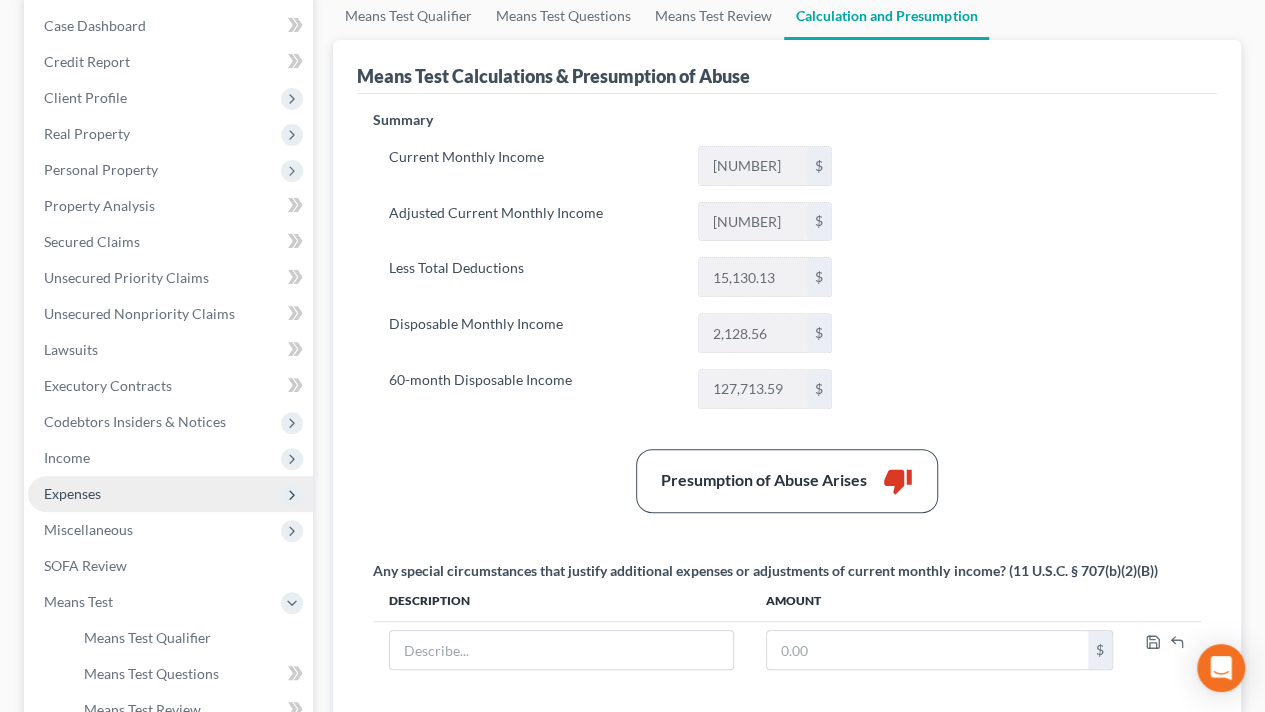 click on "Expenses" at bounding box center [72, 493] 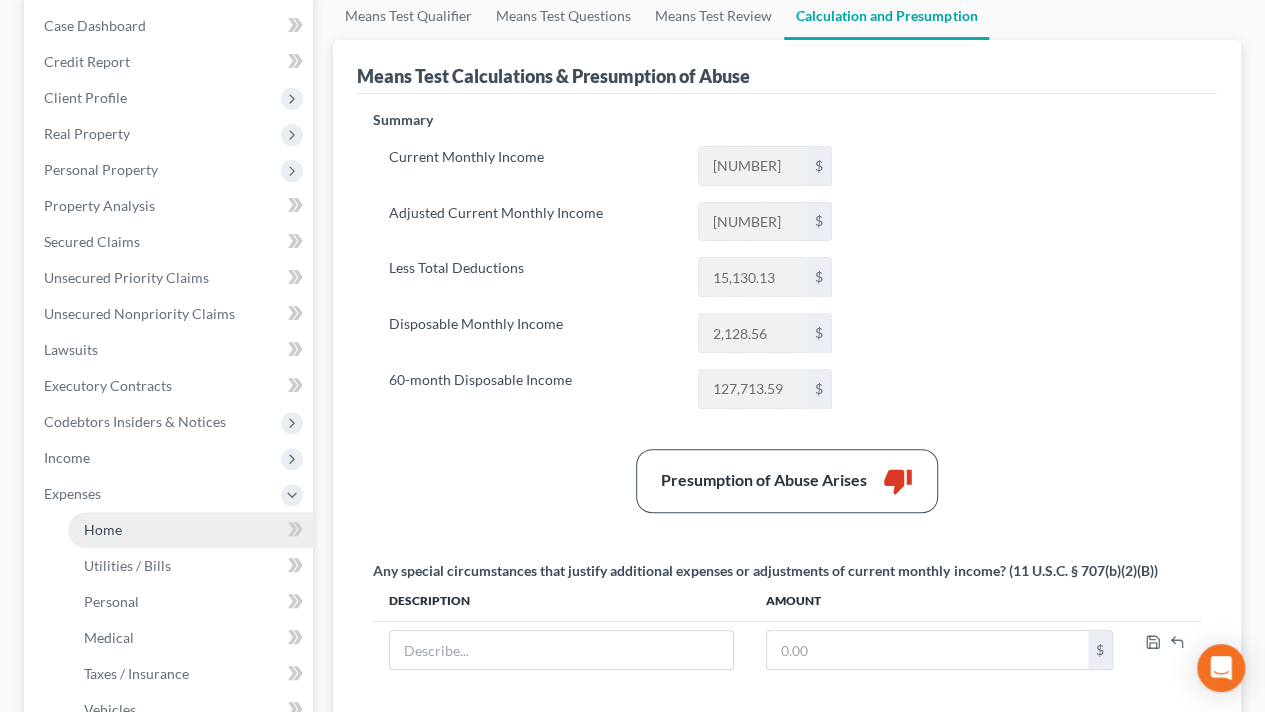 click on "Home" at bounding box center (103, 529) 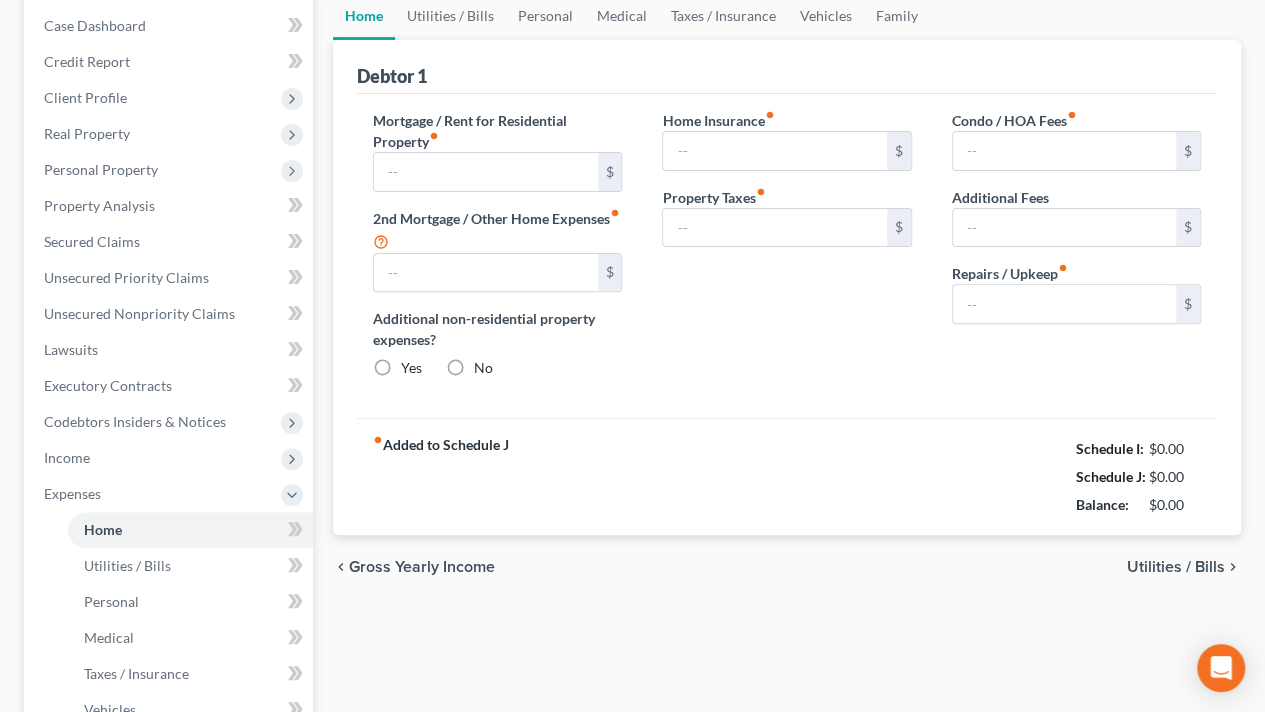 scroll, scrollTop: 26, scrollLeft: 0, axis: vertical 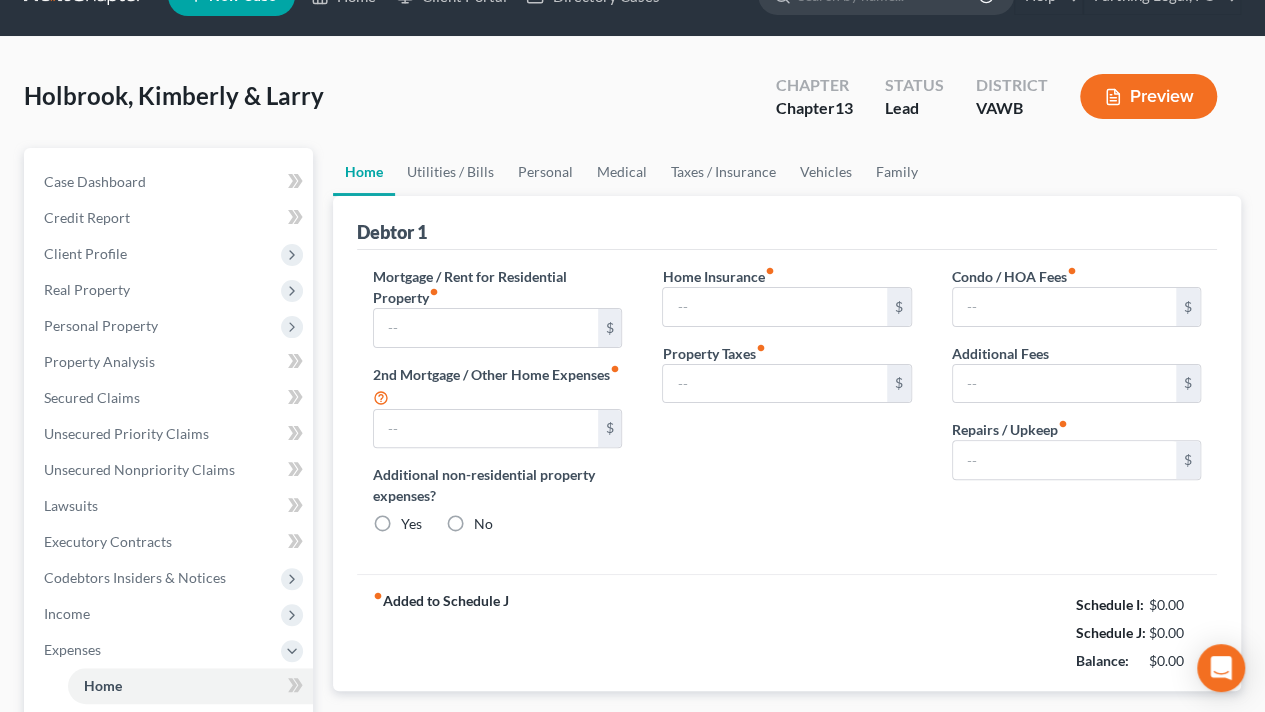 type on "0.00" 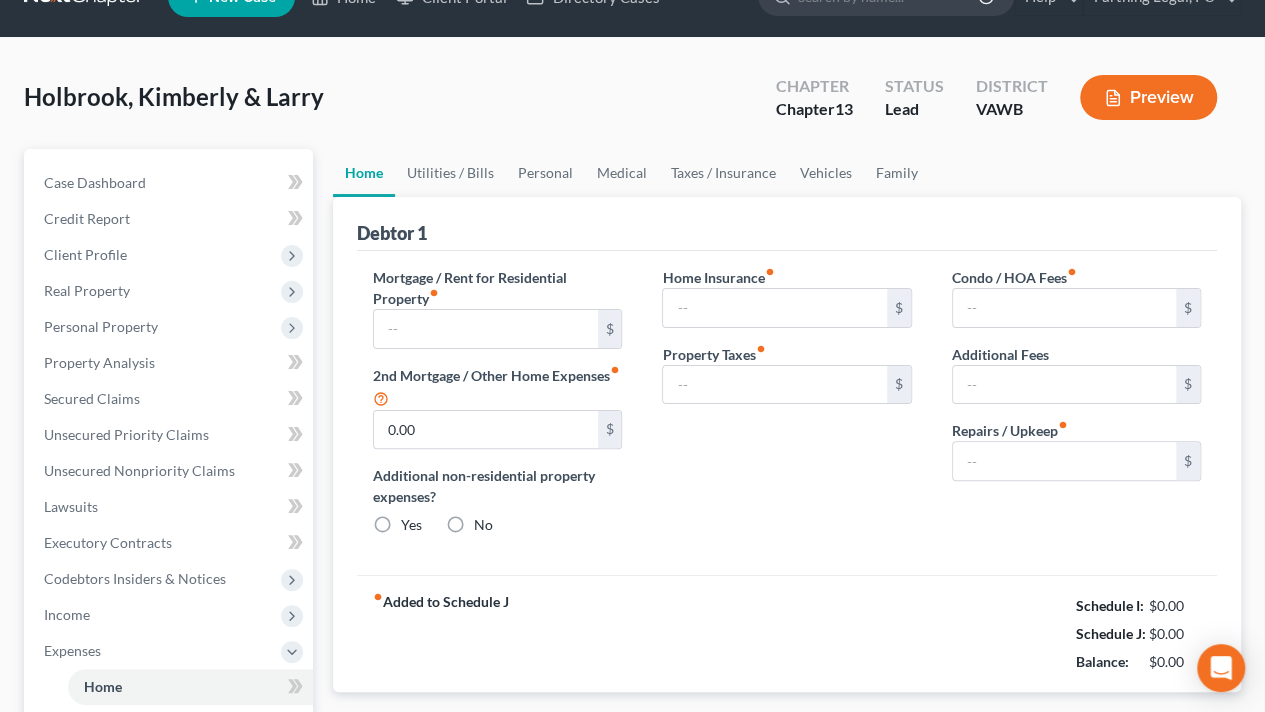 radio on "true" 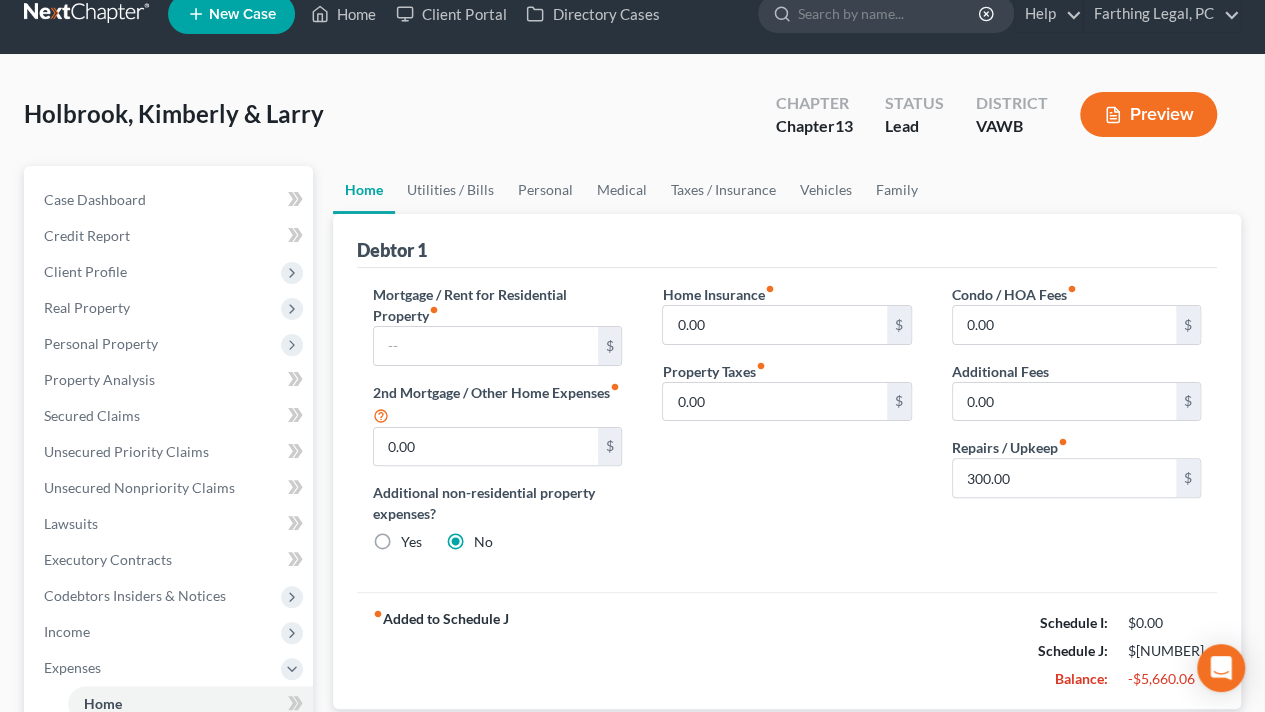 scroll, scrollTop: 0, scrollLeft: 0, axis: both 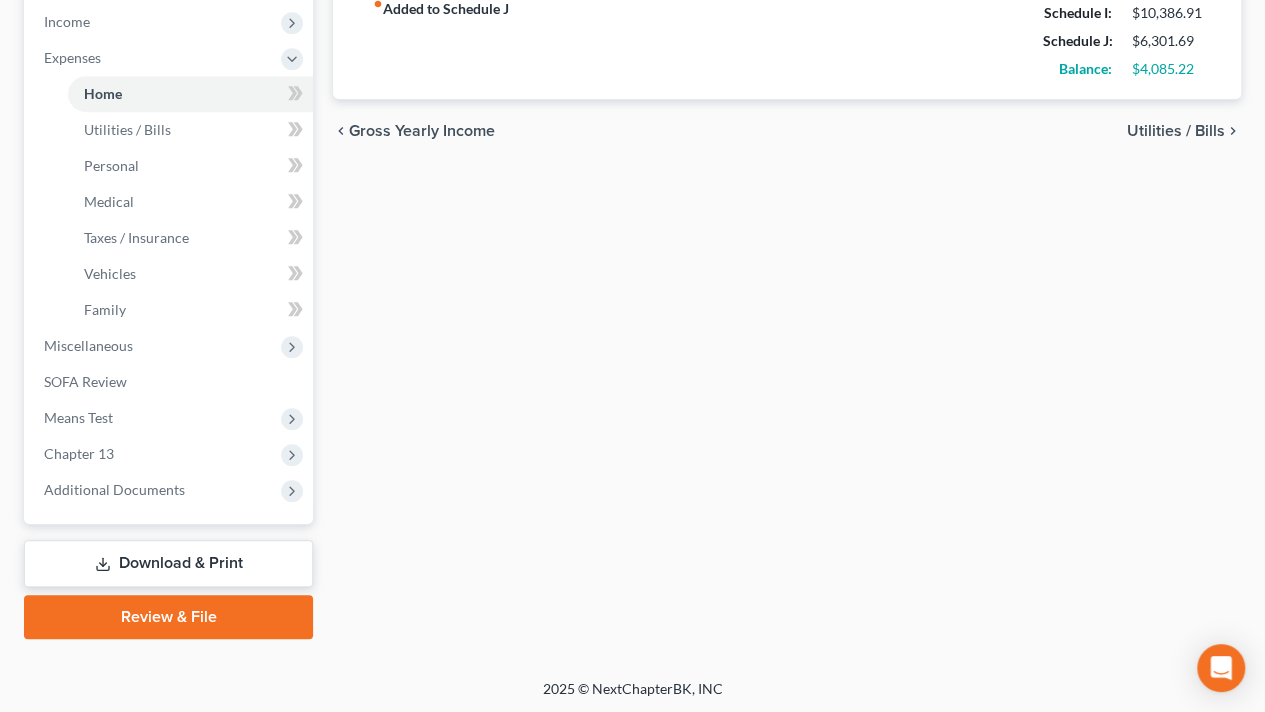 click on "Download & Print" at bounding box center (168, 563) 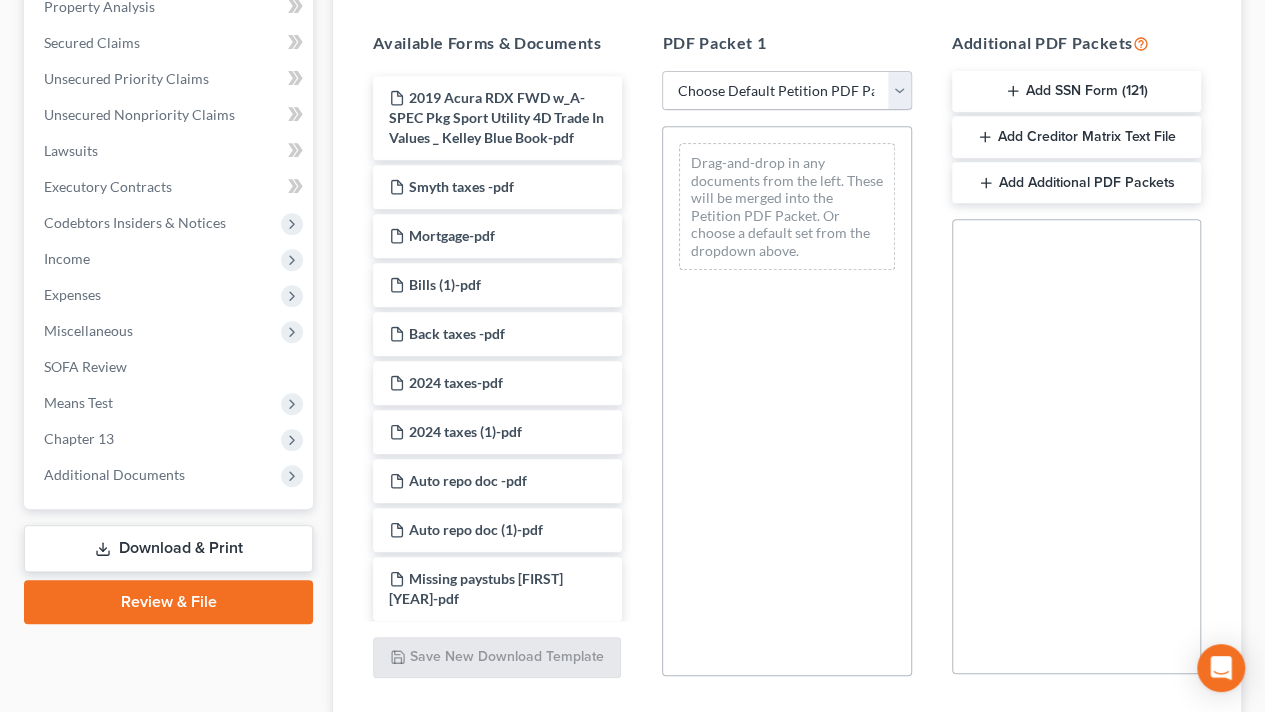 scroll, scrollTop: 400, scrollLeft: 0, axis: vertical 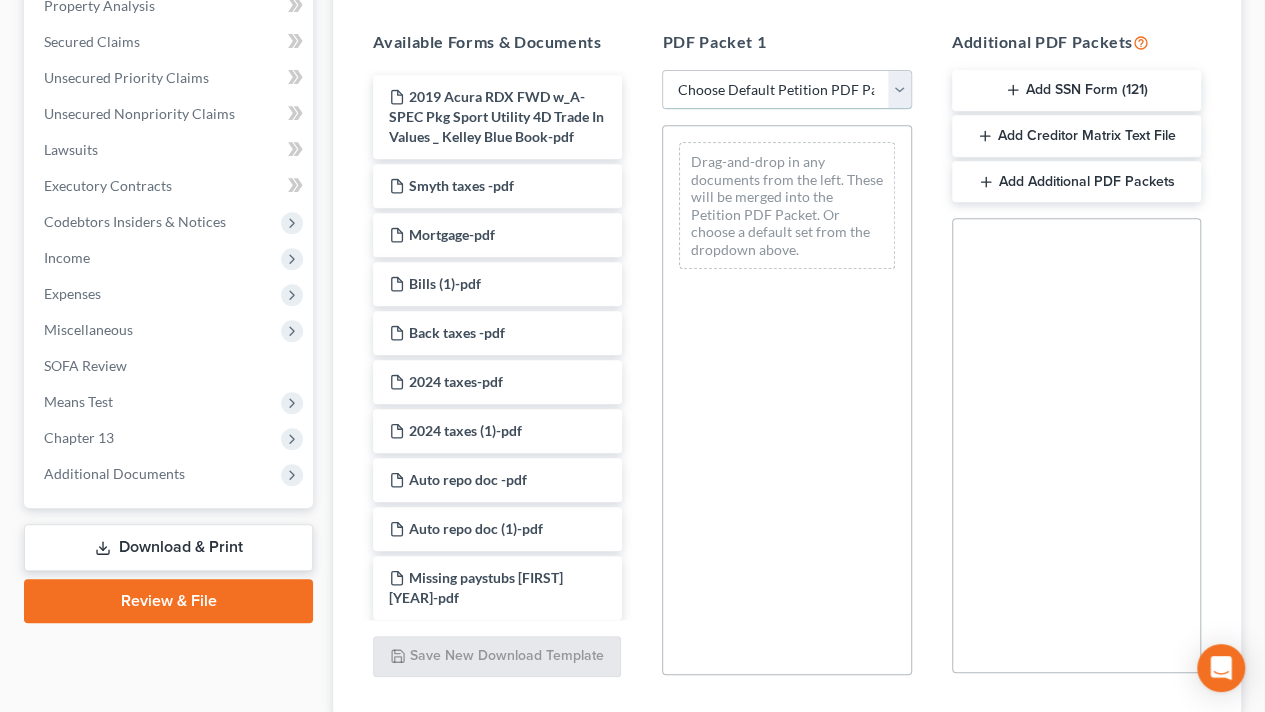 click on "Choose Default Petition PDF Packet Complete Bankruptcy Petition (all forms and schedules) Emergency Filing Forms (Petition and Creditor List Only) Amended Forms Signature Pages Only Supplemental Post Petition (Sch. I & J) Supplemental Post Petition (Sch. I) Supplemental Post Petition (Sch. J) Mailing For Plan ( I & J & Matrix)" at bounding box center (786, 90) 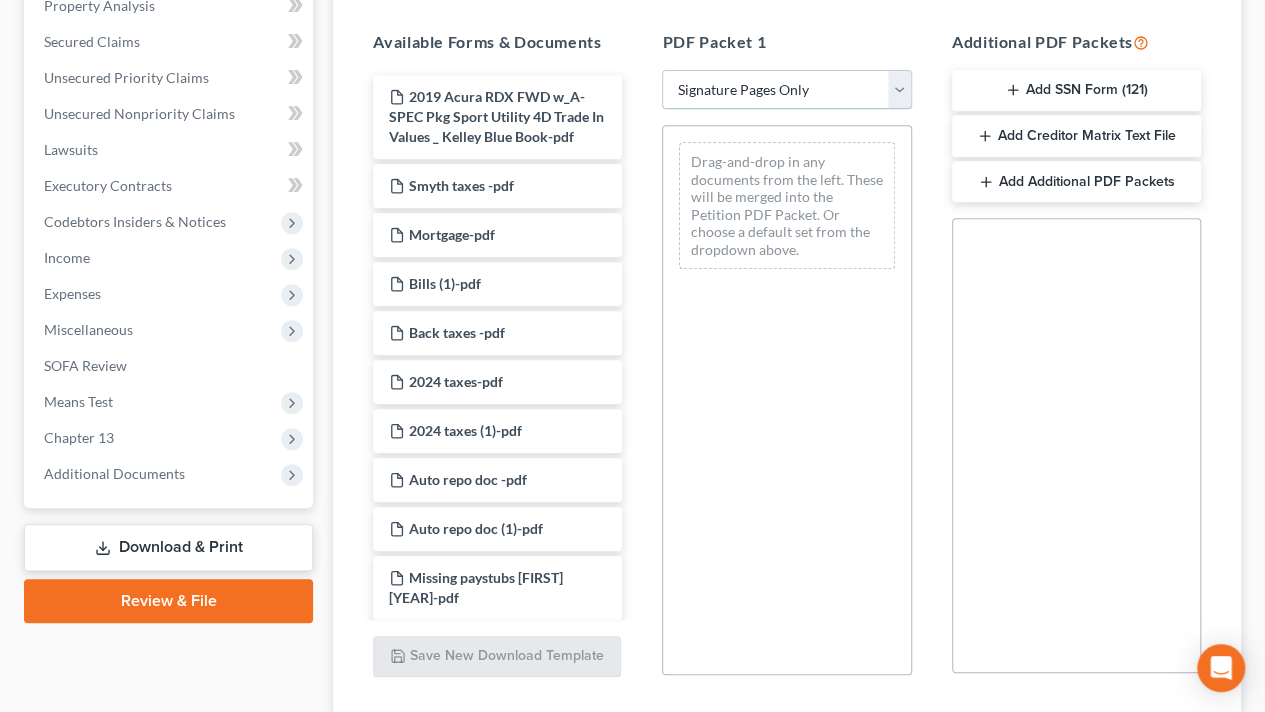 click on "Choose Default Petition PDF Packet Complete Bankruptcy Petition (all forms and schedules) Emergency Filing Forms (Petition and Creditor List Only) Amended Forms Signature Pages Only Supplemental Post Petition (Sch. I & J) Supplemental Post Petition (Sch. I) Supplemental Post Petition (Sch. J) Mailing For Plan ( I & J & Matrix)" at bounding box center (786, 90) 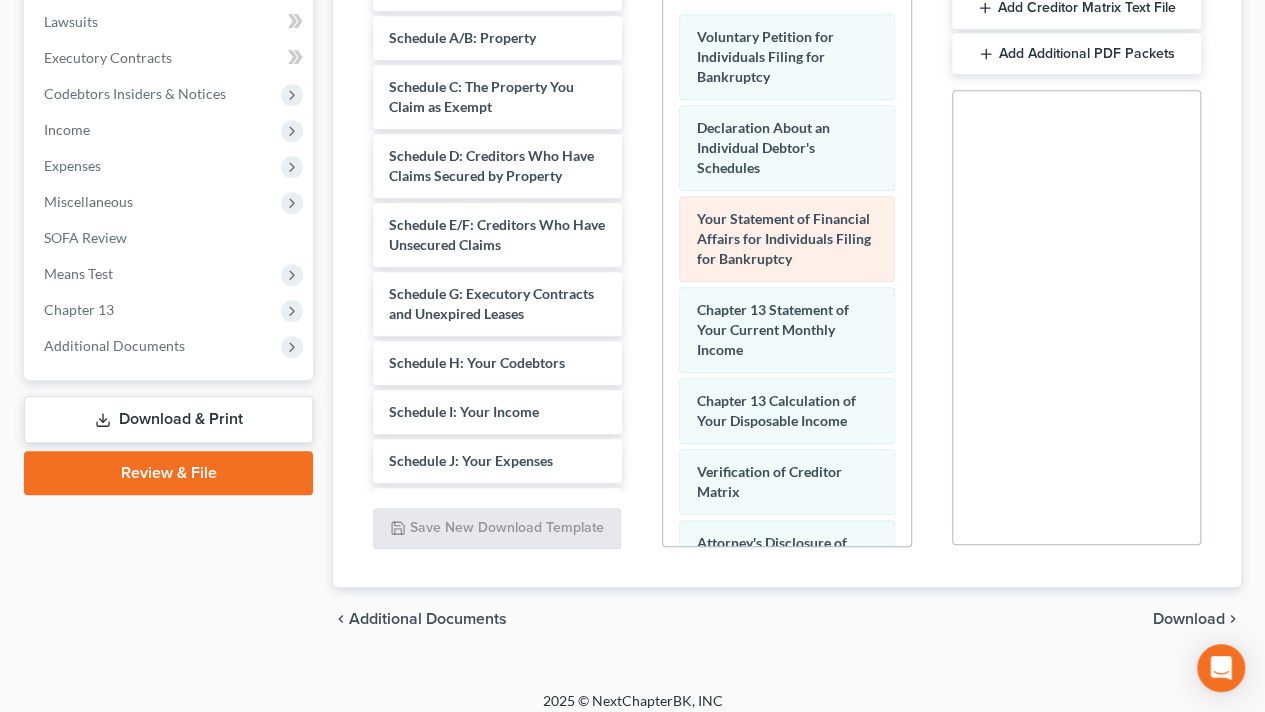 scroll, scrollTop: 541, scrollLeft: 0, axis: vertical 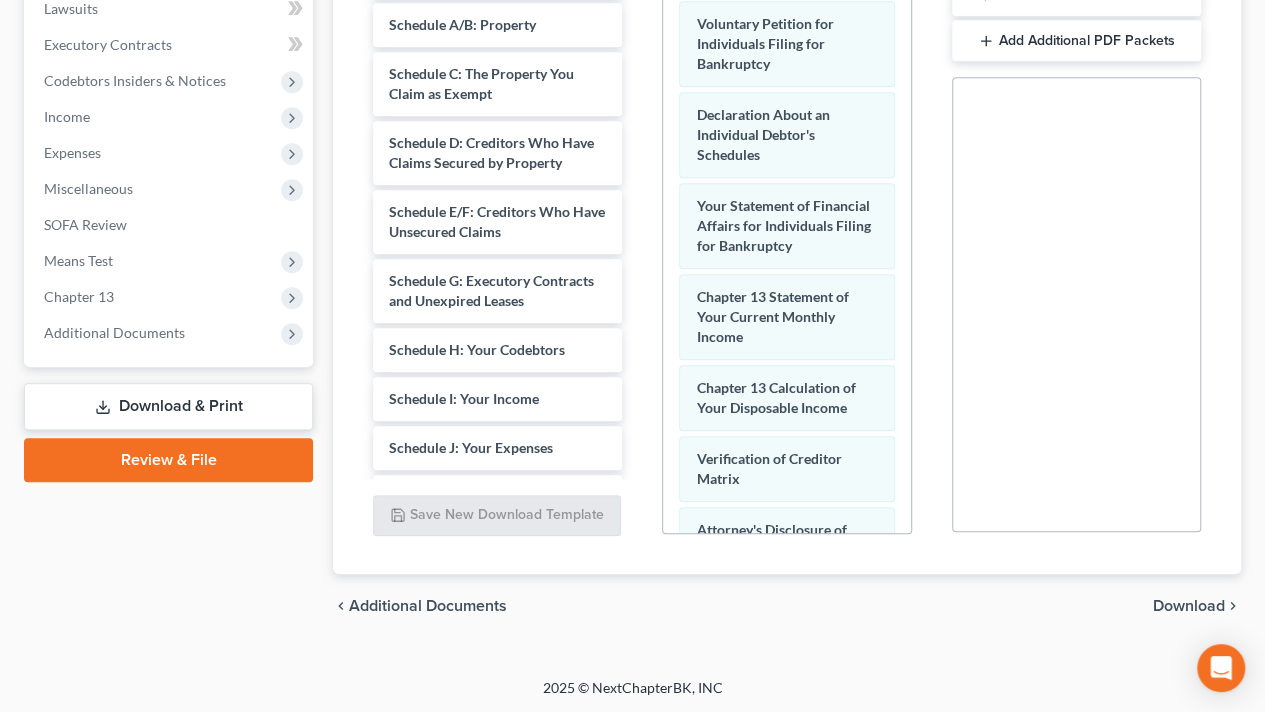 click on "Download" at bounding box center (1189, 606) 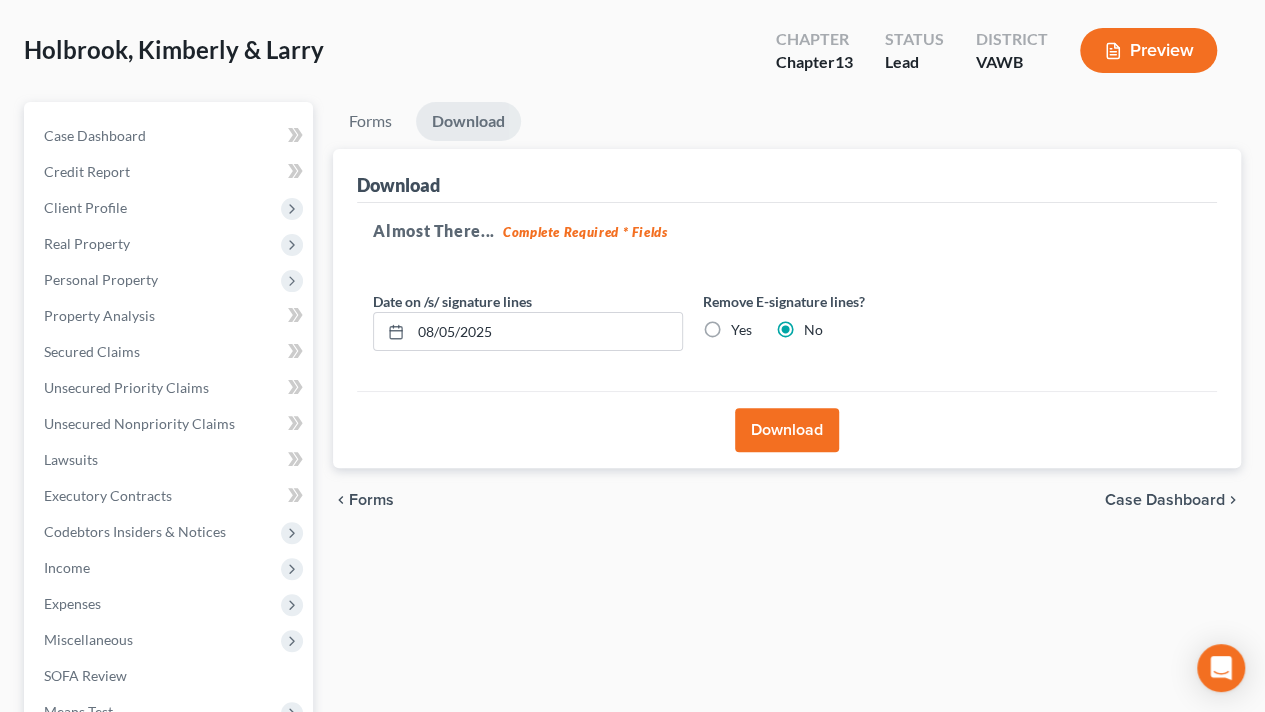 scroll, scrollTop: 84, scrollLeft: 0, axis: vertical 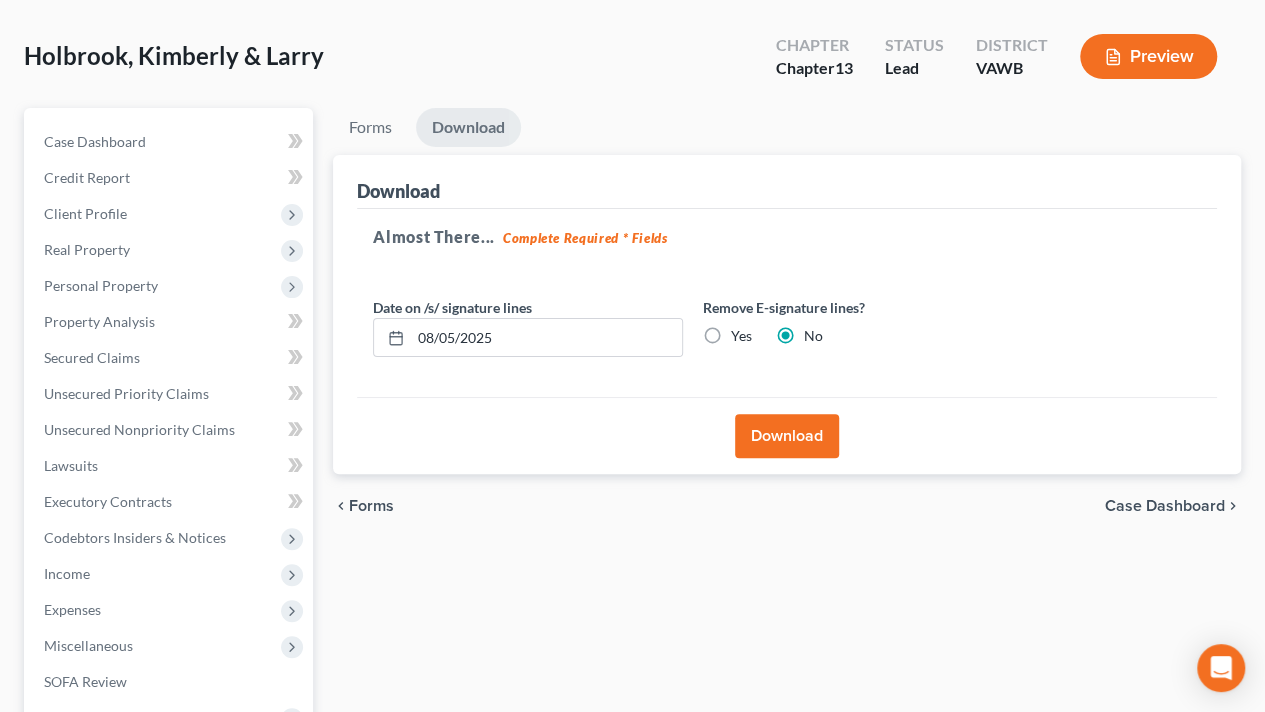 click on "Yes" at bounding box center [741, 336] 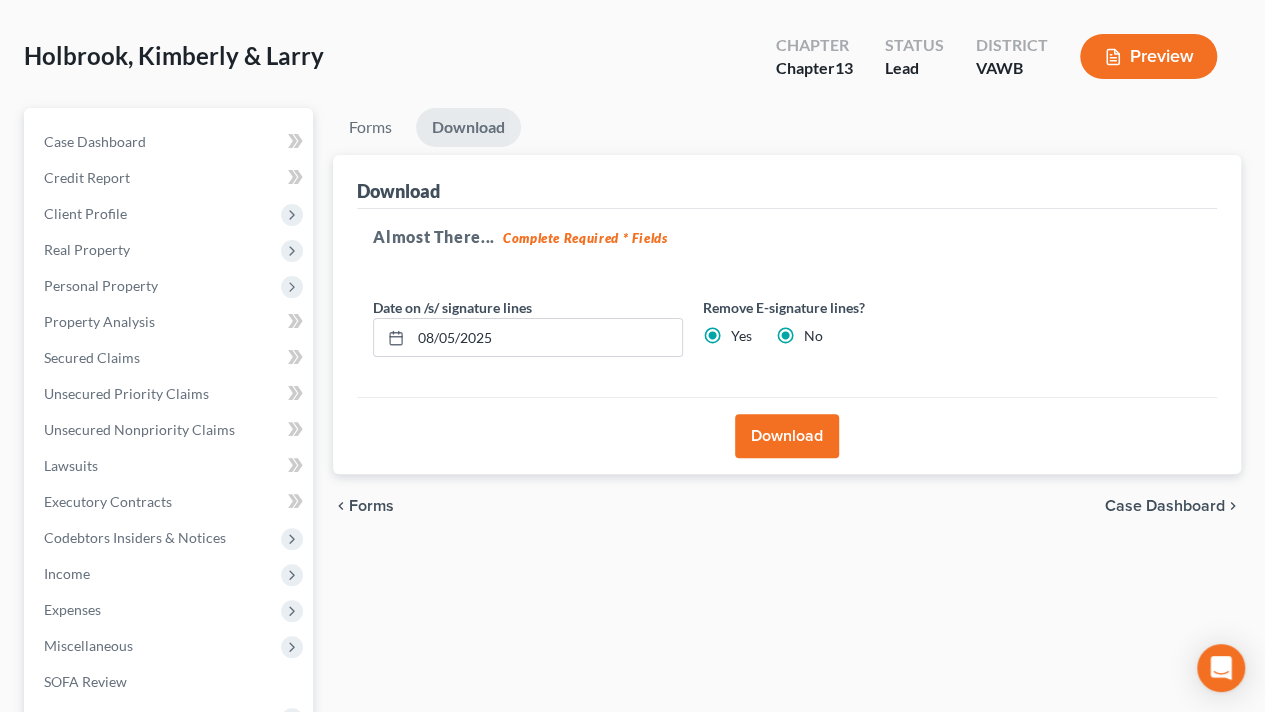 radio on "false" 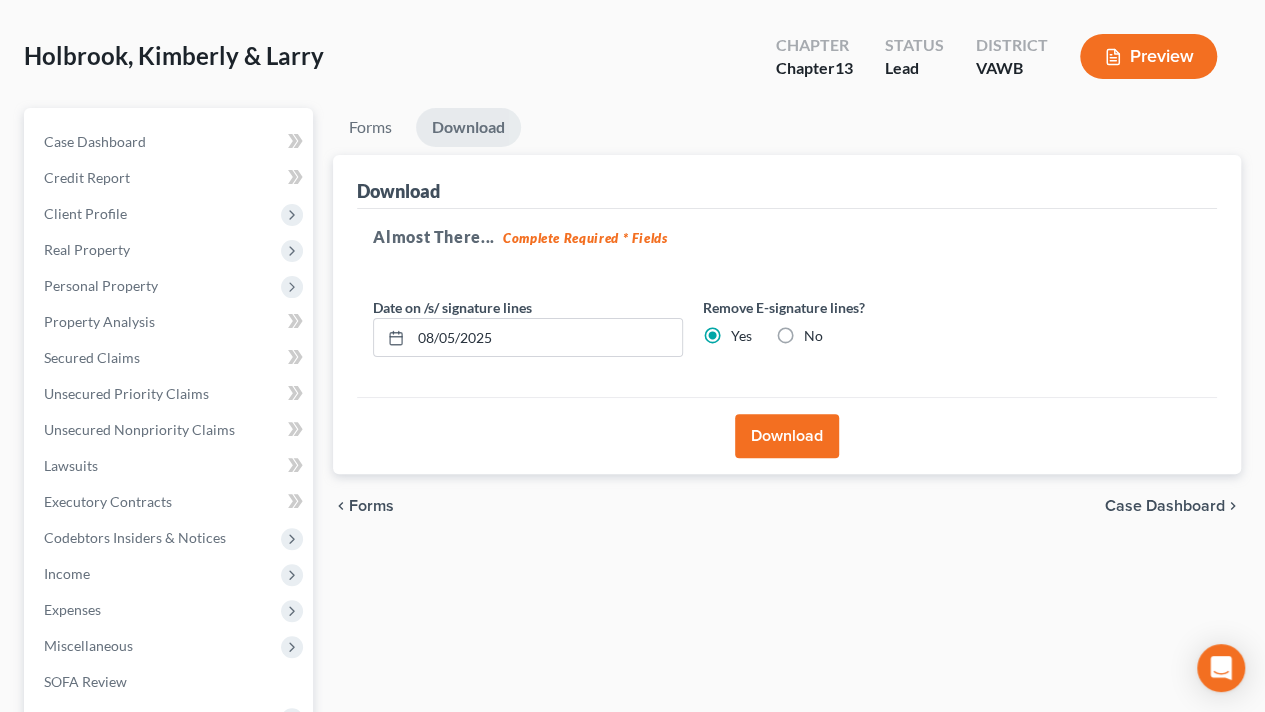 click on "Download" at bounding box center [787, 436] 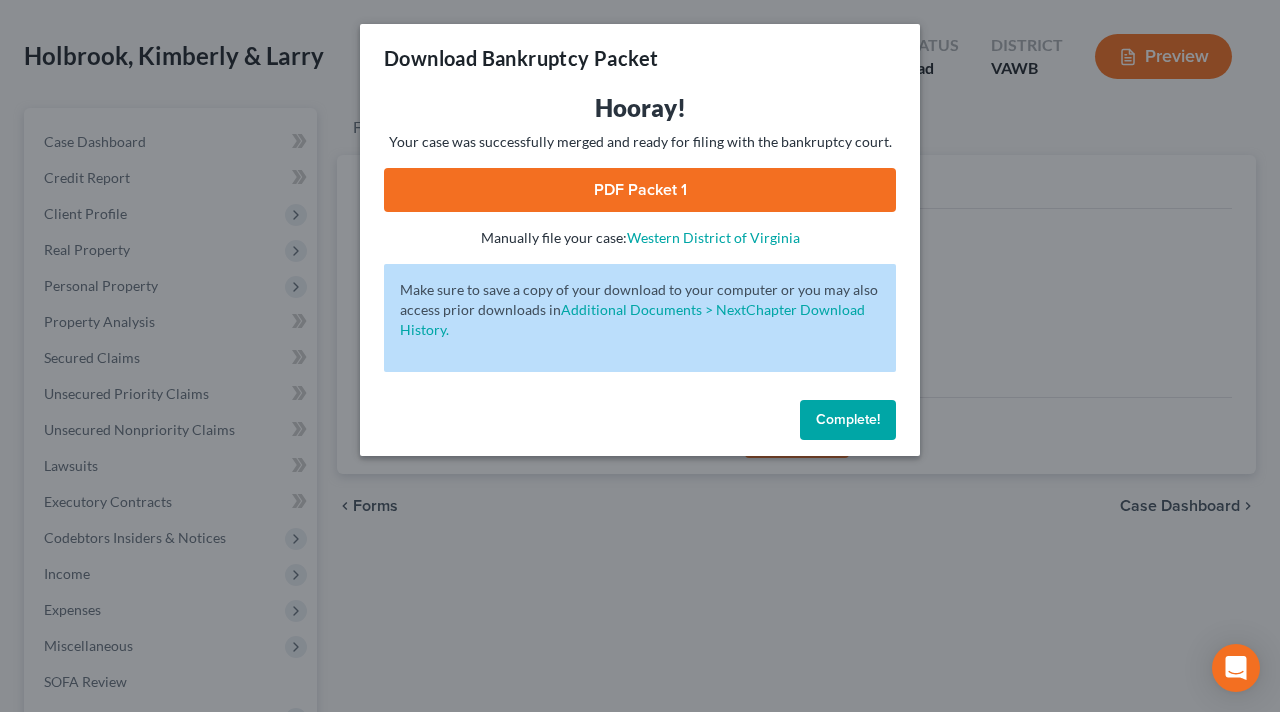 drag, startPoint x: 543, startPoint y: 188, endPoint x: 525, endPoint y: 172, distance: 24.083189 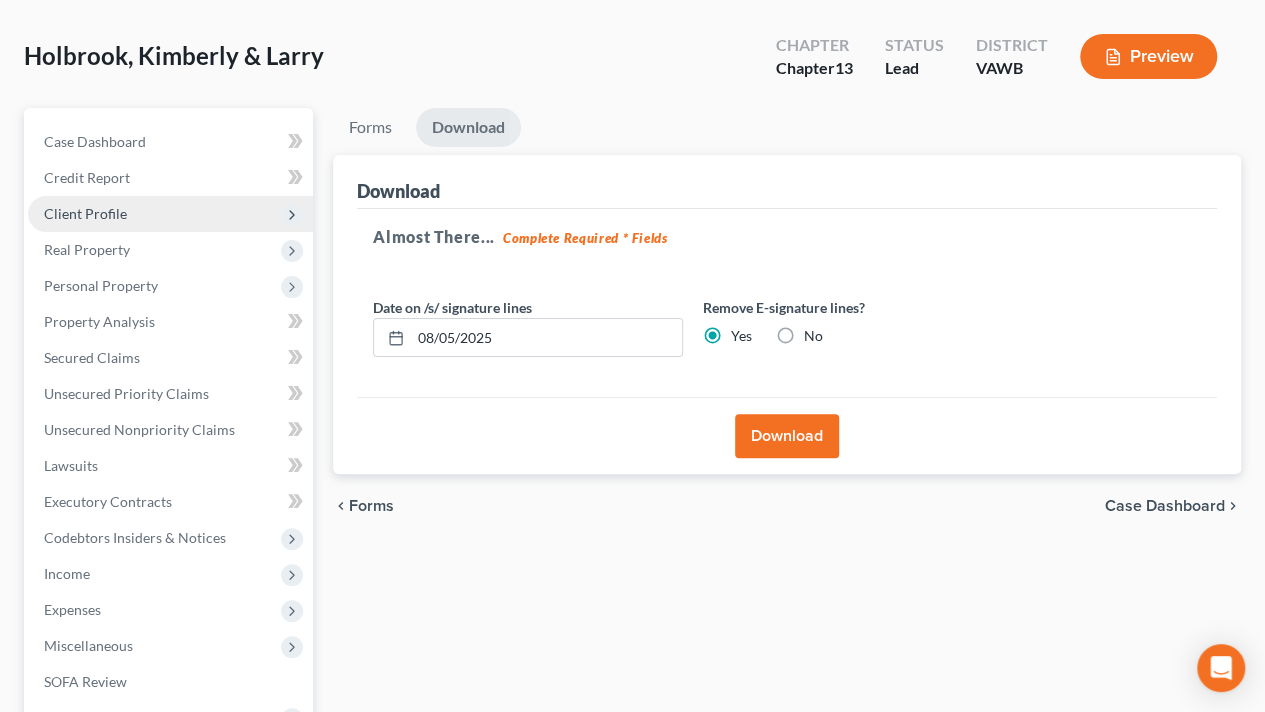 click on "Client Profile" at bounding box center (85, 213) 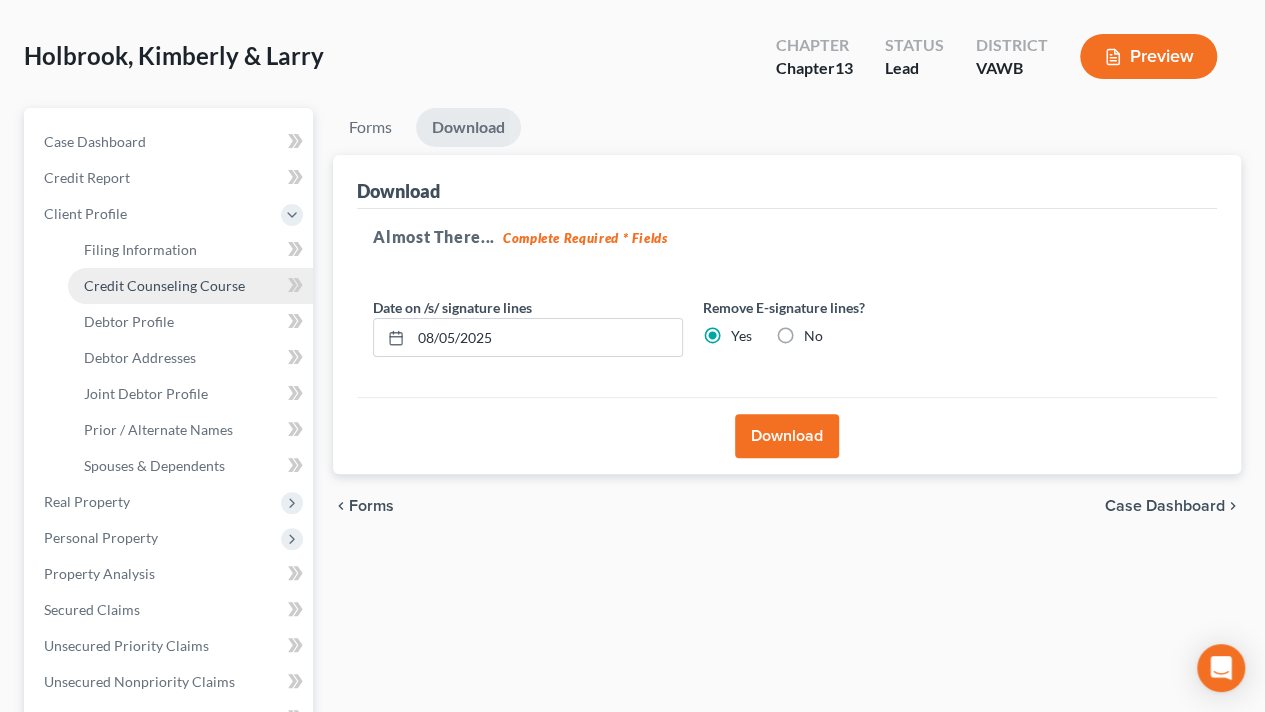 click on "Credit Counseling Course" at bounding box center [164, 285] 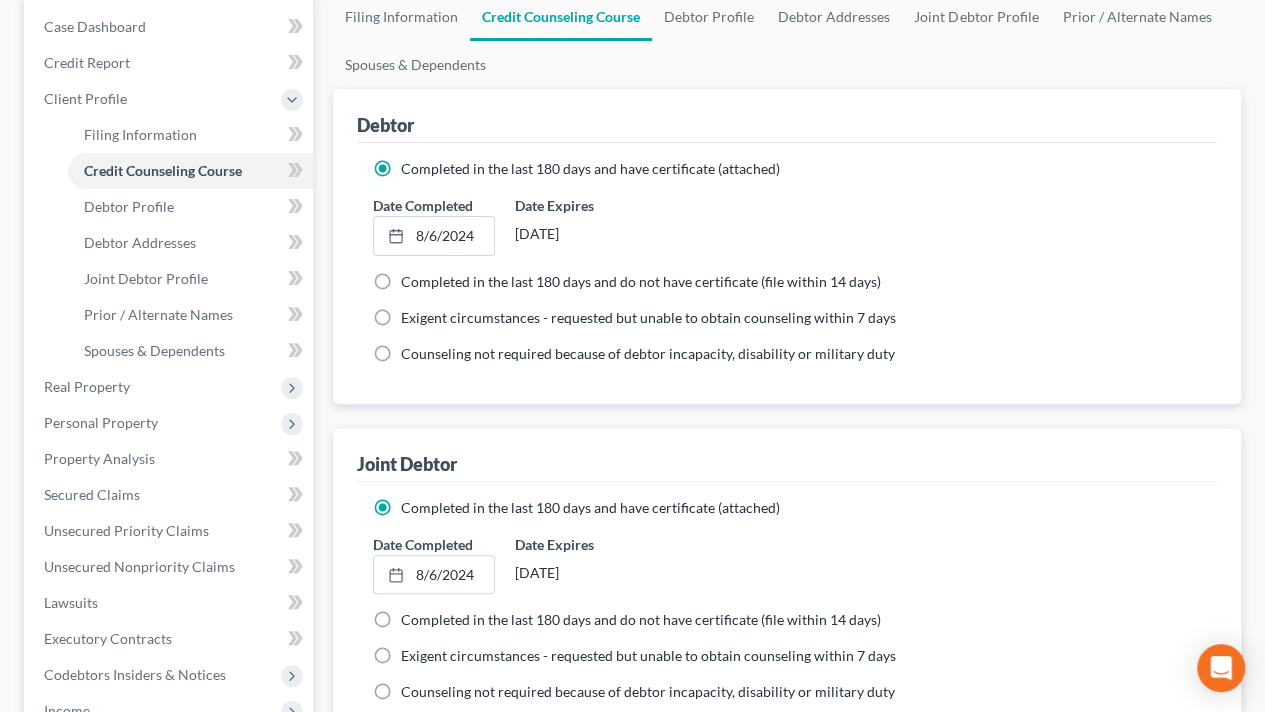 scroll, scrollTop: 200, scrollLeft: 0, axis: vertical 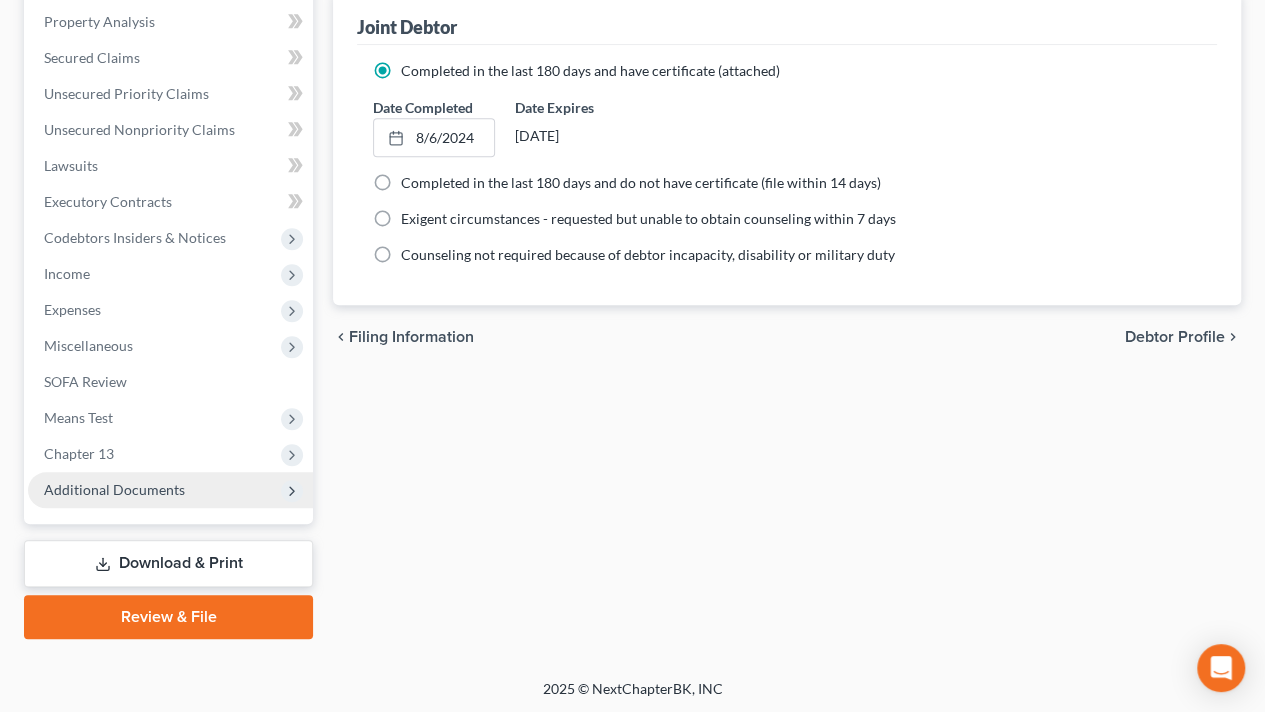 click on "Additional Documents" at bounding box center [114, 489] 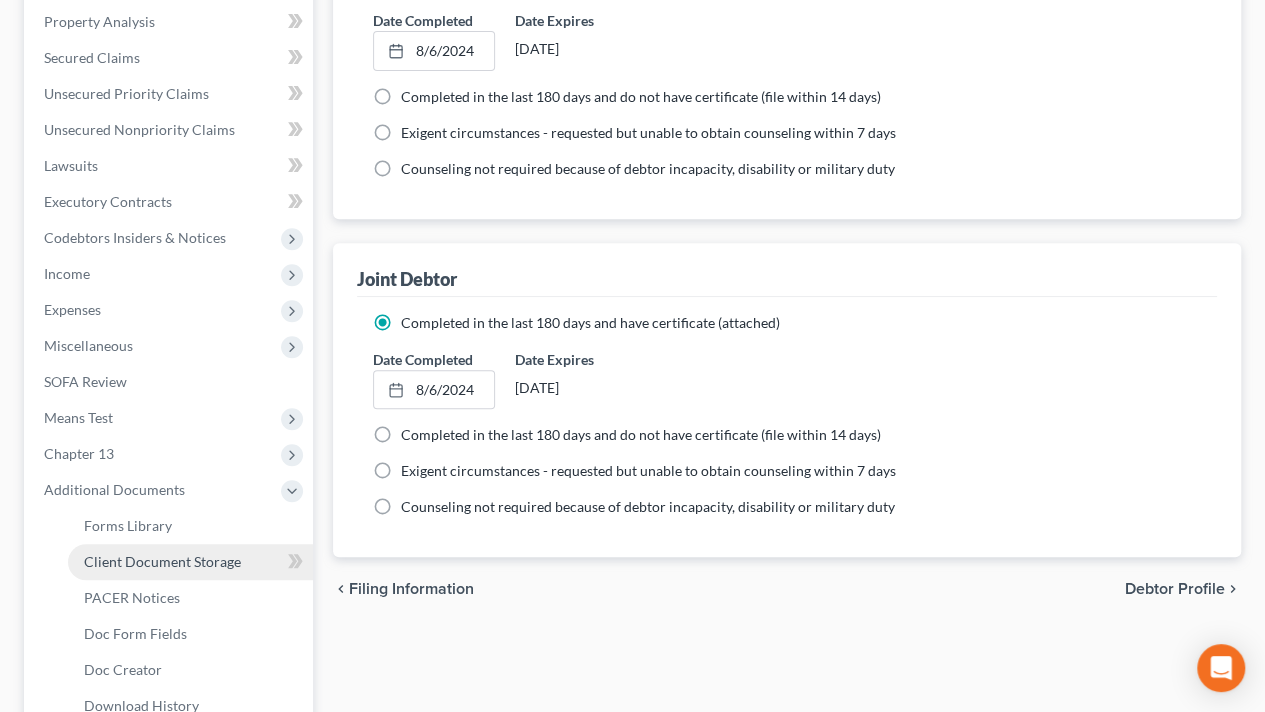 click on "Client Document Storage" at bounding box center (162, 561) 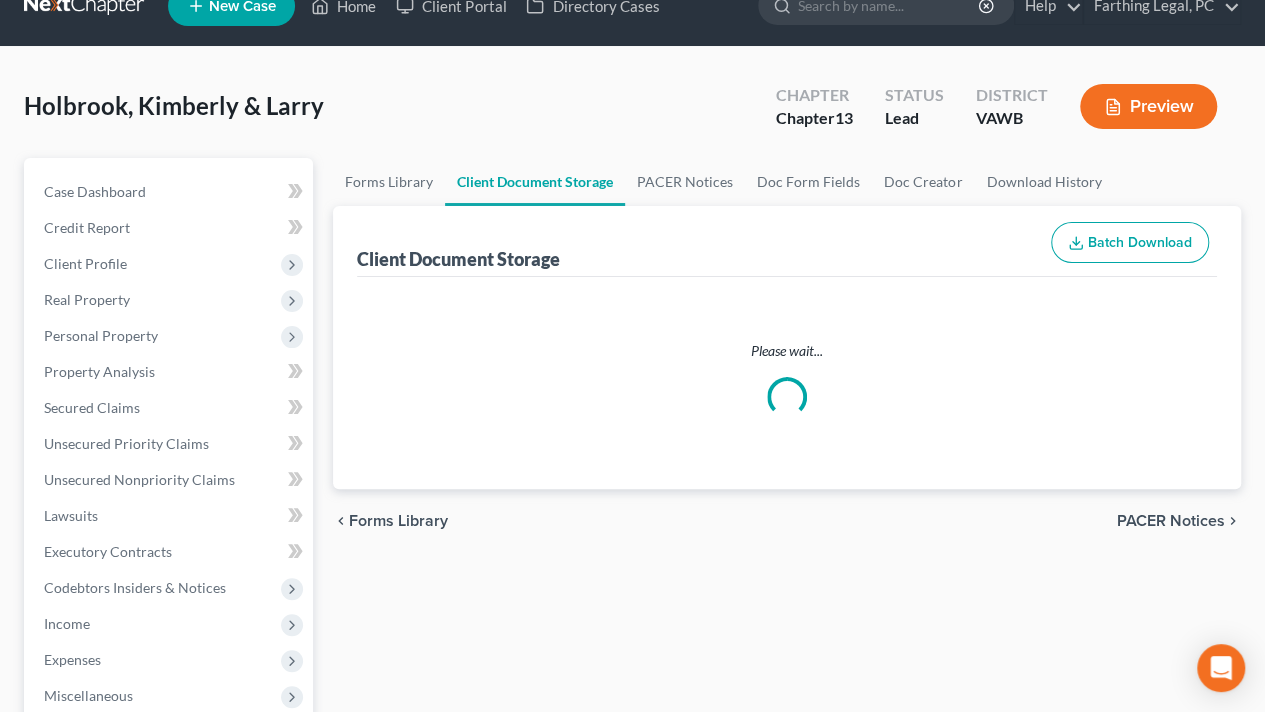 select on "0" 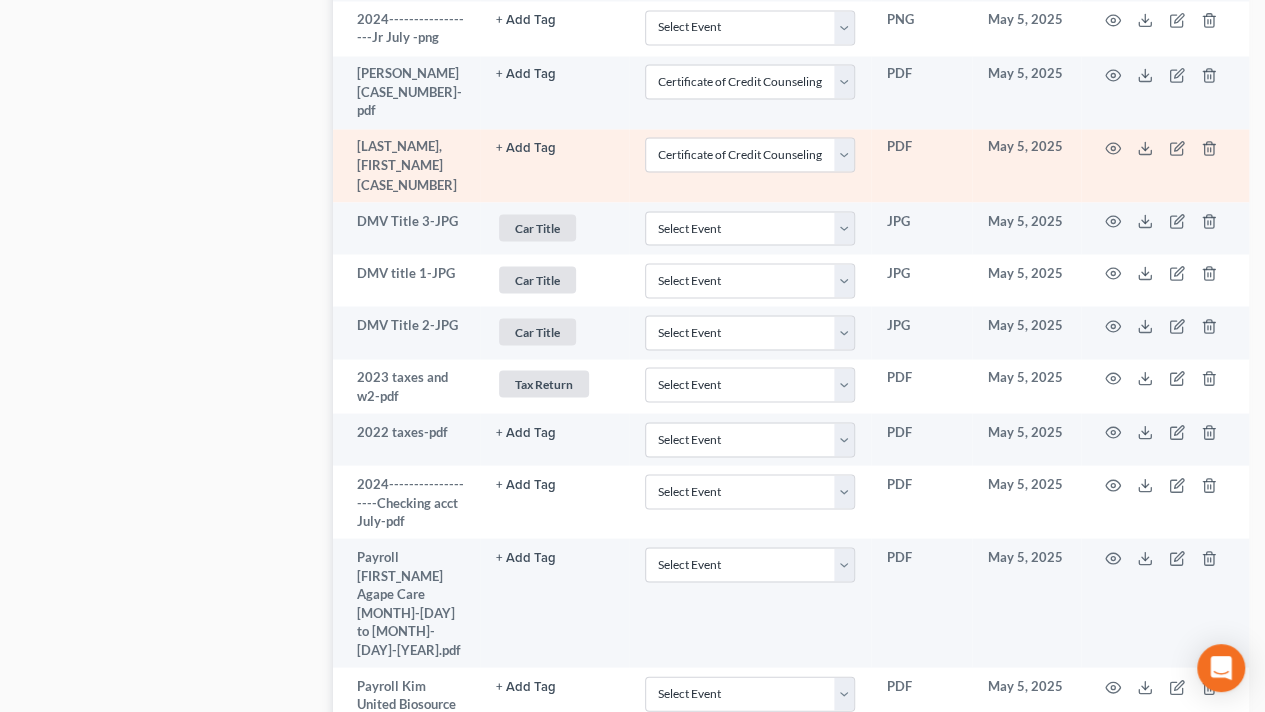 scroll, scrollTop: 1600, scrollLeft: 0, axis: vertical 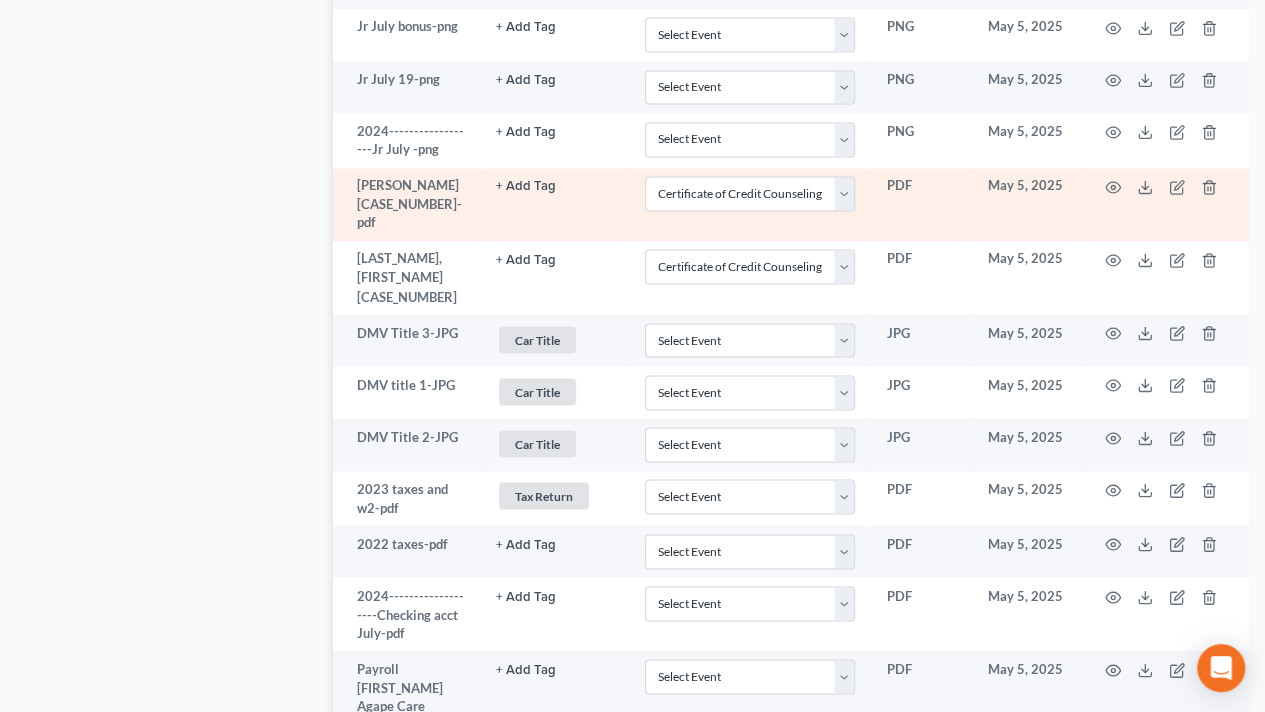 drag, startPoint x: 416, startPoint y: 248, endPoint x: 506, endPoint y: 246, distance: 90.02222 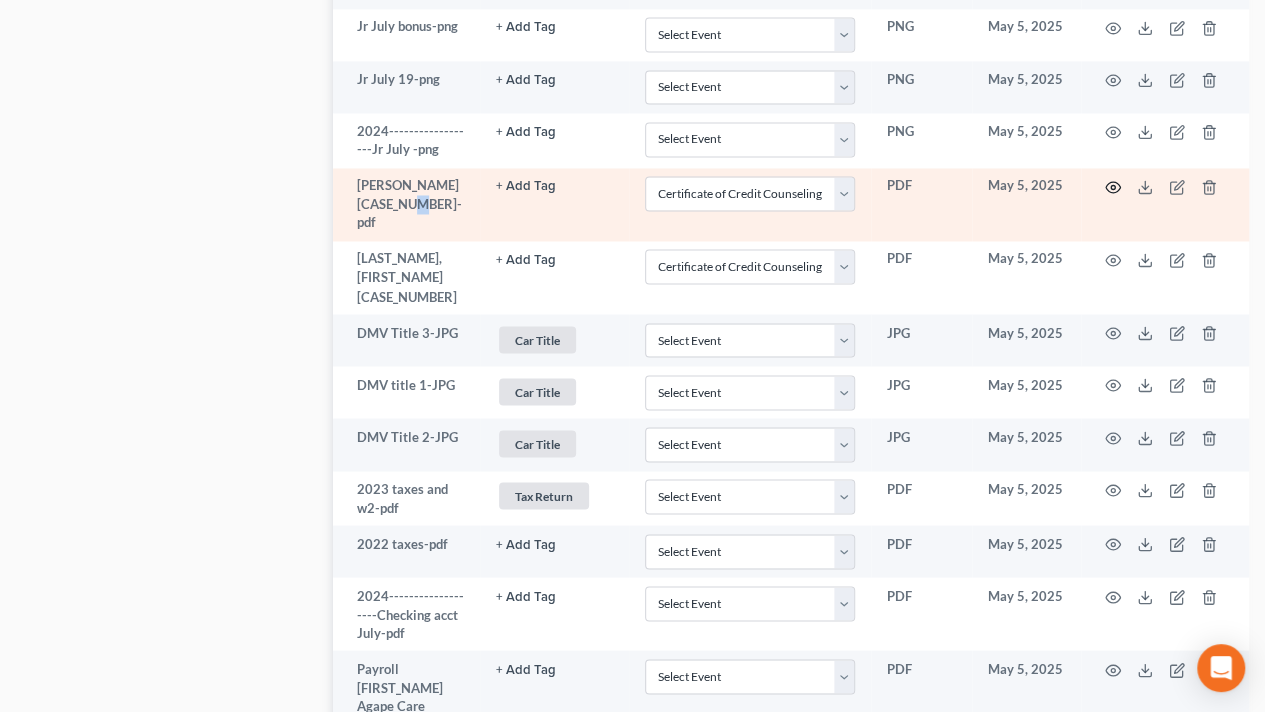 click 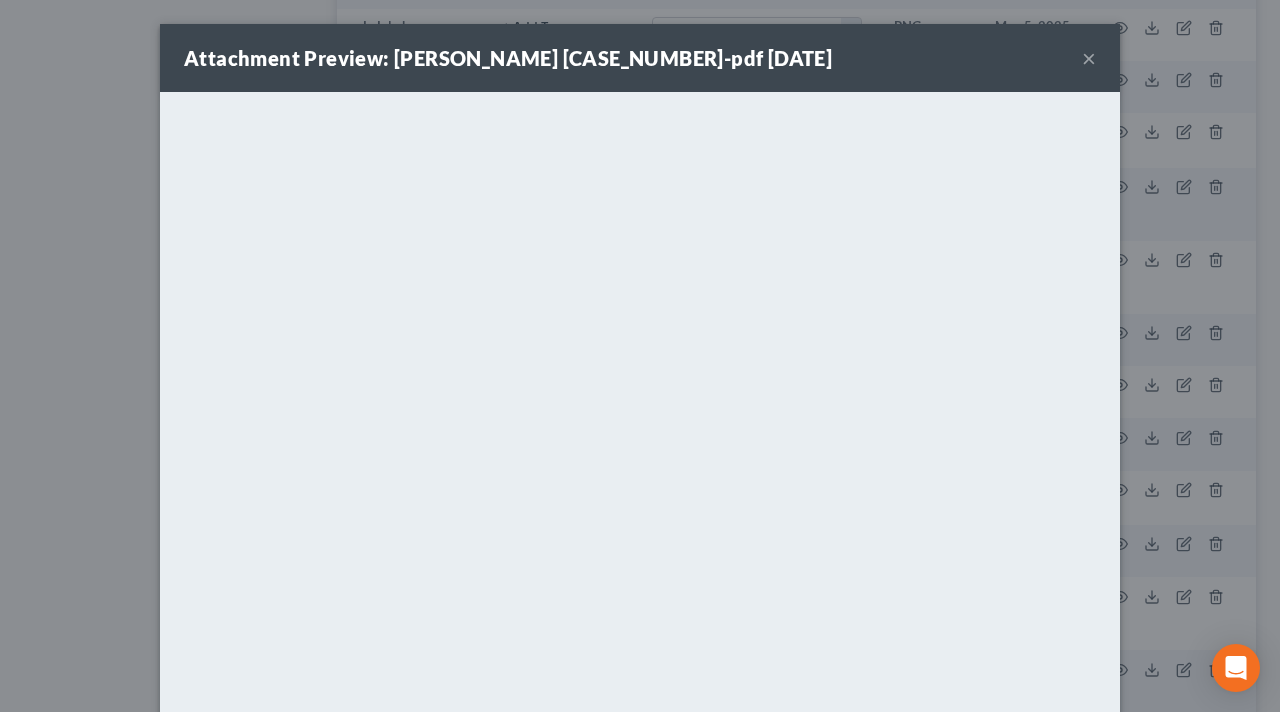 click on "×" at bounding box center (1089, 58) 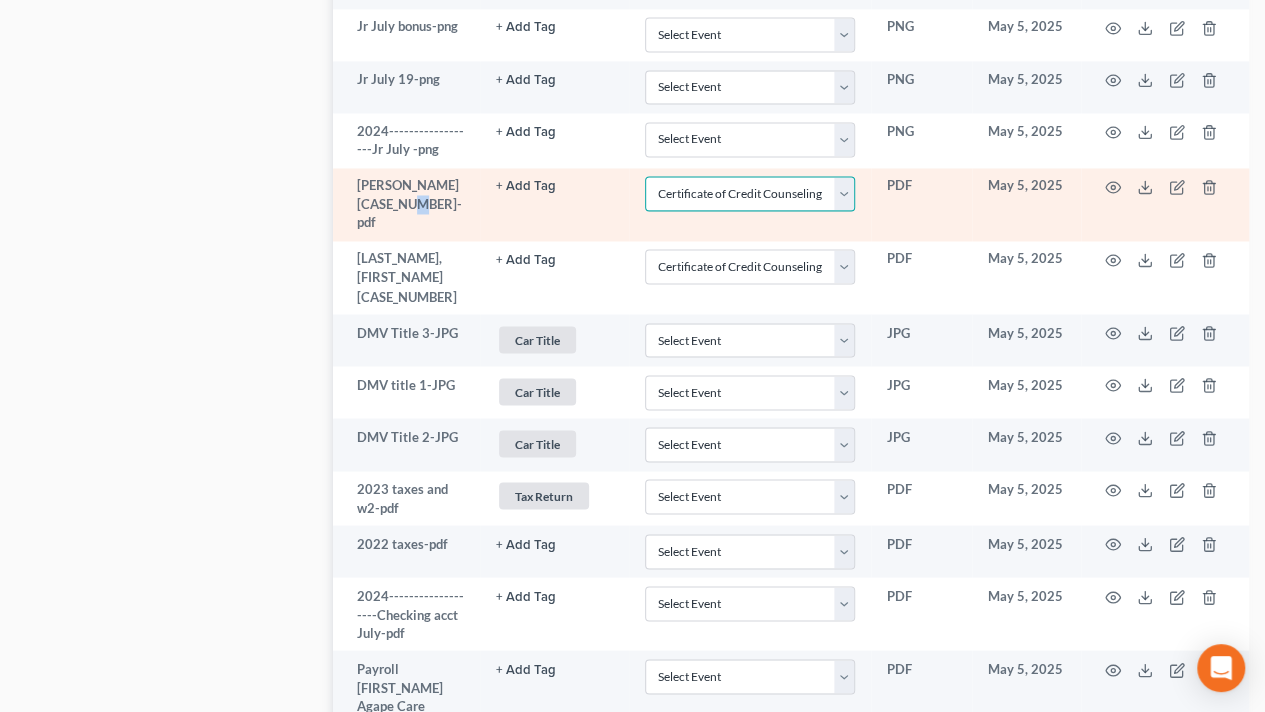drag, startPoint x: 834, startPoint y: 229, endPoint x: 757, endPoint y: 246, distance: 78.854294 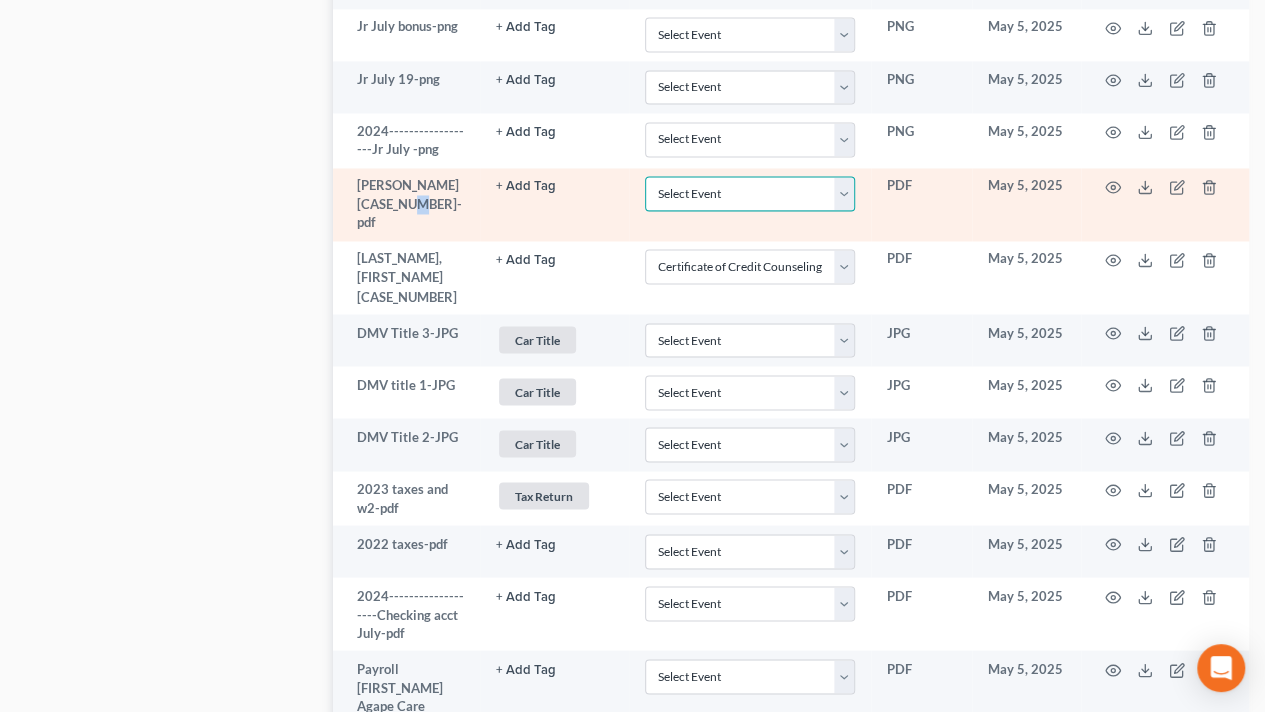 click on "Select Event Certificate of Credit Counseling" at bounding box center [750, 193] 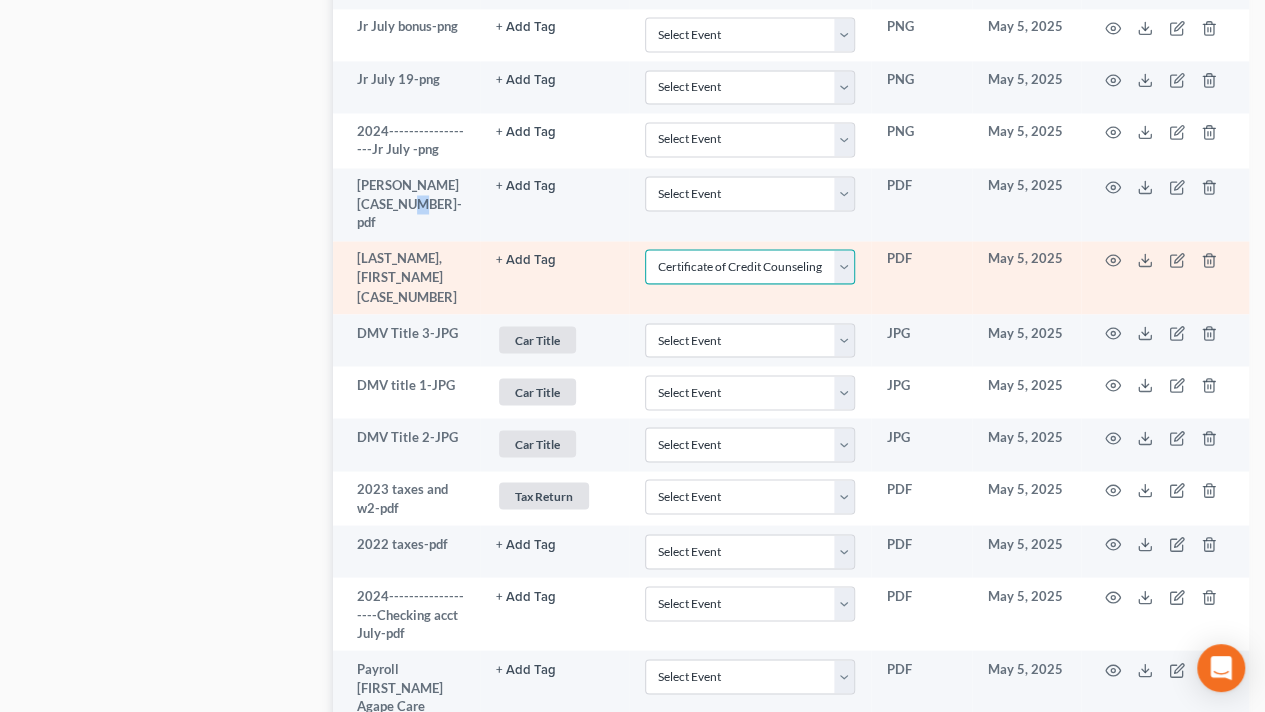 drag, startPoint x: 834, startPoint y: 321, endPoint x: 745, endPoint y: 329, distance: 89.358826 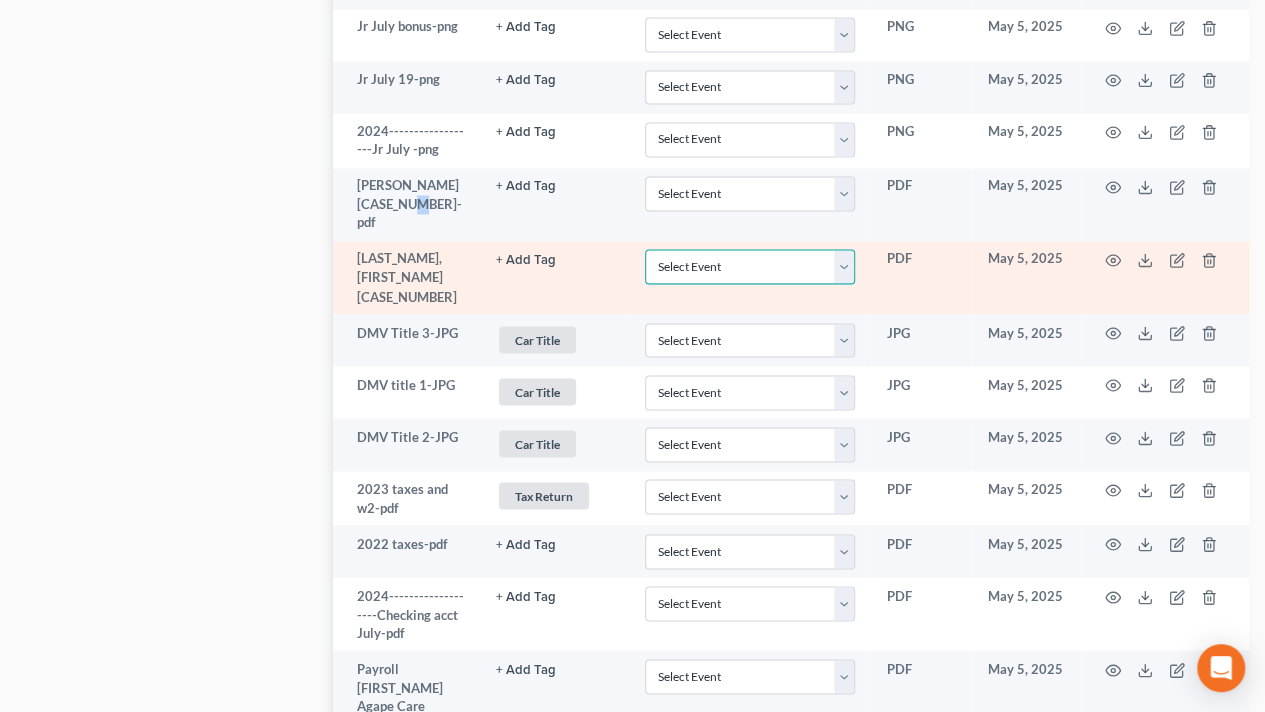 click on "Select Event Certificate of Credit Counseling" at bounding box center [750, 266] 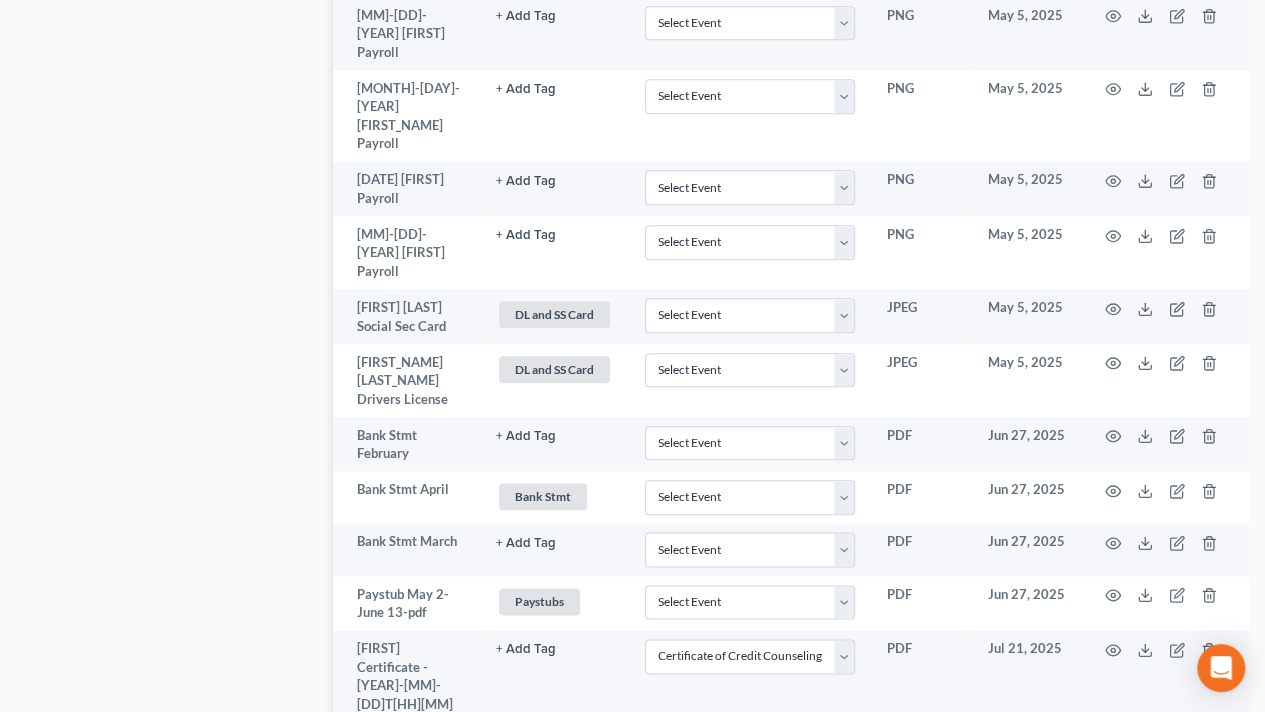 scroll, scrollTop: 4700, scrollLeft: 0, axis: vertical 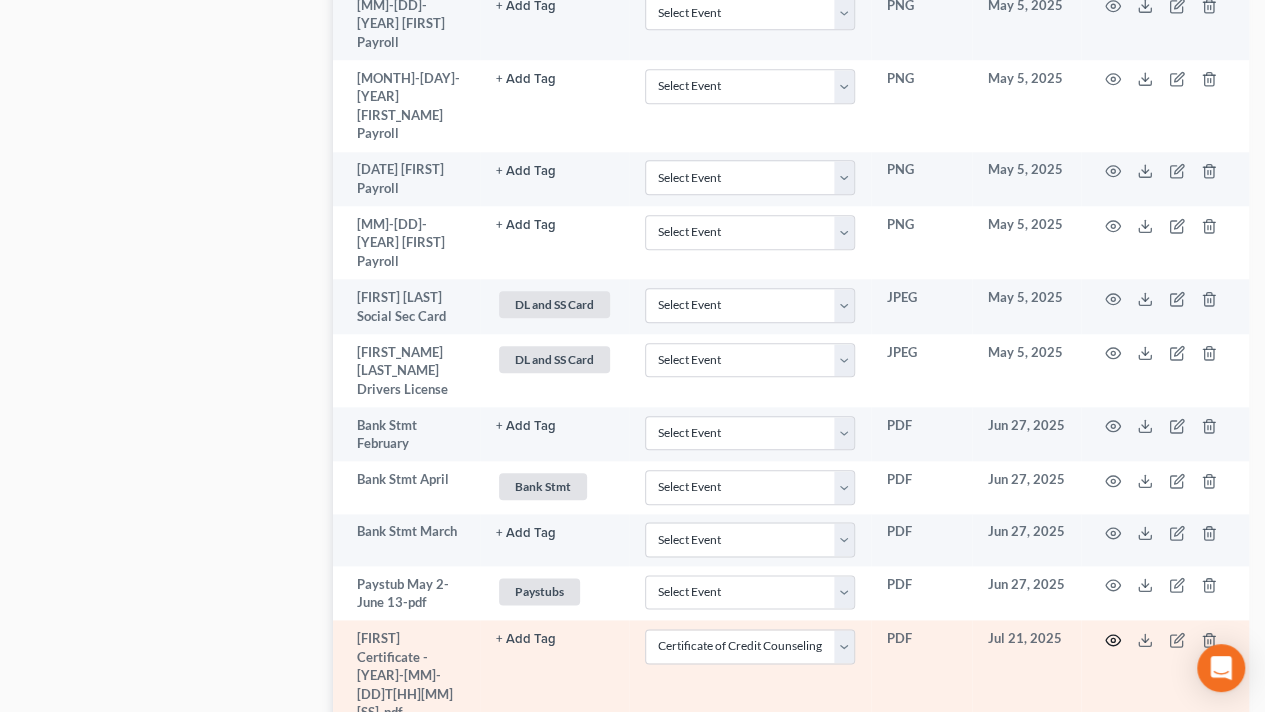 click 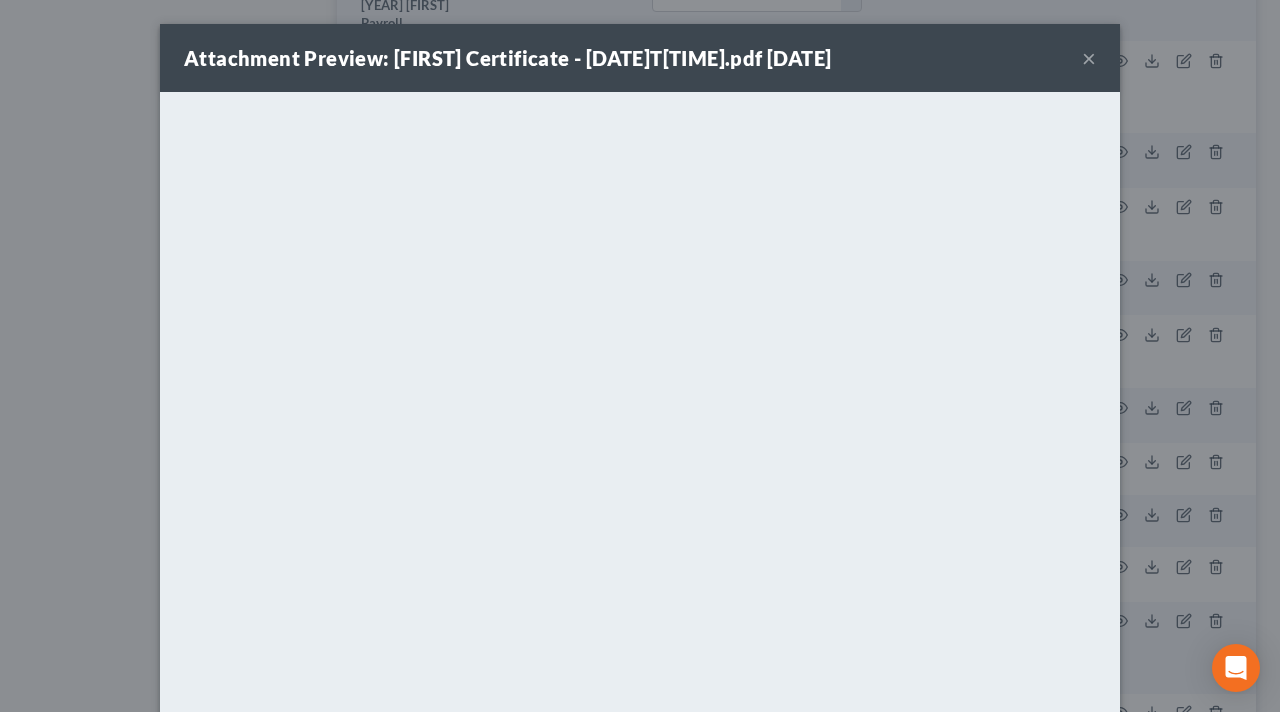 click on "×" at bounding box center (1089, 58) 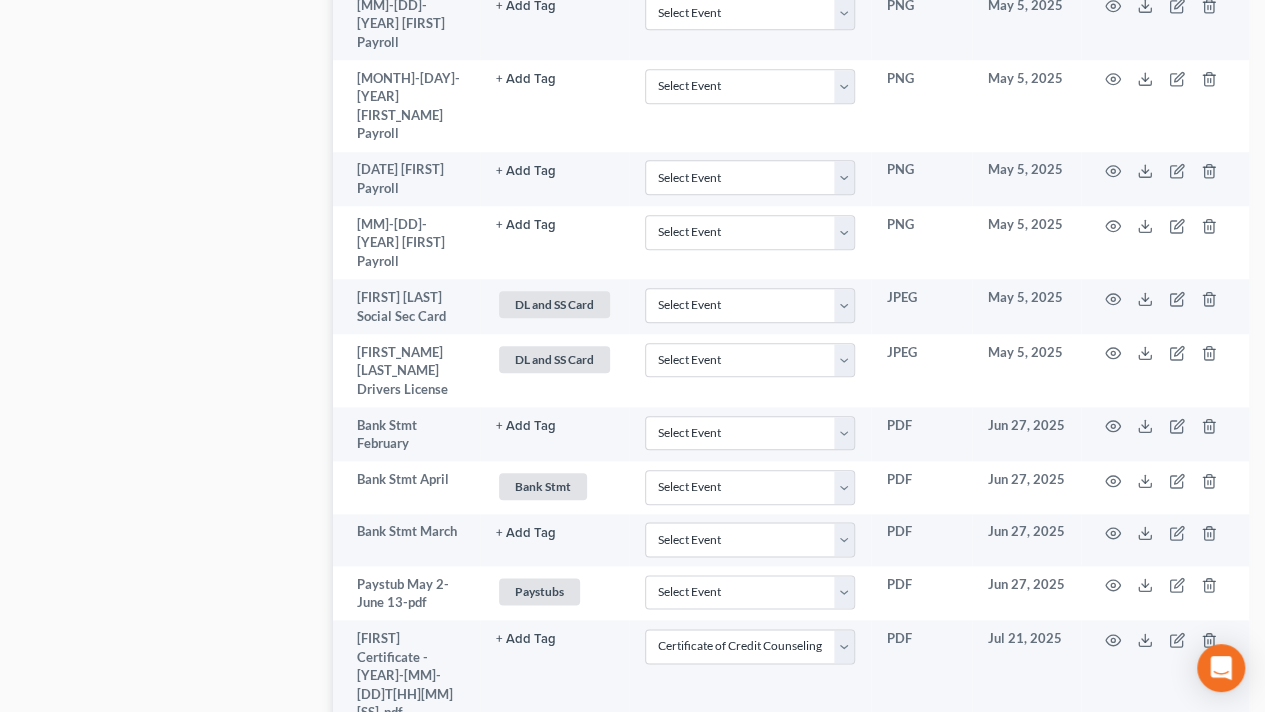click 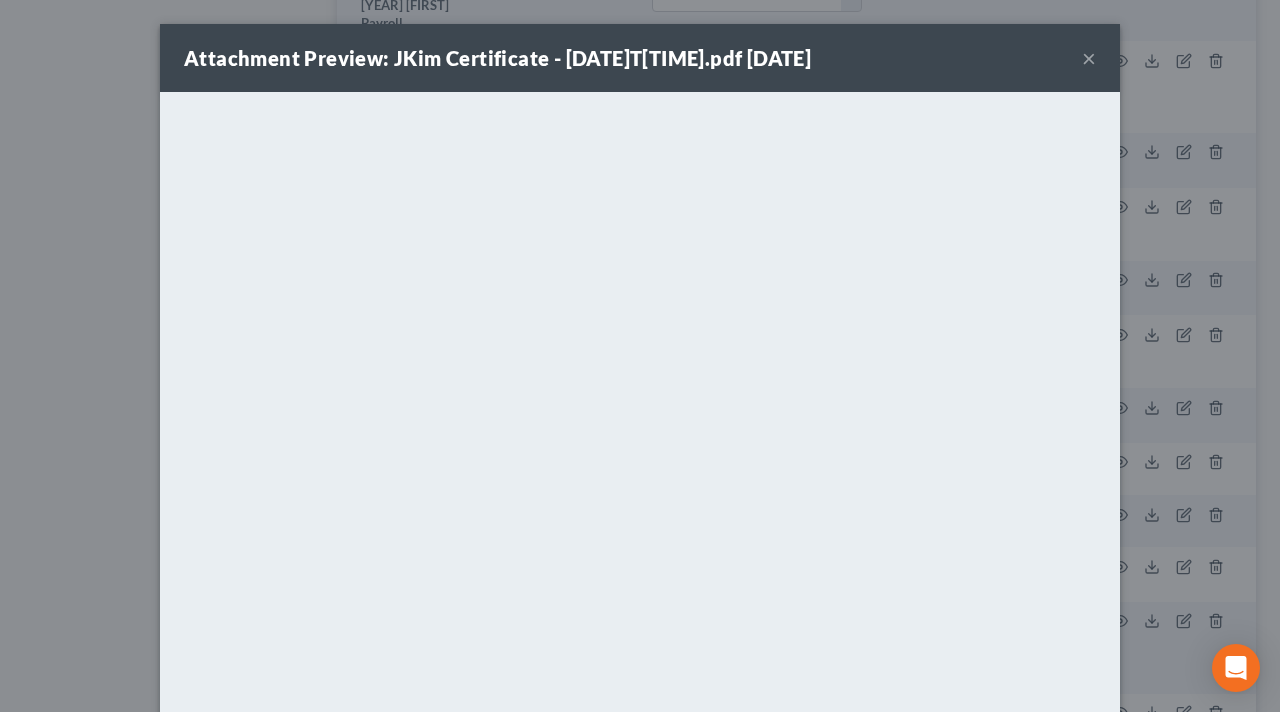 click on "×" at bounding box center (1089, 58) 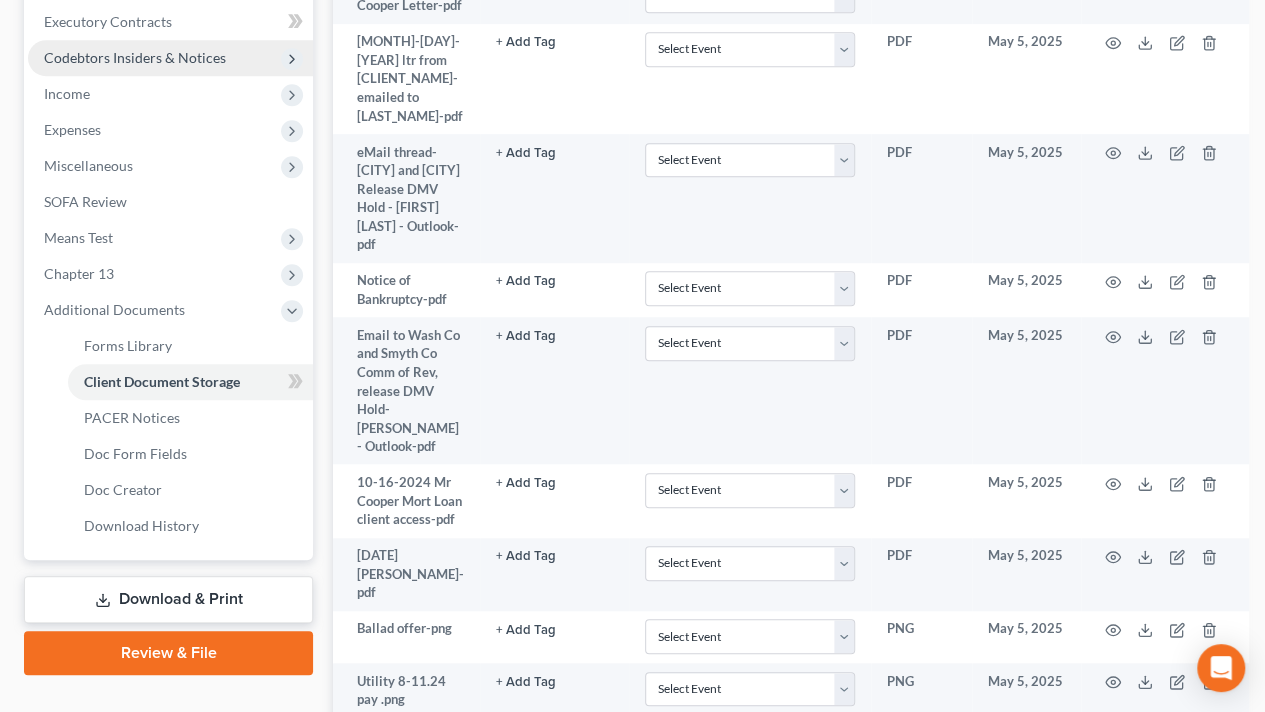 scroll, scrollTop: 0, scrollLeft: 0, axis: both 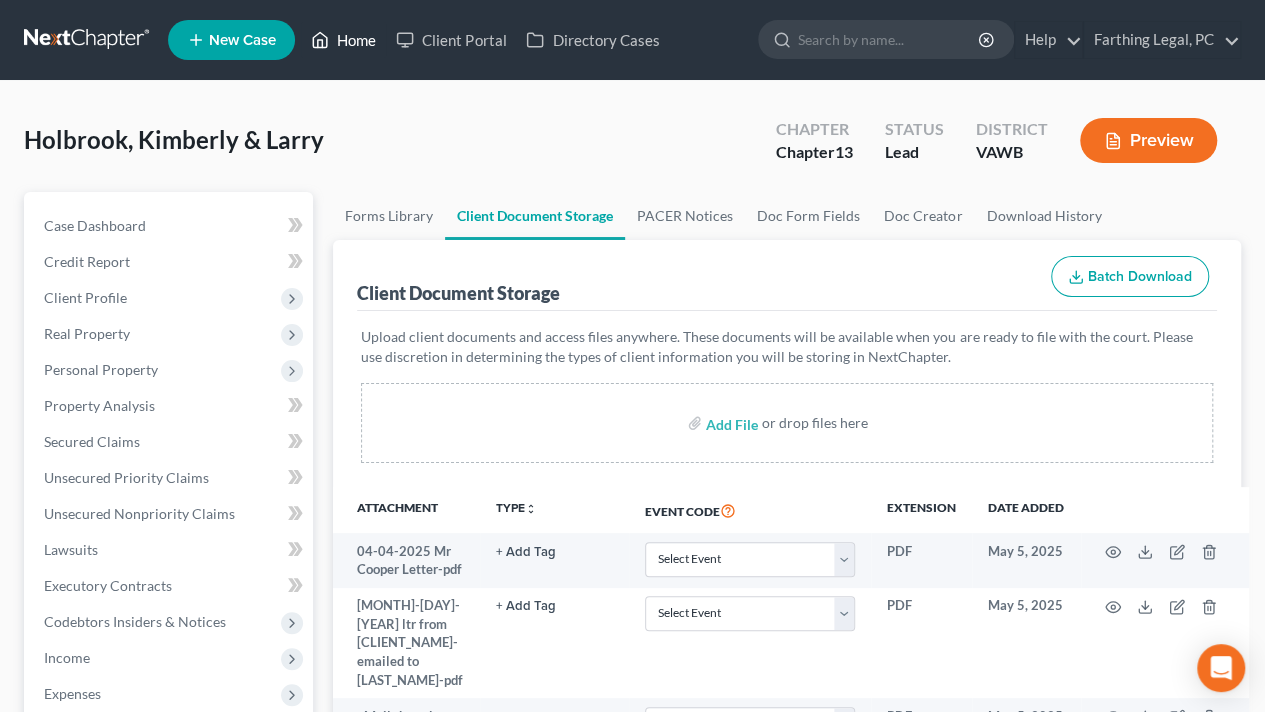 click on "Home" at bounding box center (343, 40) 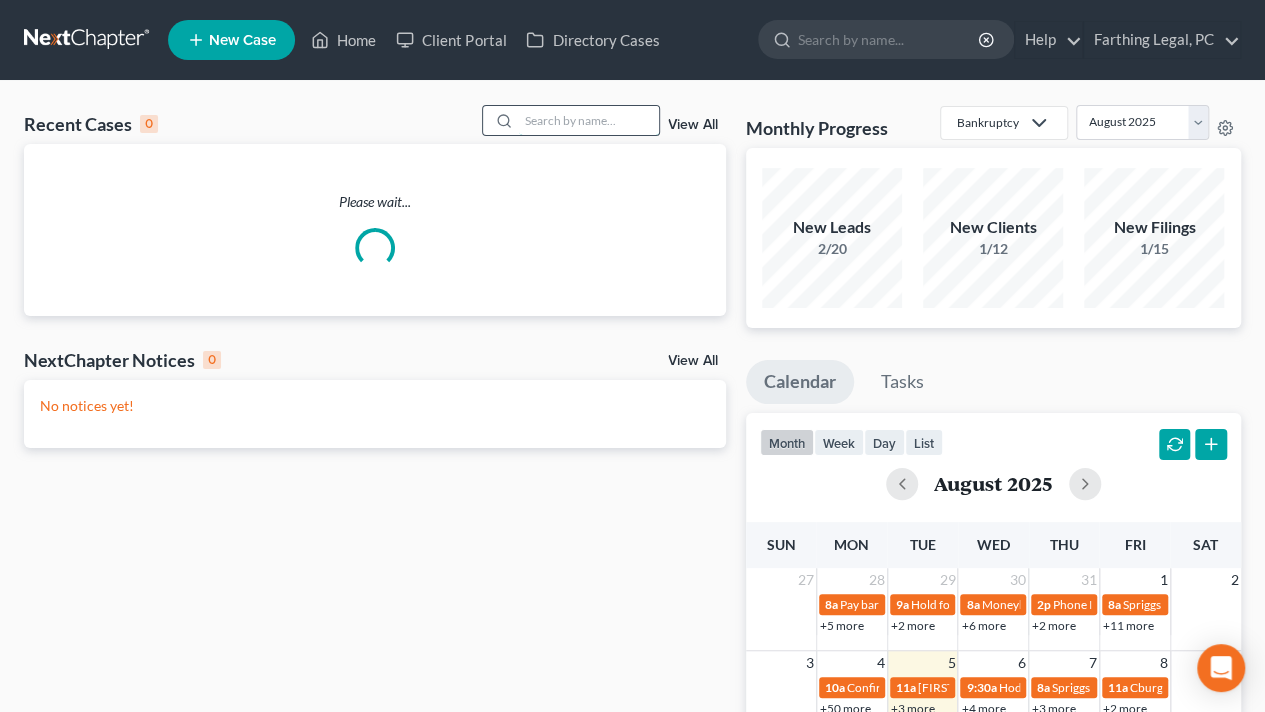 click at bounding box center (589, 120) 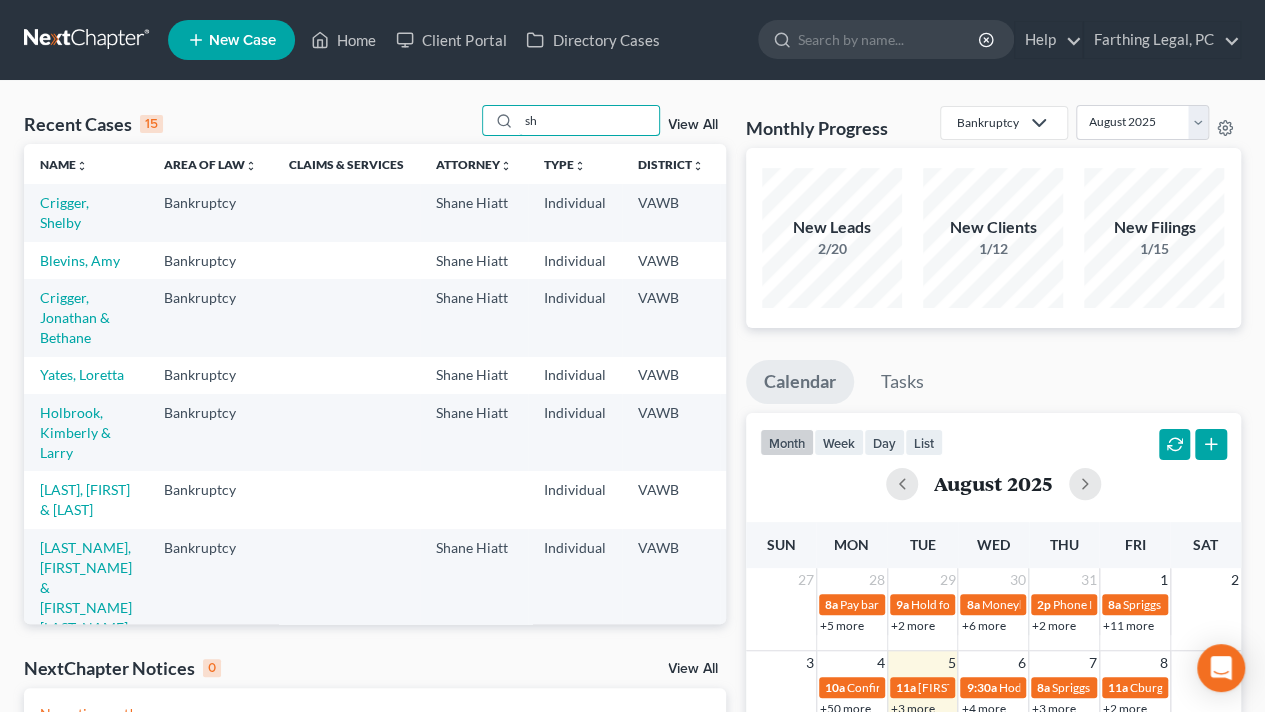 type on "s" 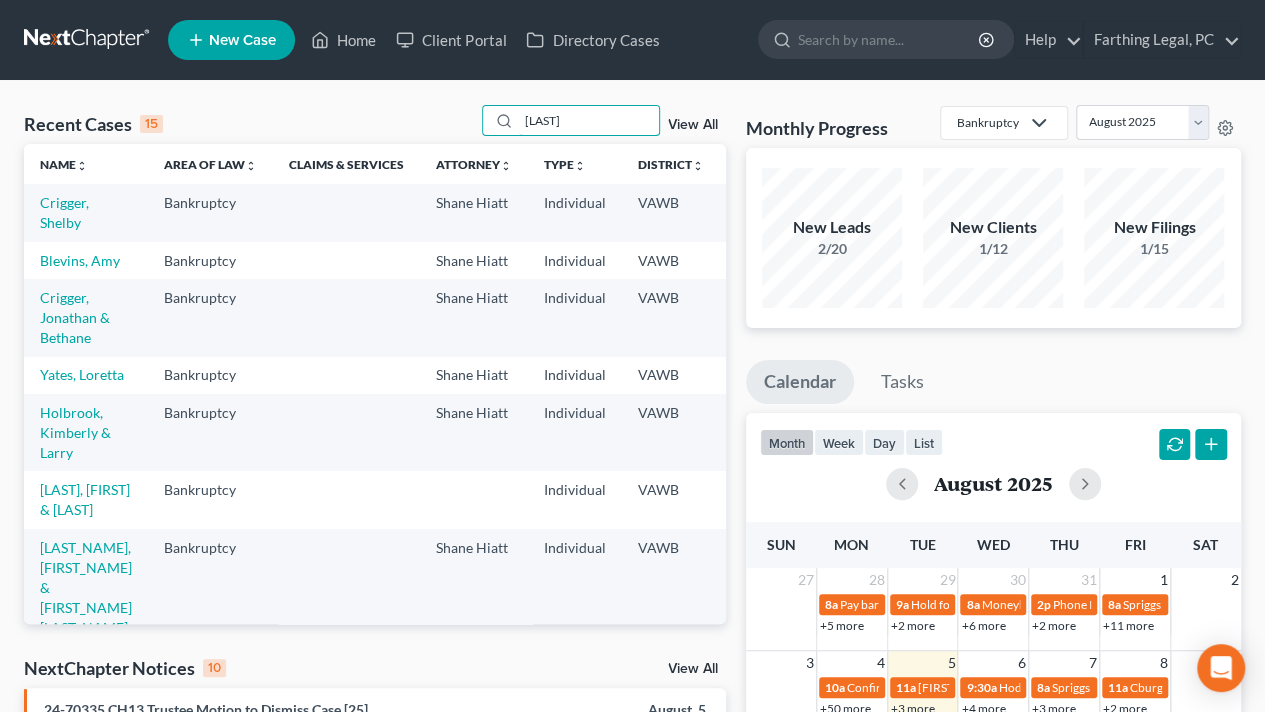 type on "[LAST]" 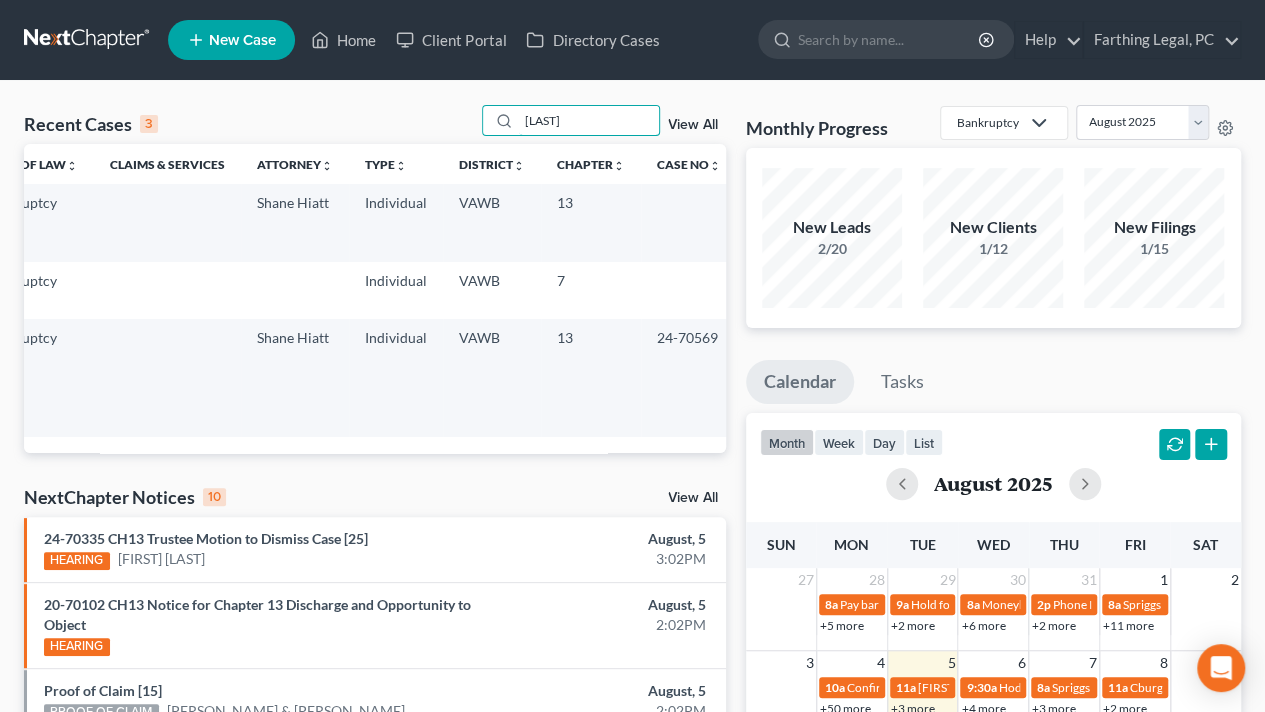 scroll, scrollTop: 0, scrollLeft: 0, axis: both 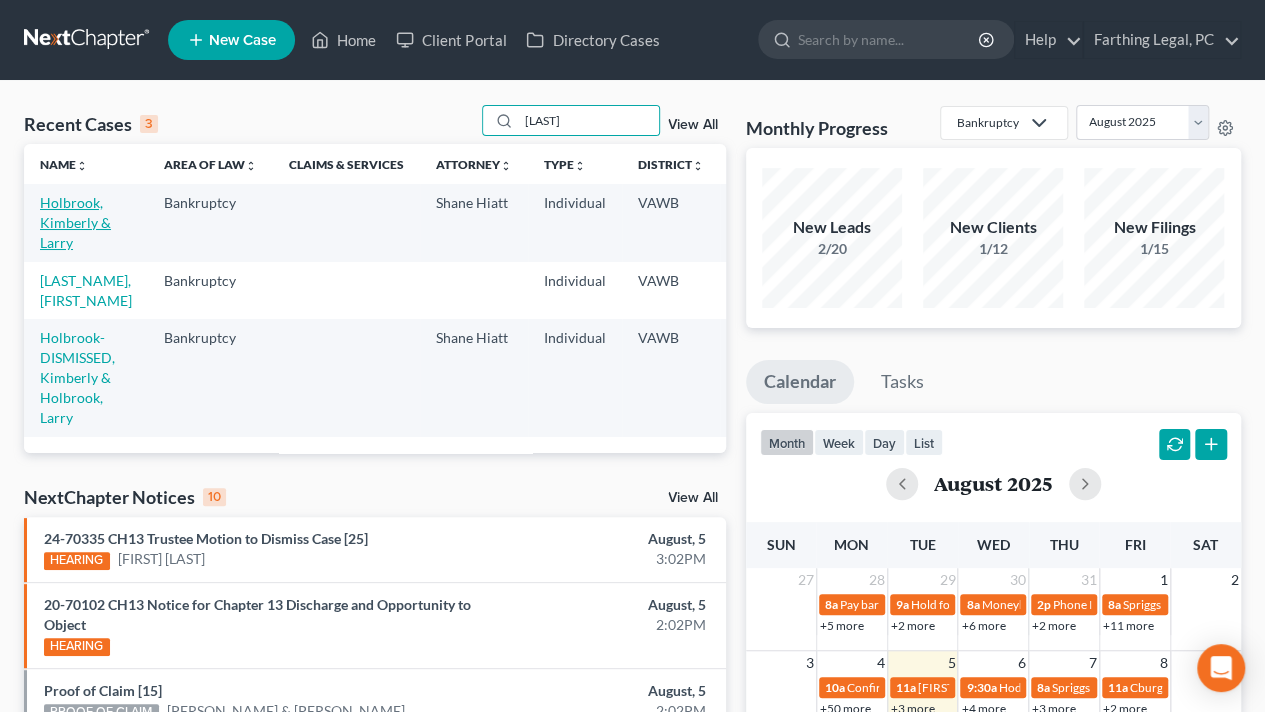 click on "Holbrook, Kimberly & Larry" at bounding box center [75, 222] 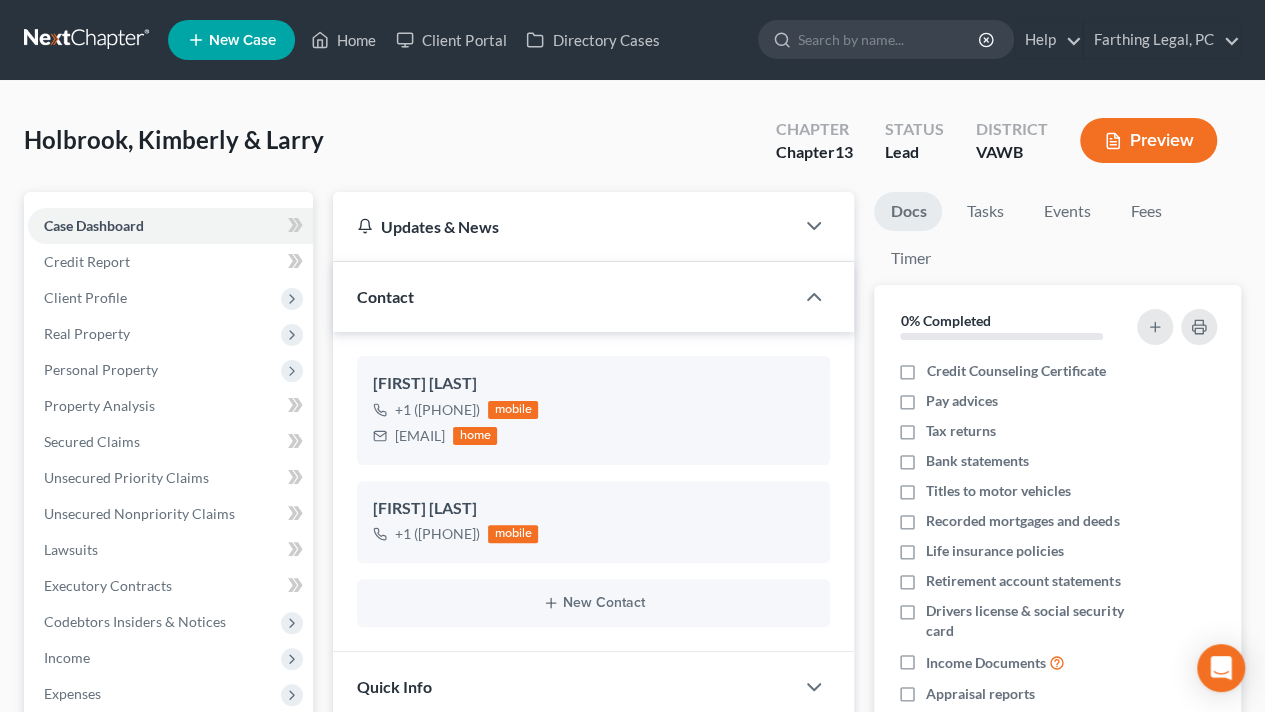 scroll, scrollTop: 2876, scrollLeft: 0, axis: vertical 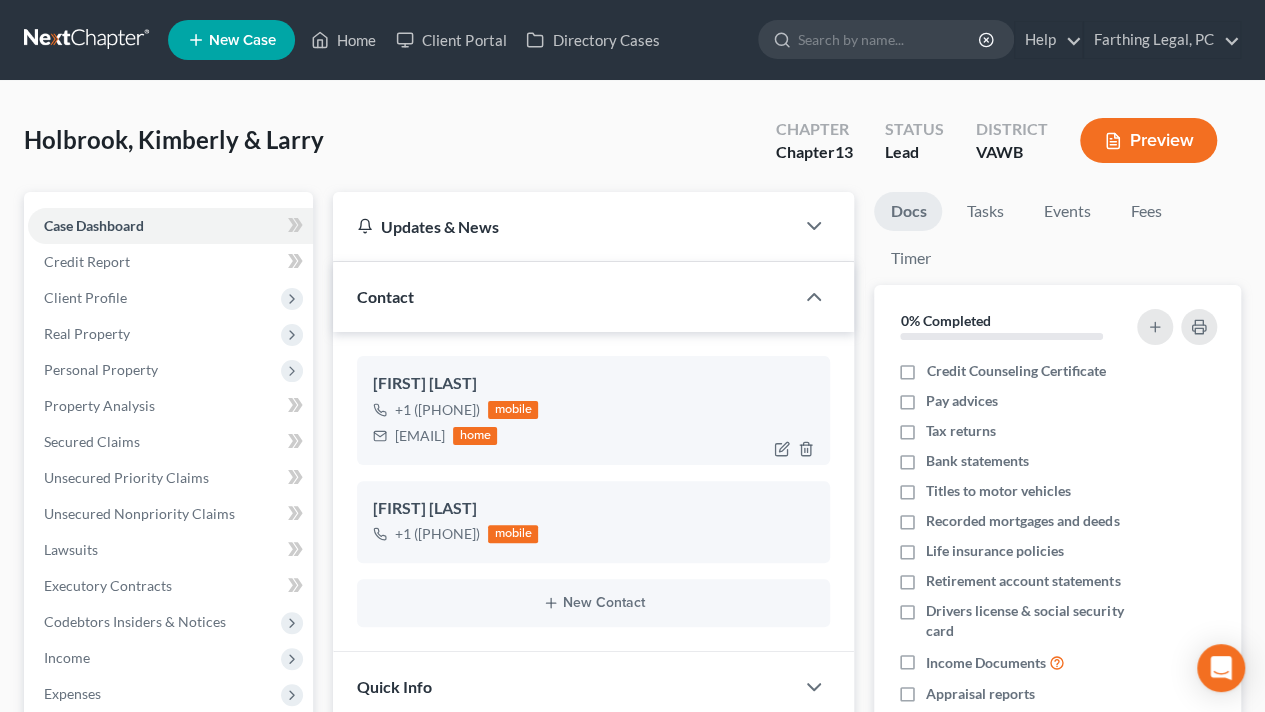 drag, startPoint x: 397, startPoint y: 437, endPoint x: 524, endPoint y: 447, distance: 127.39309 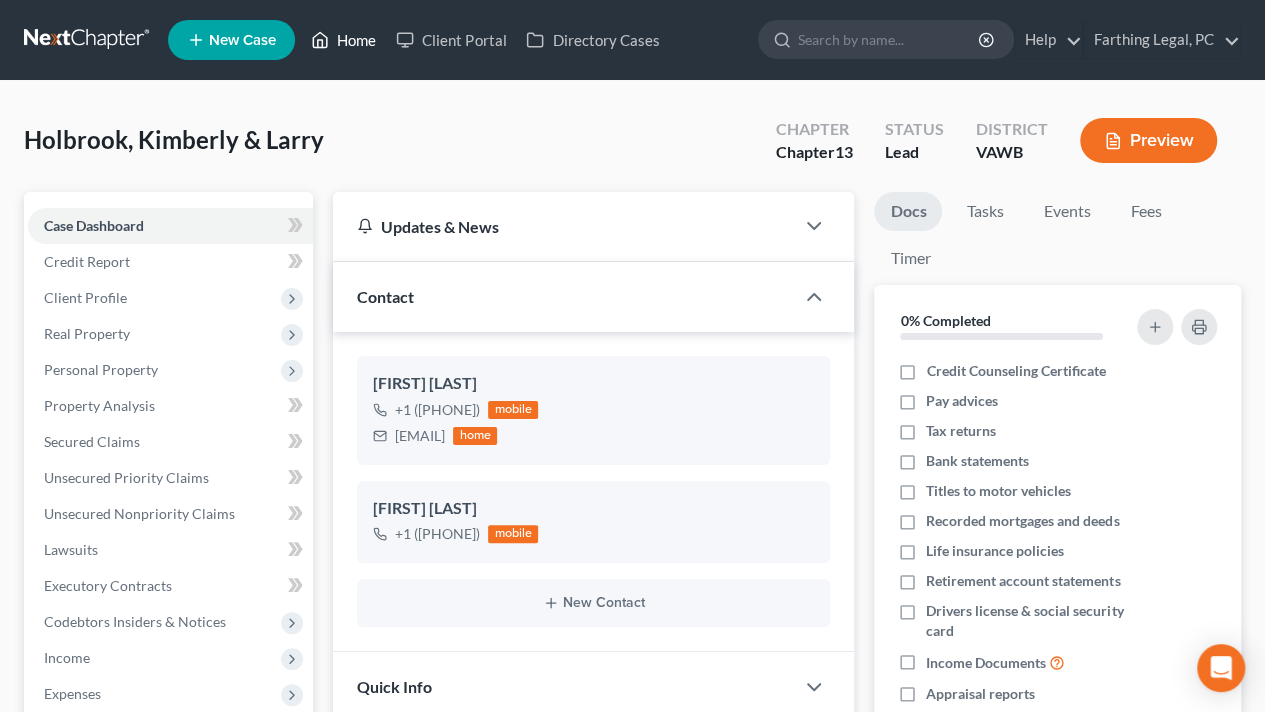 click on "Home" at bounding box center (343, 40) 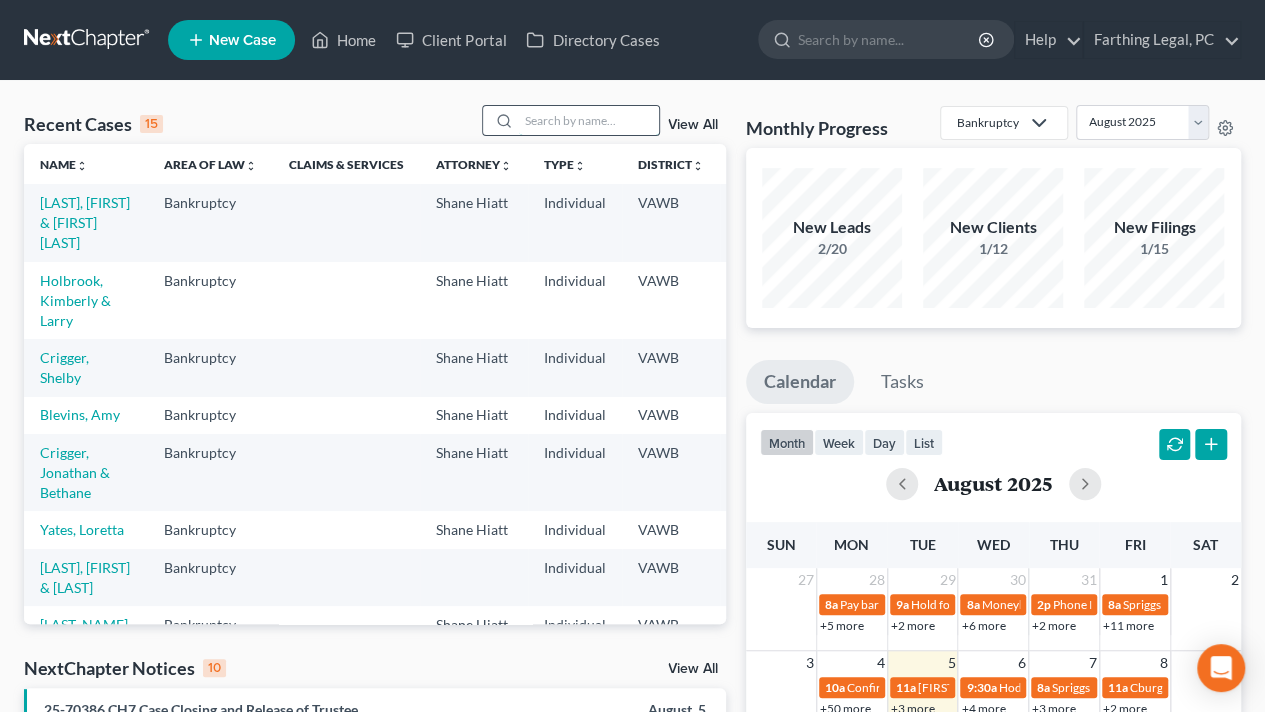 click at bounding box center [589, 120] 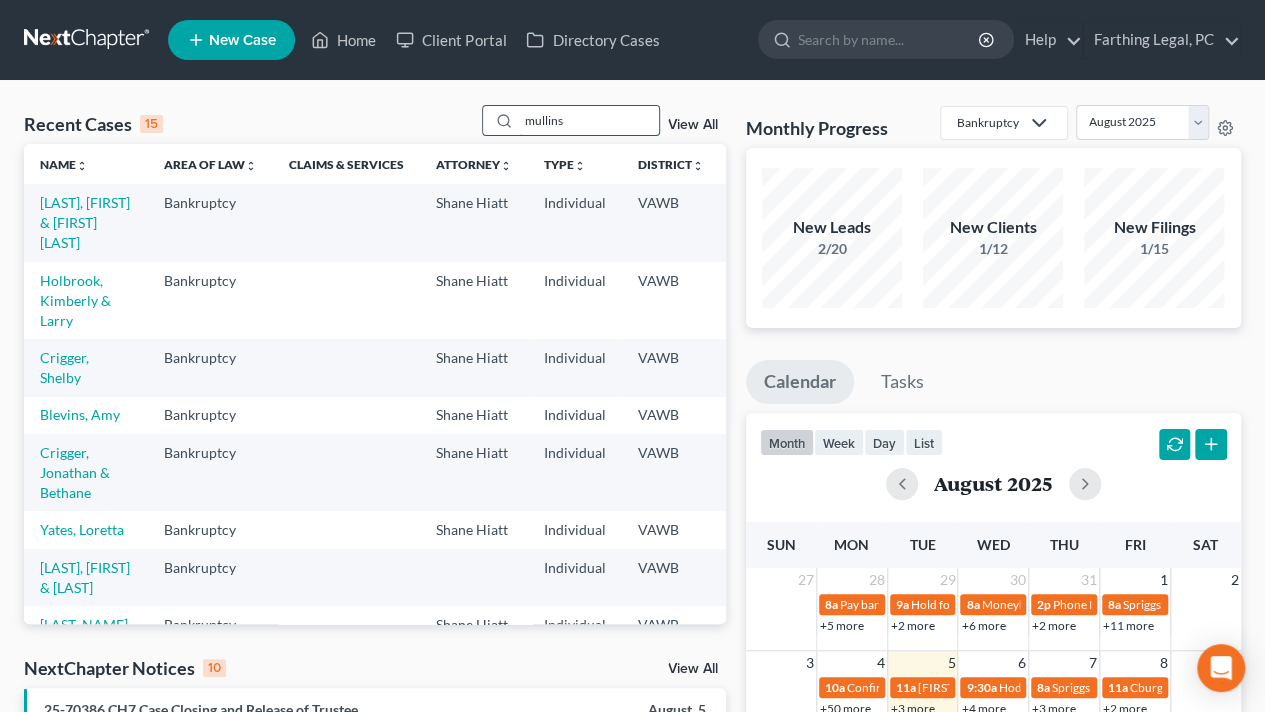 type on "mullins" 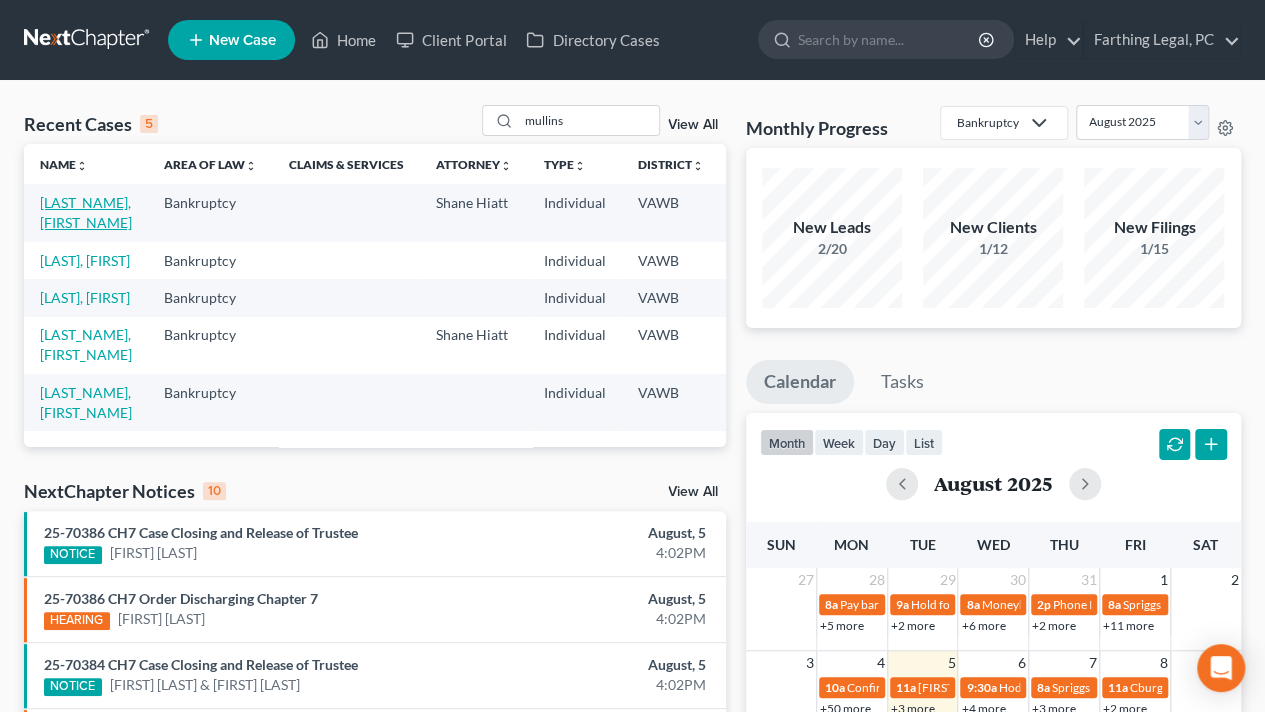 click on "[LAST_NAME], [FIRST_NAME]" at bounding box center (86, 212) 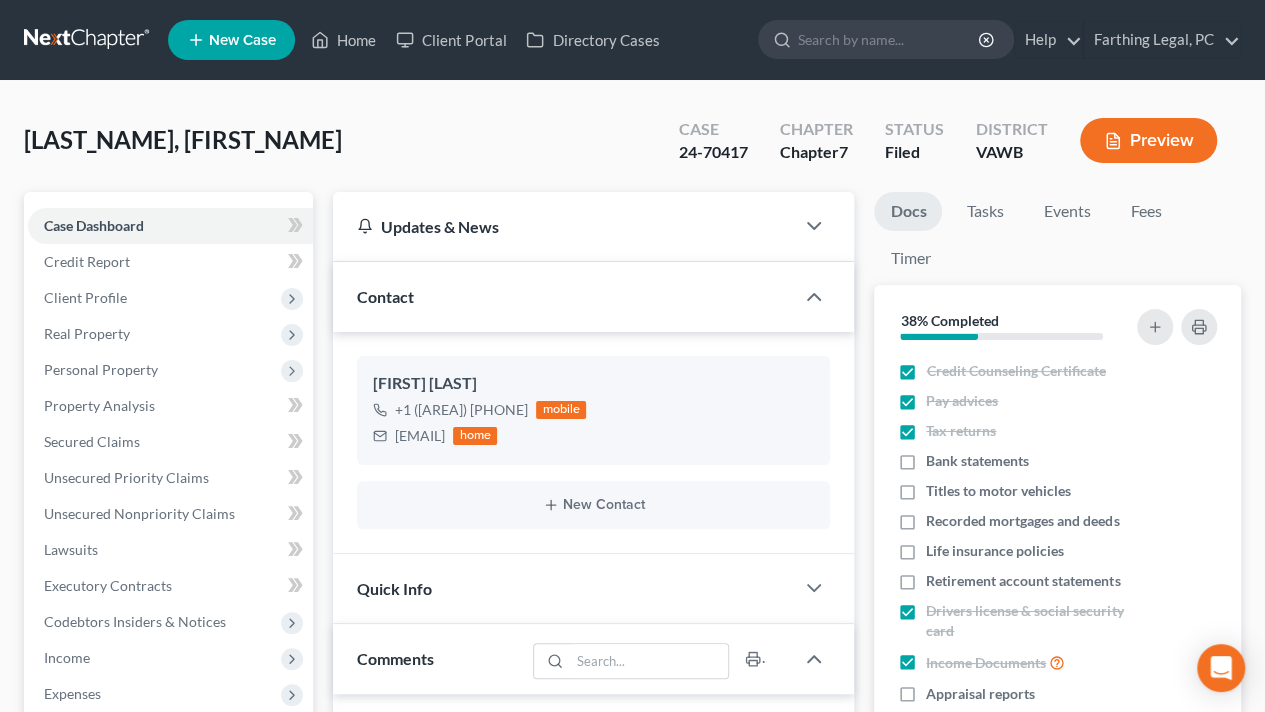scroll, scrollTop: 3442, scrollLeft: 0, axis: vertical 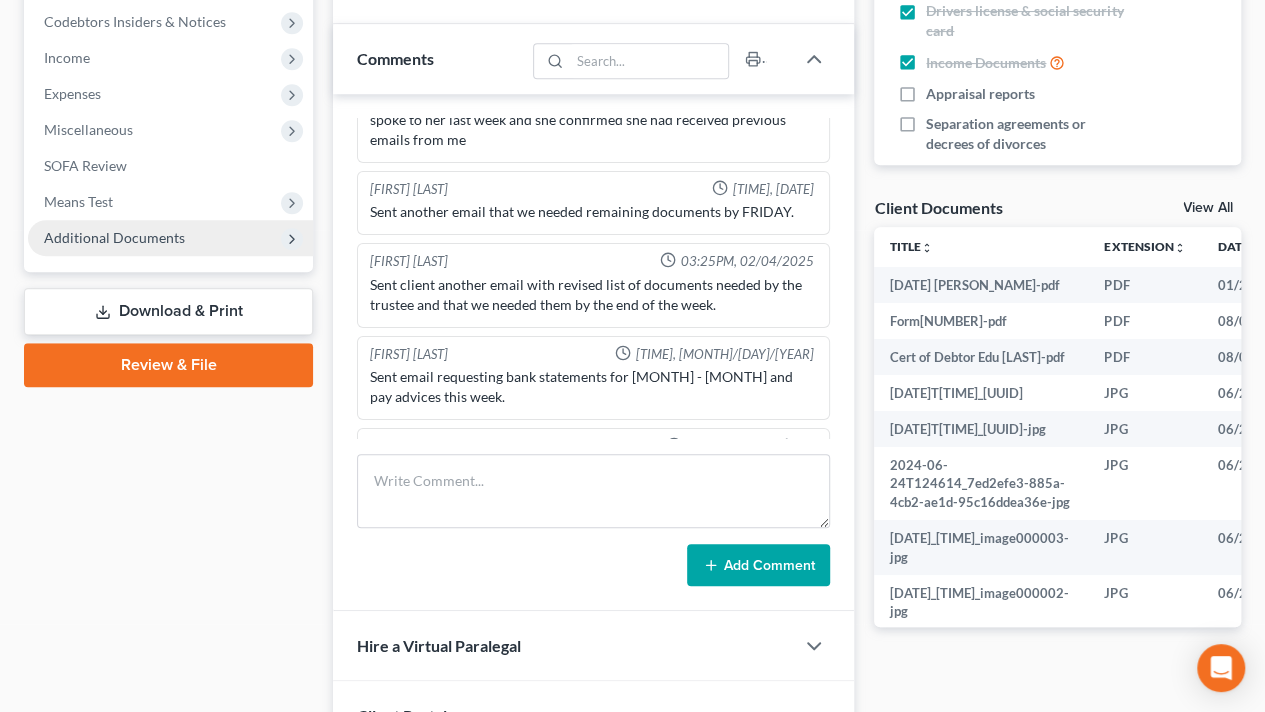 click on "Additional Documents" at bounding box center (114, 237) 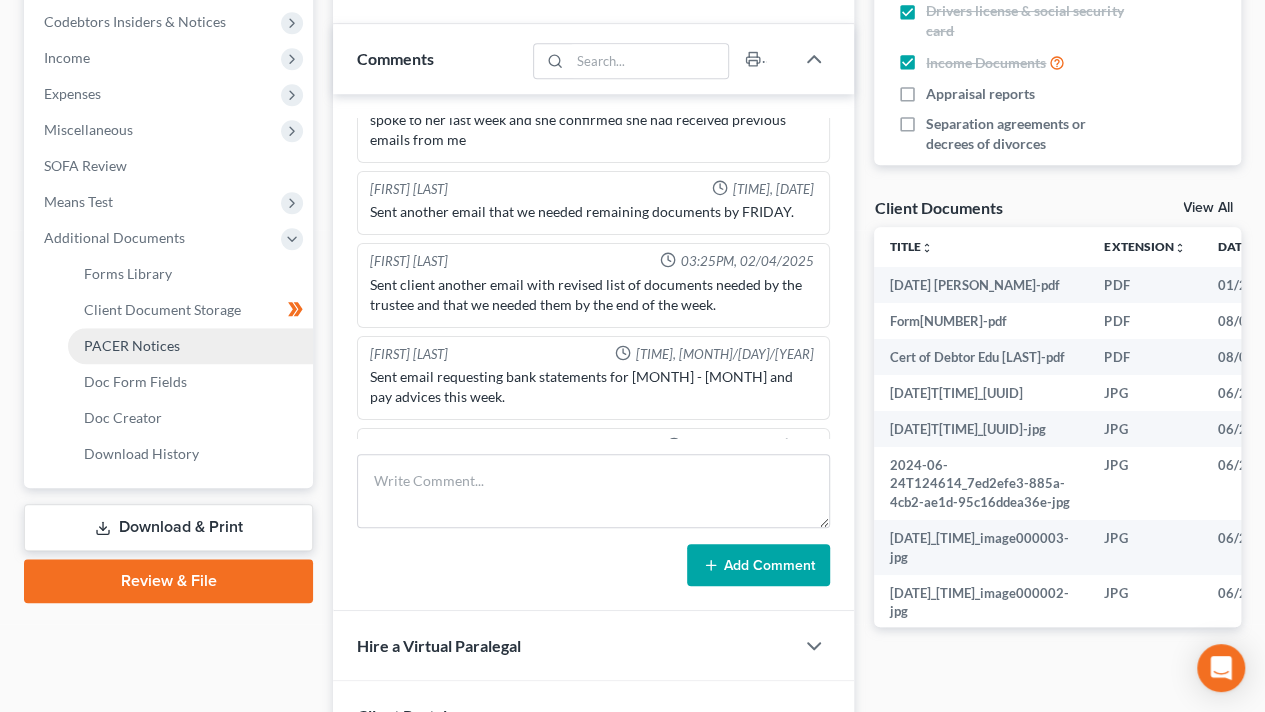 click on "PACER Notices" at bounding box center (132, 345) 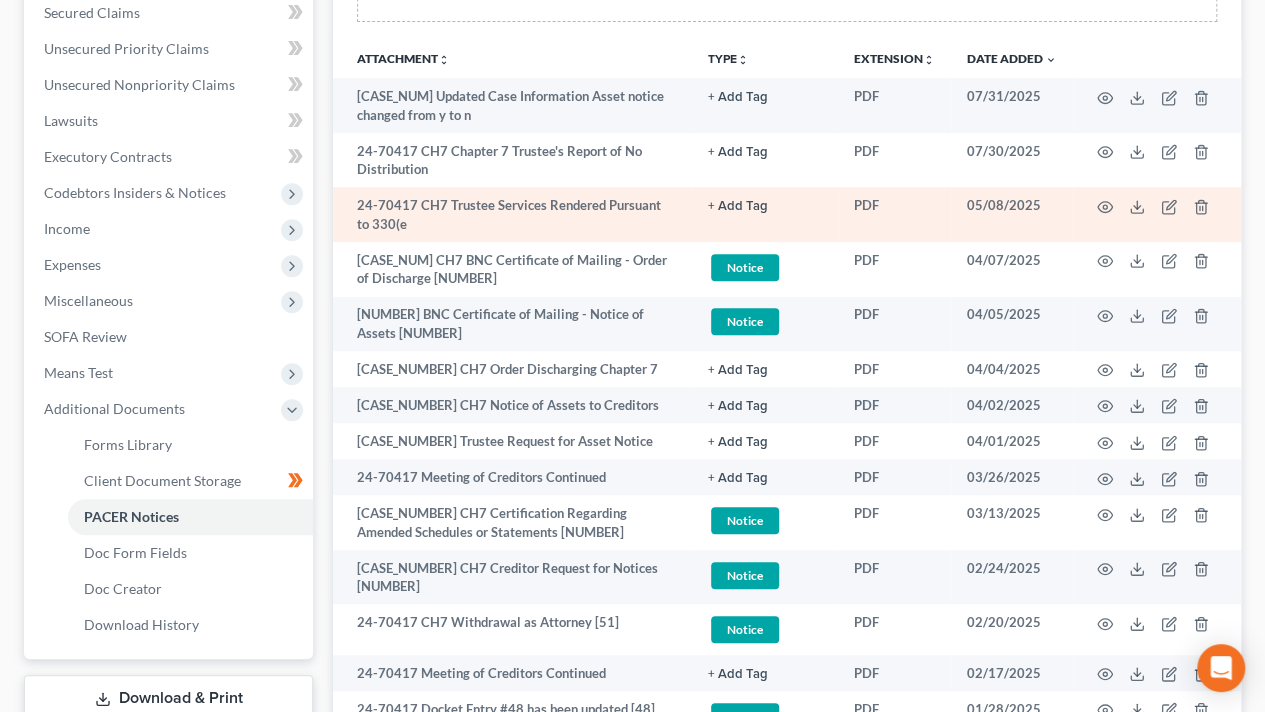 scroll, scrollTop: 432, scrollLeft: 0, axis: vertical 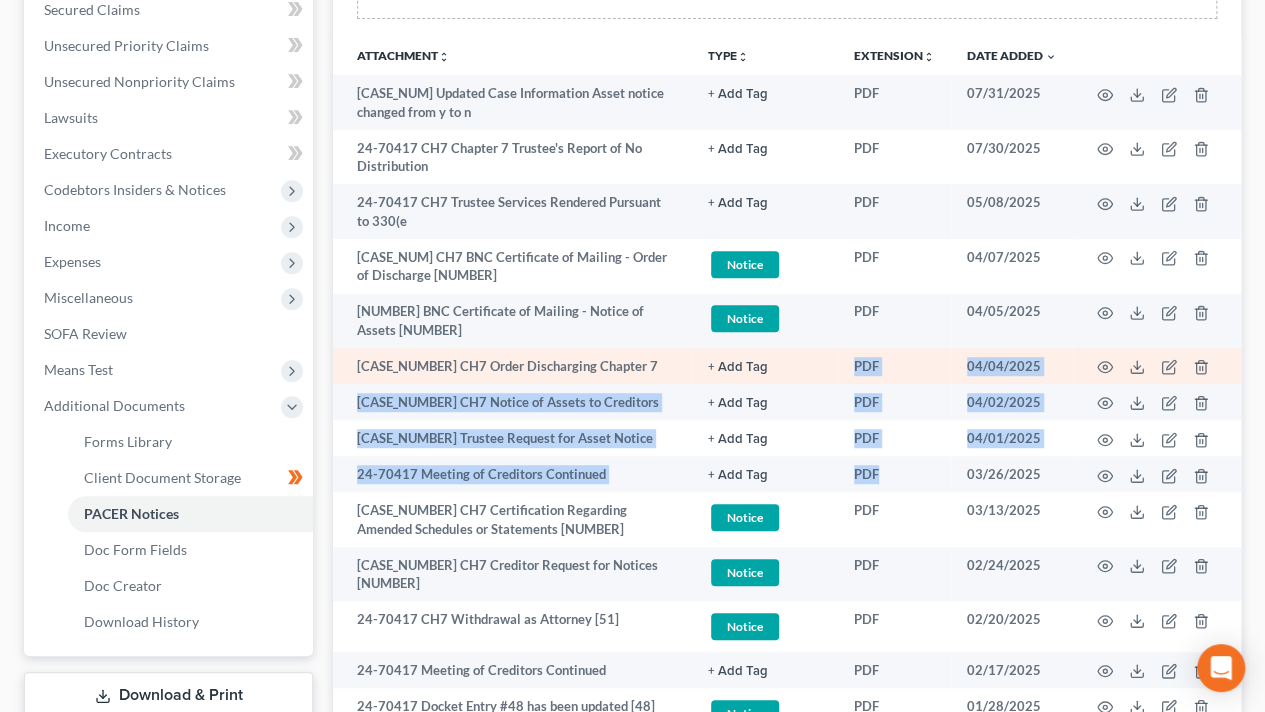 drag, startPoint x: 917, startPoint y: 457, endPoint x: 824, endPoint y: 373, distance: 125.31959 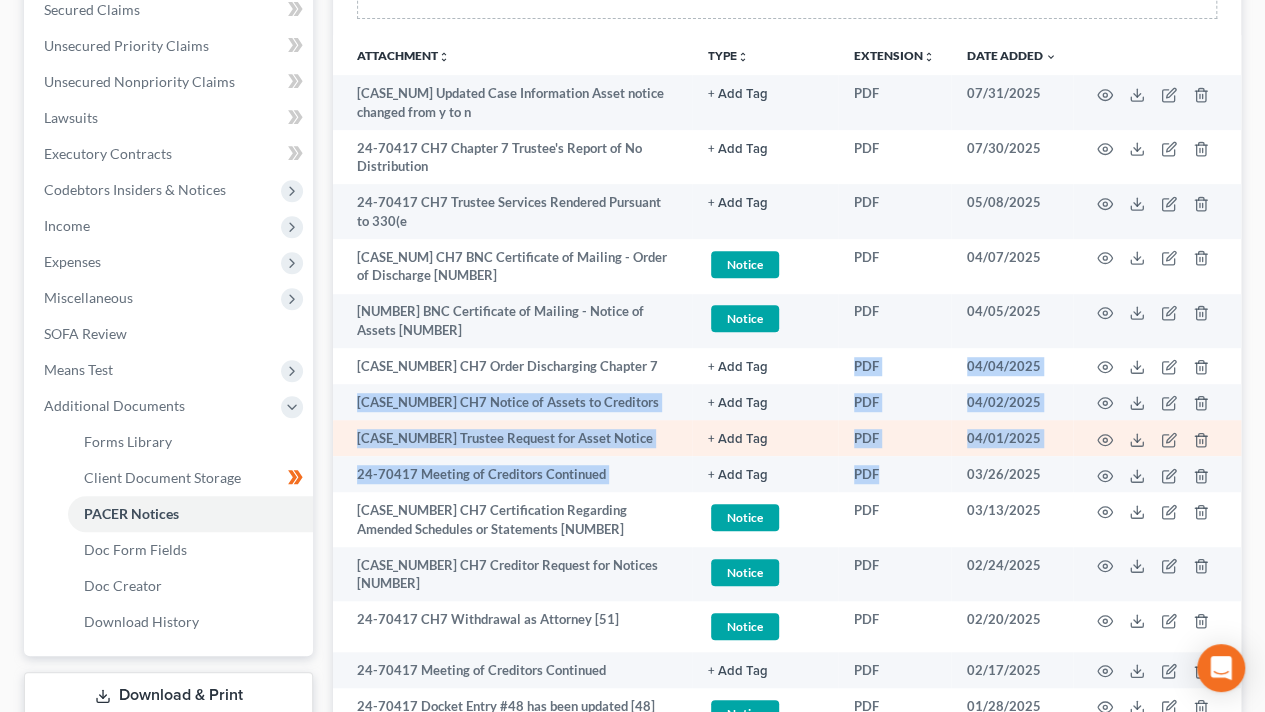 click on "PDF" at bounding box center (894, 438) 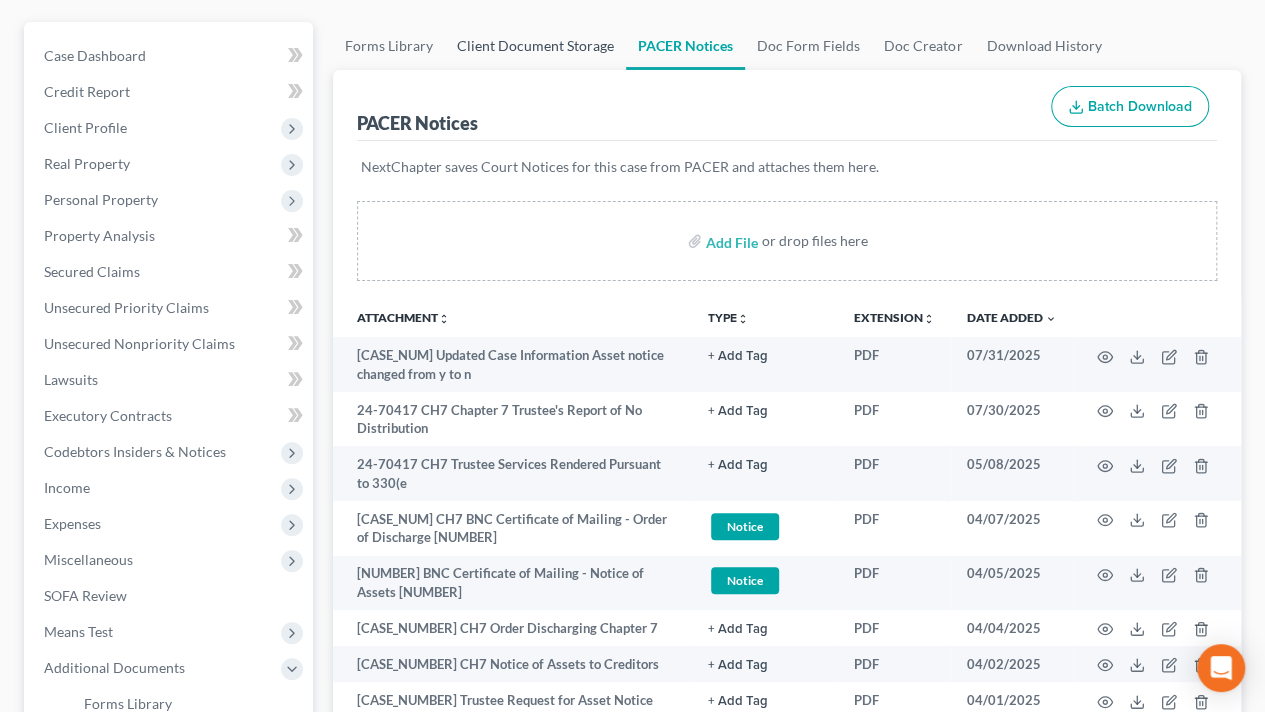 scroll, scrollTop: 0, scrollLeft: 0, axis: both 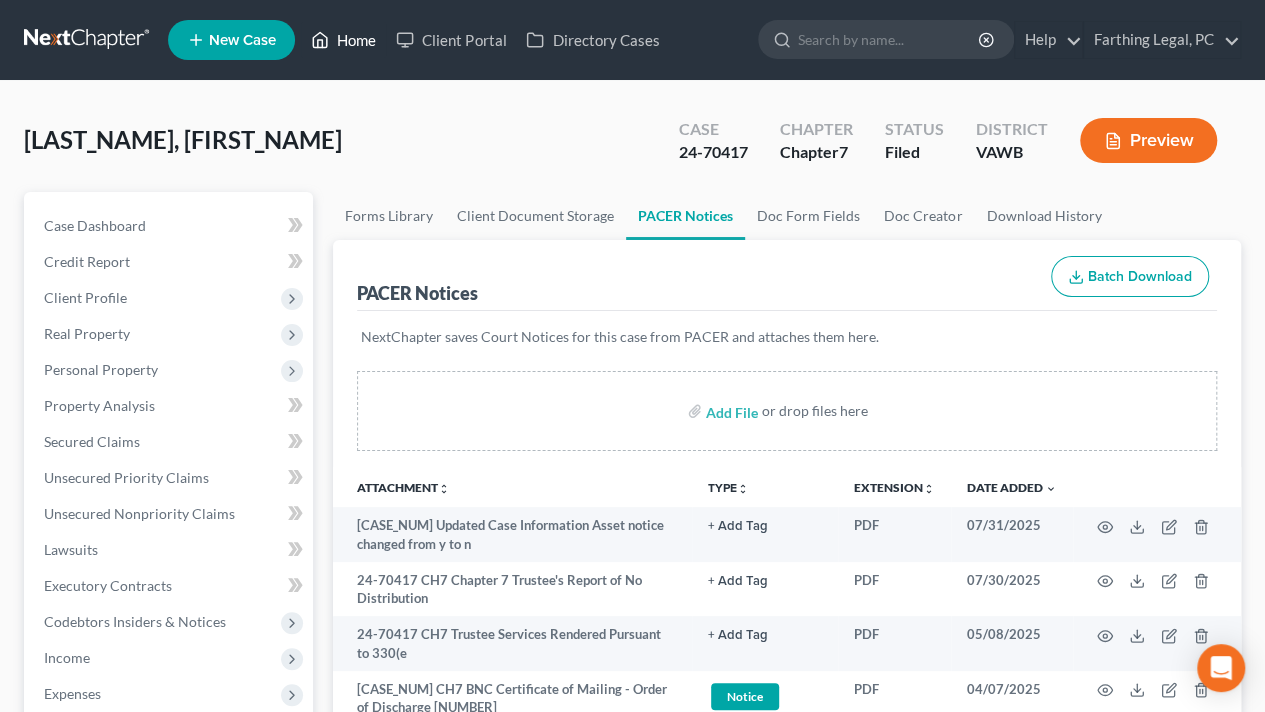 click on "Home" at bounding box center (343, 40) 